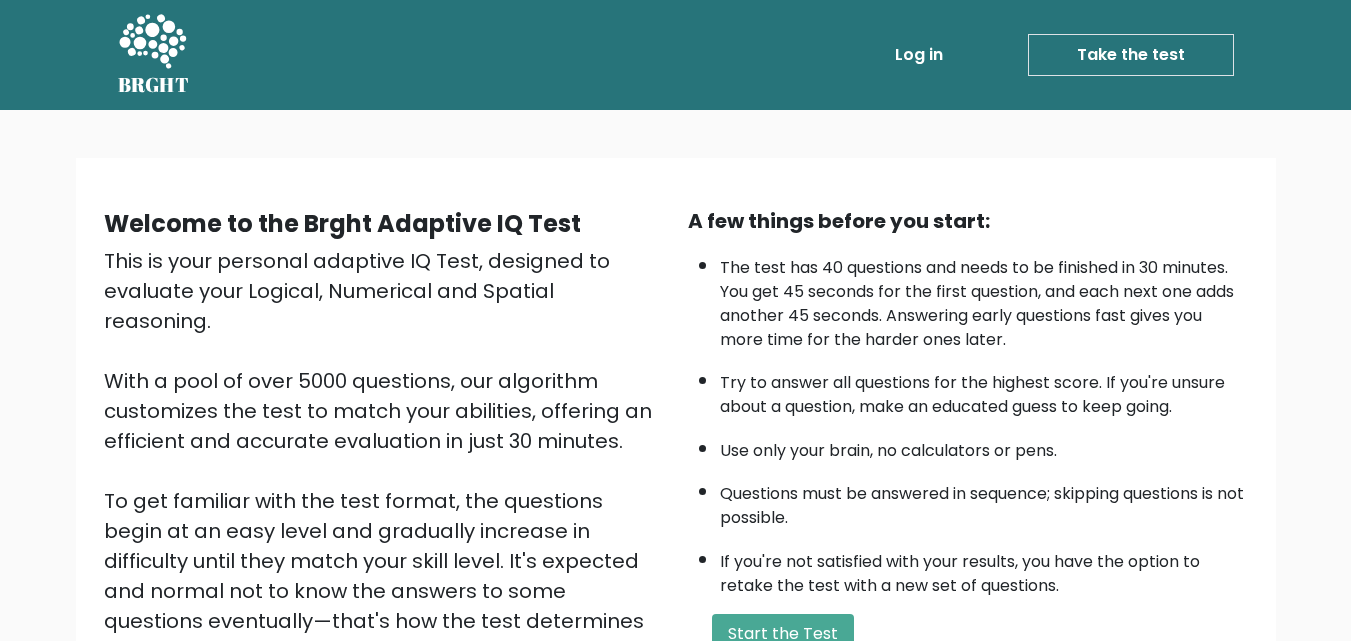 scroll, scrollTop: 0, scrollLeft: 0, axis: both 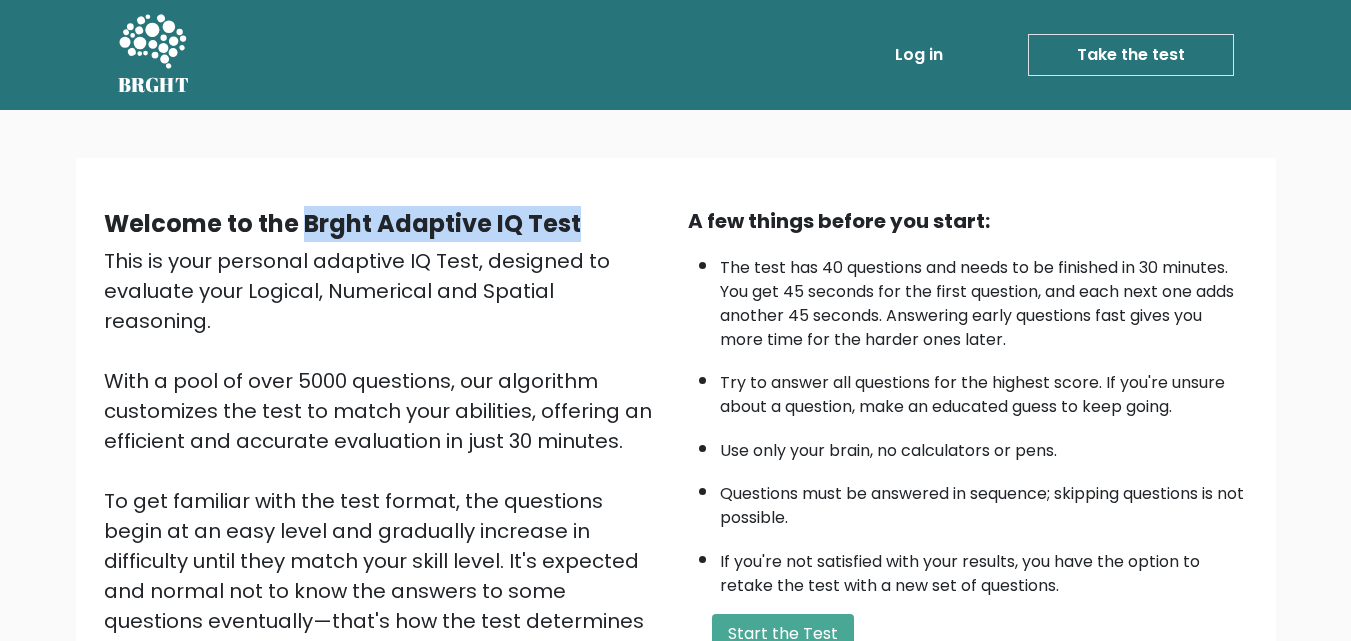 drag, startPoint x: 308, startPoint y: 224, endPoint x: 606, endPoint y: 220, distance: 298.02686 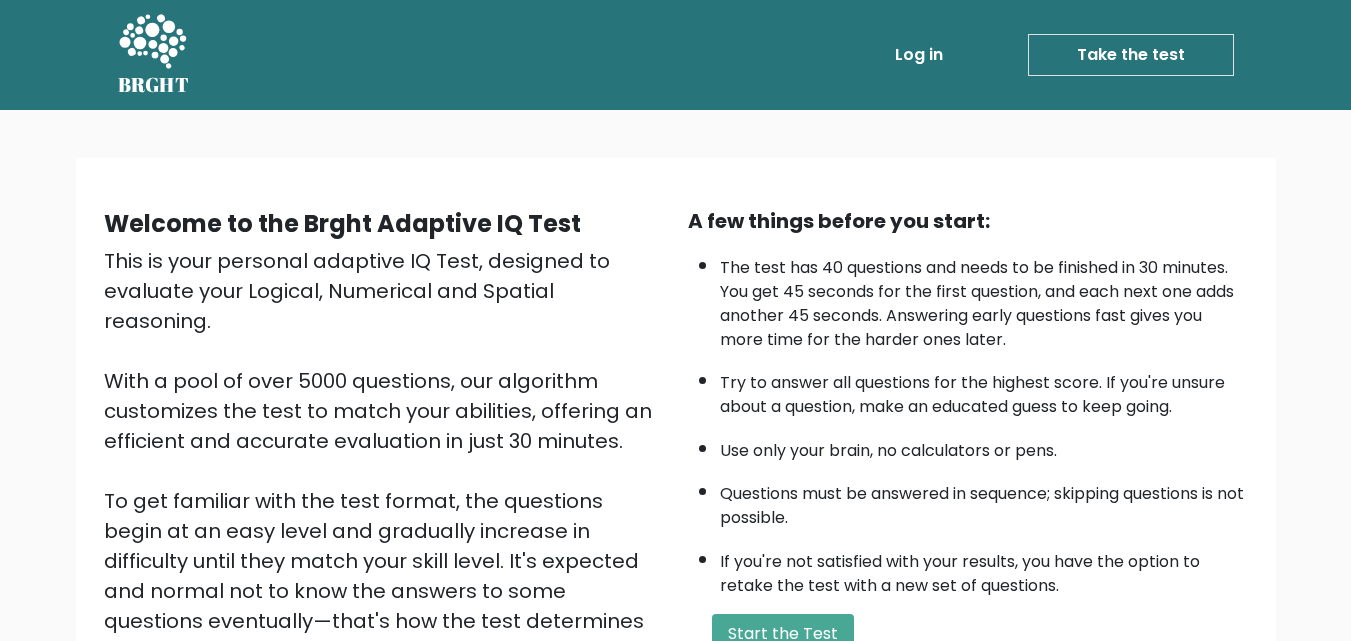 click on "Try to answer all questions for the highest score. If you're unsure about a question, make an educated guess to keep going." at bounding box center (984, 390) 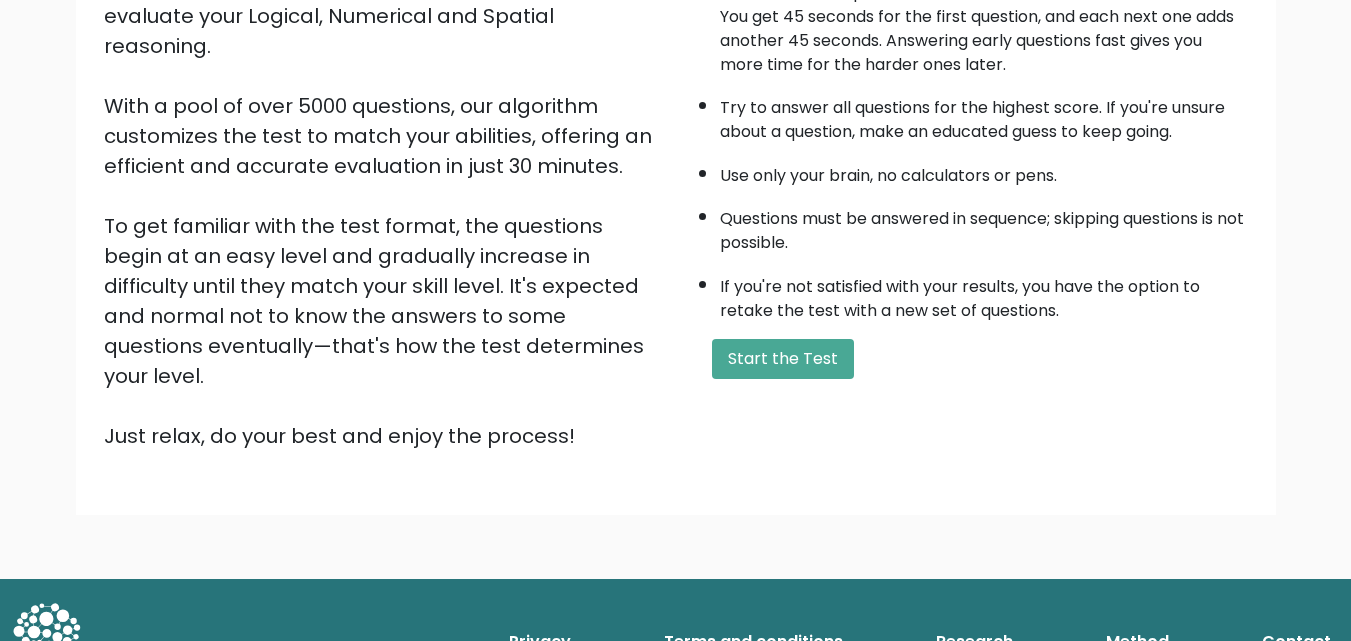 click on "Start the Test" at bounding box center (783, 359) 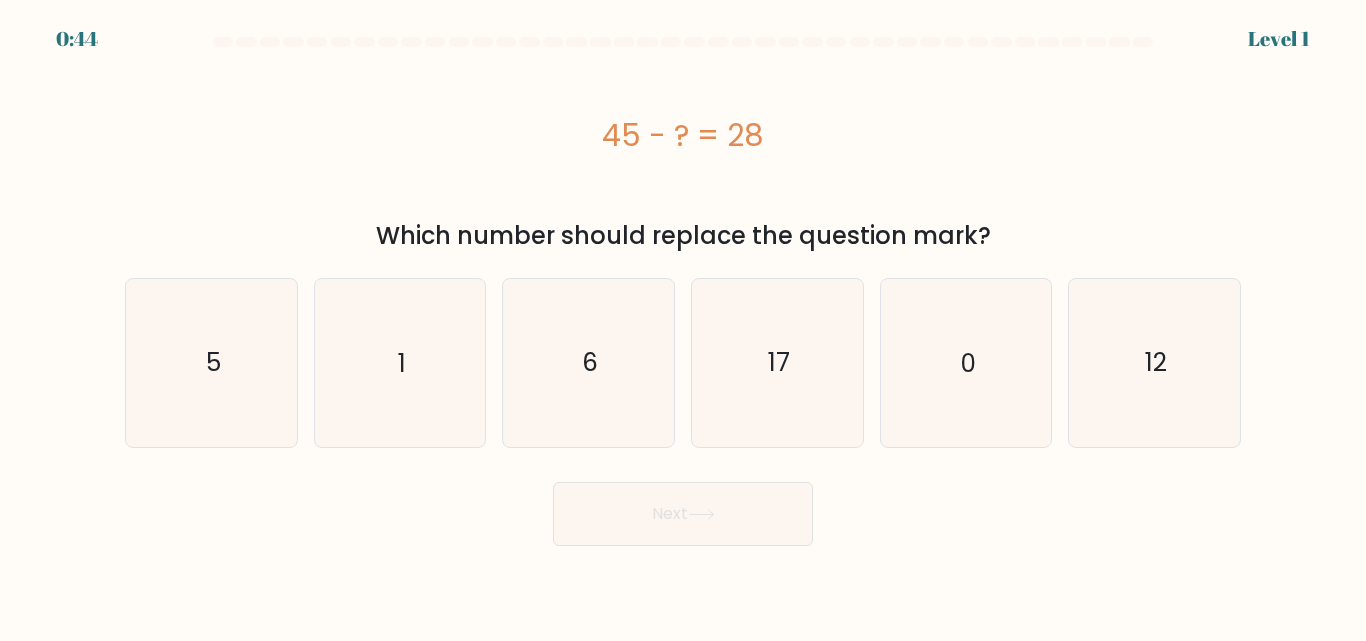 scroll, scrollTop: 0, scrollLeft: 0, axis: both 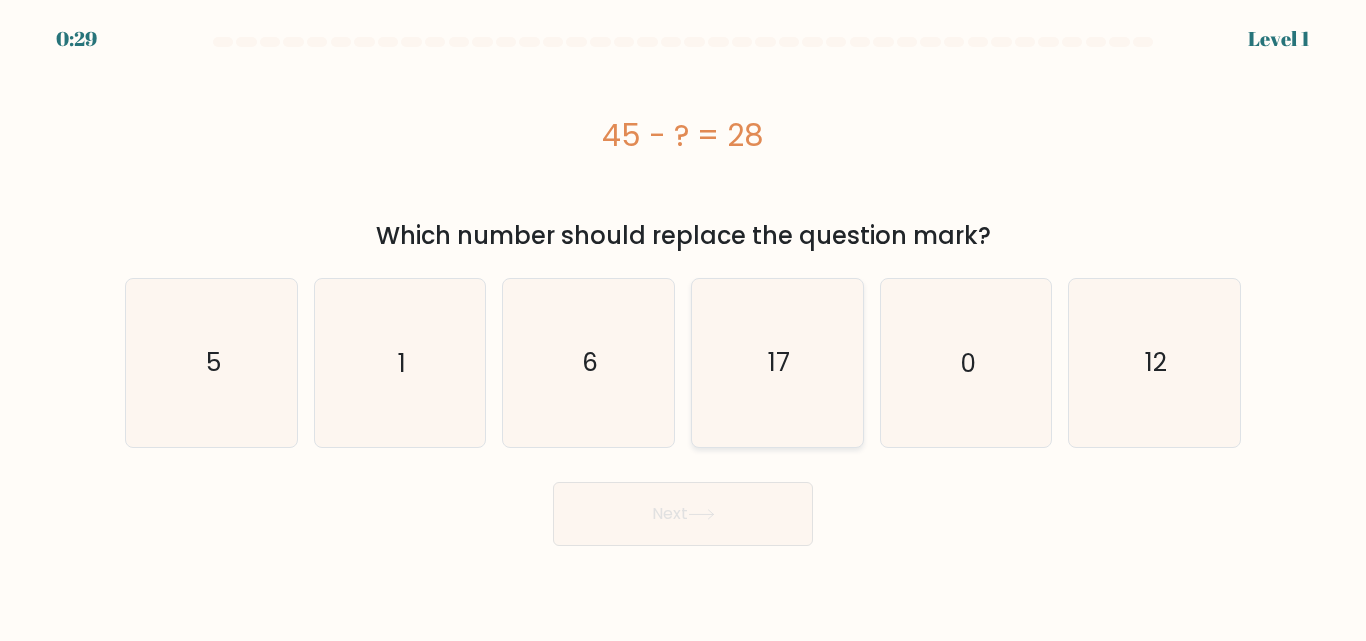 click on "17" 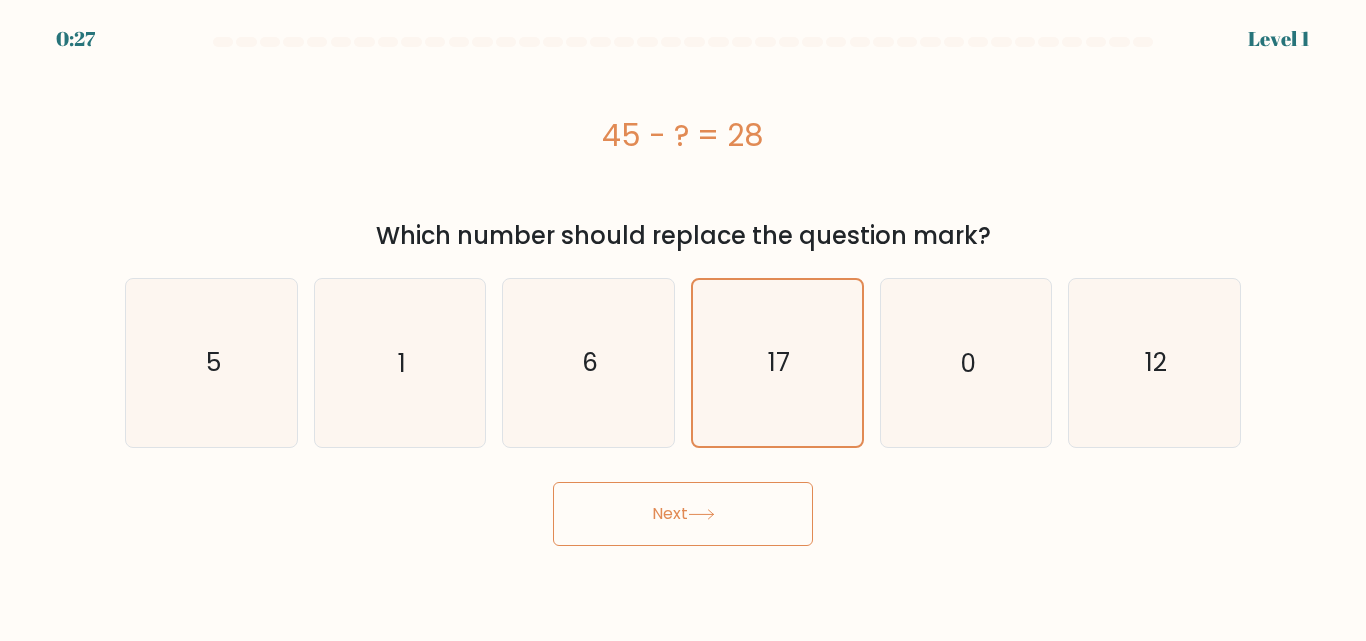 click on "Next" at bounding box center (683, 514) 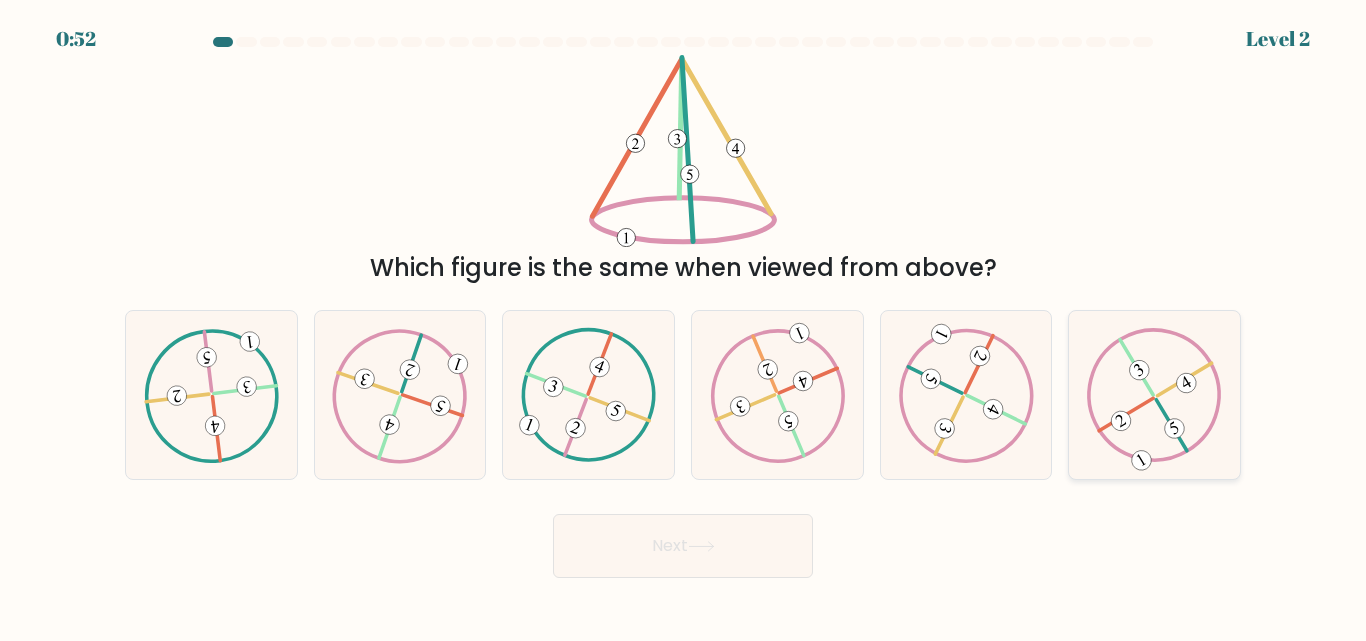 click 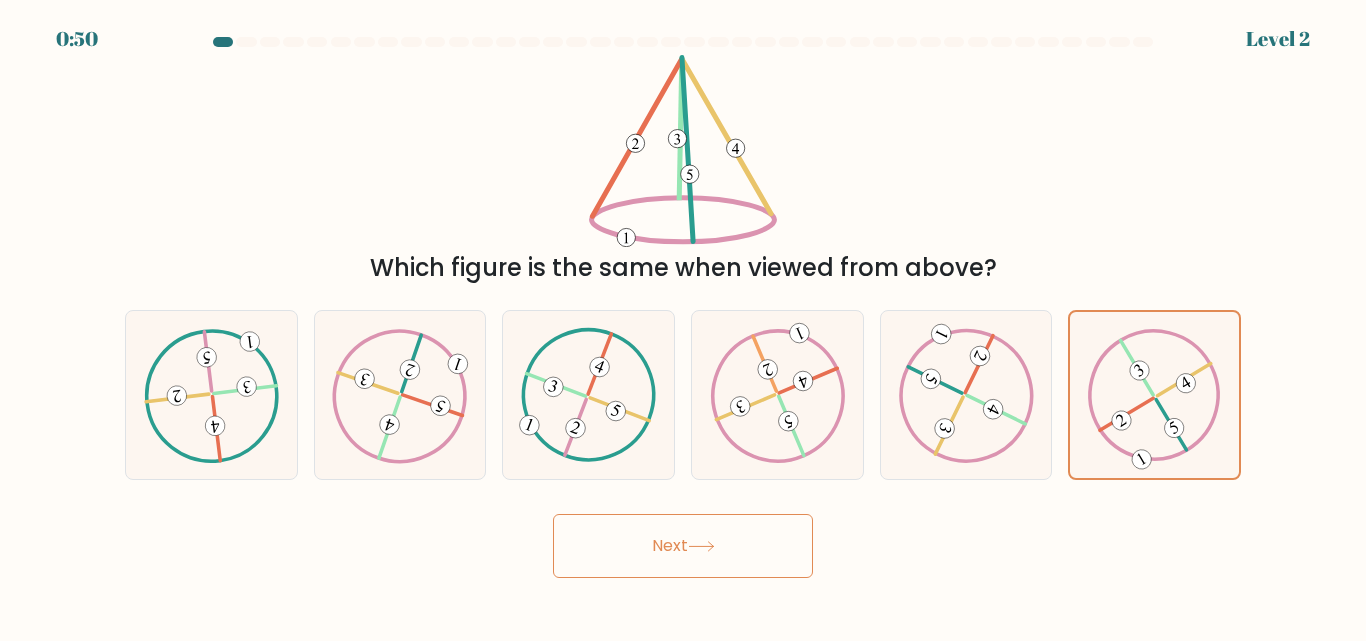 click on "Next" at bounding box center (683, 546) 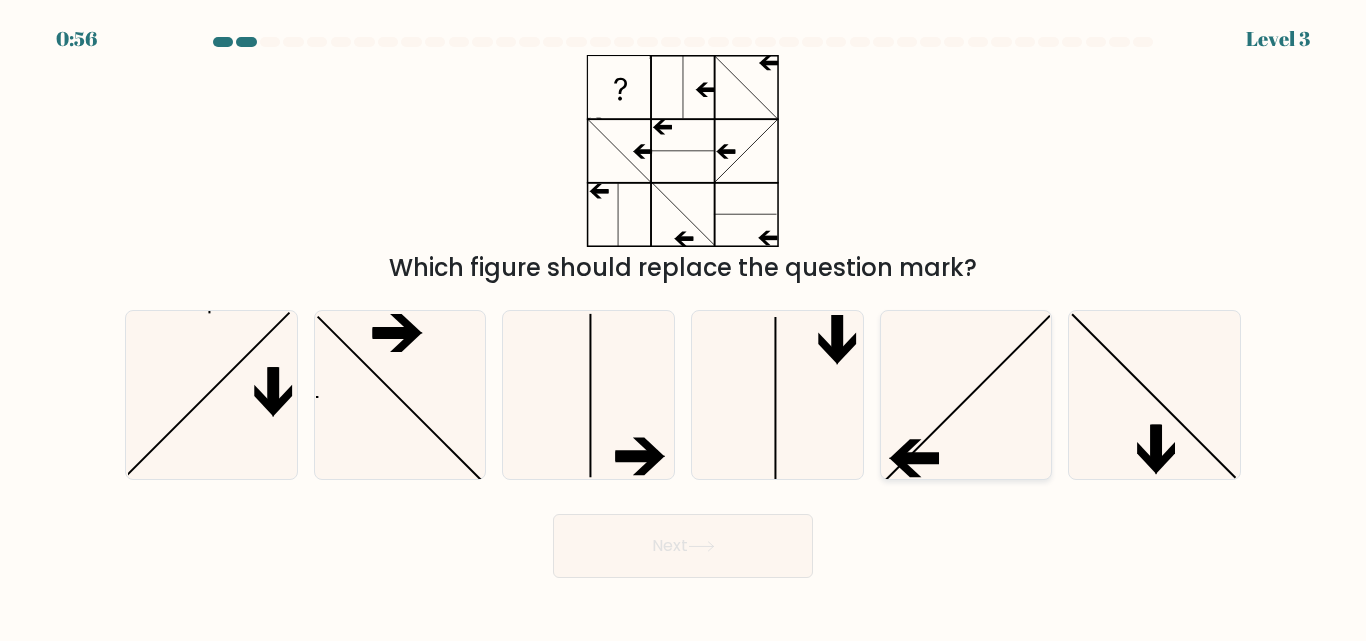 click 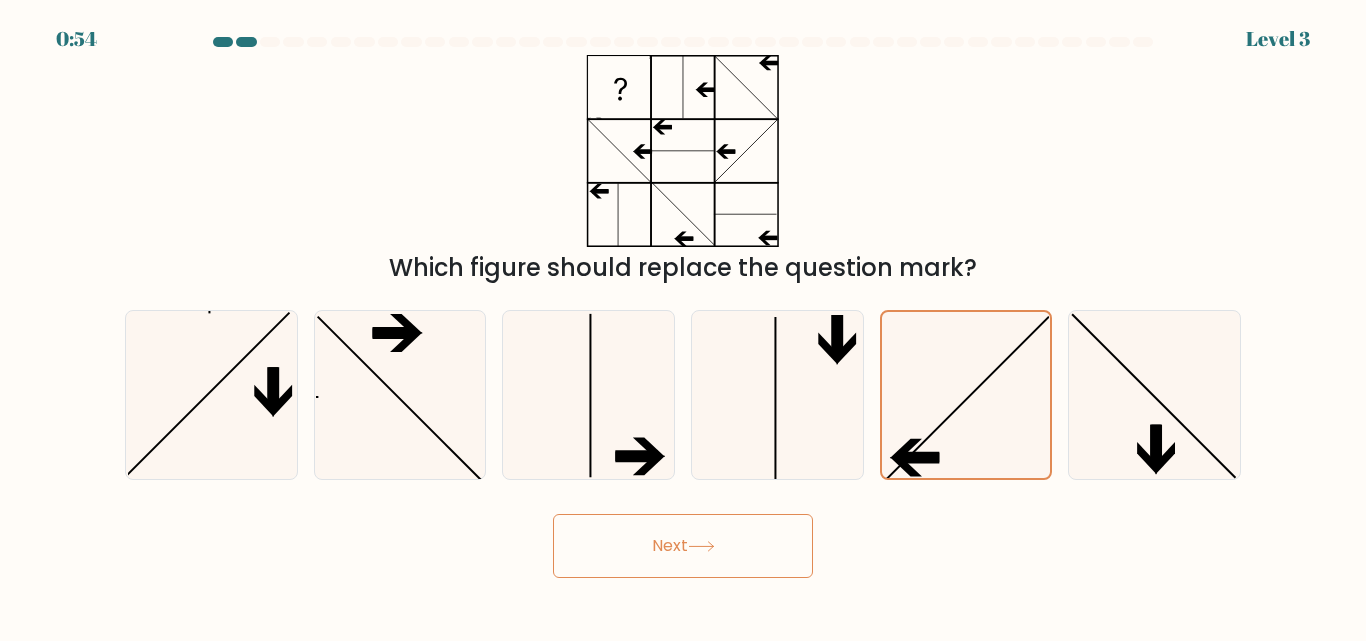 click on "Next" at bounding box center [683, 546] 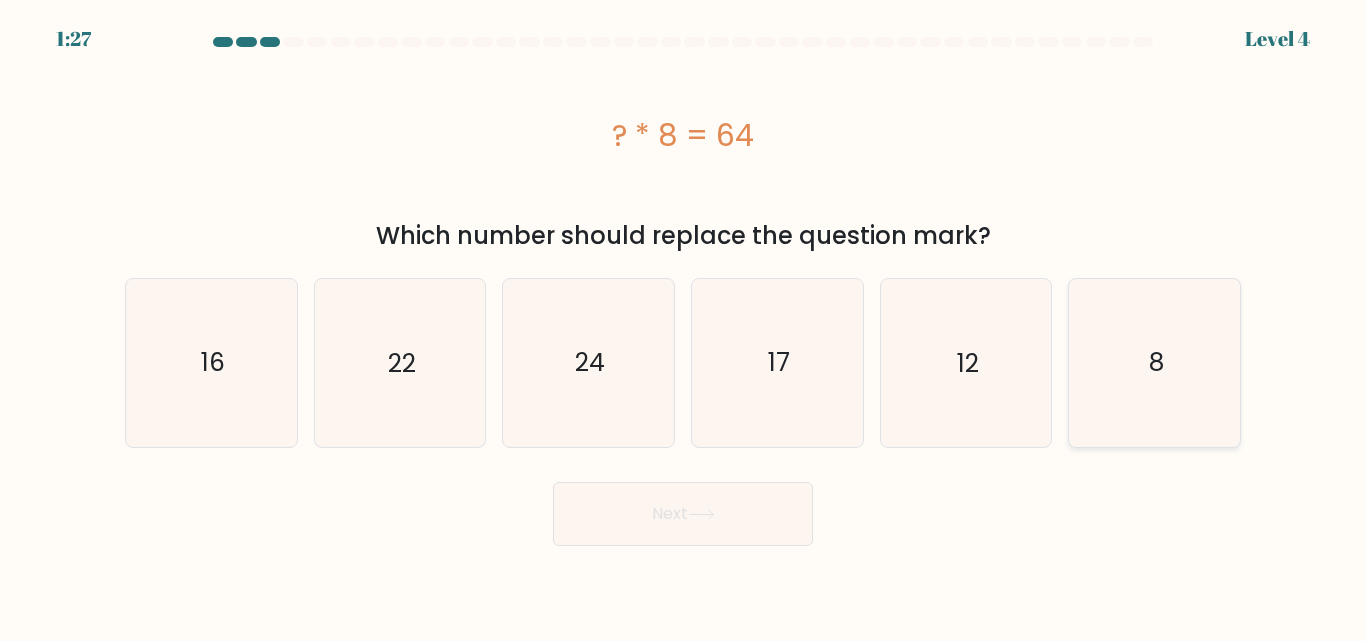 click on "8" 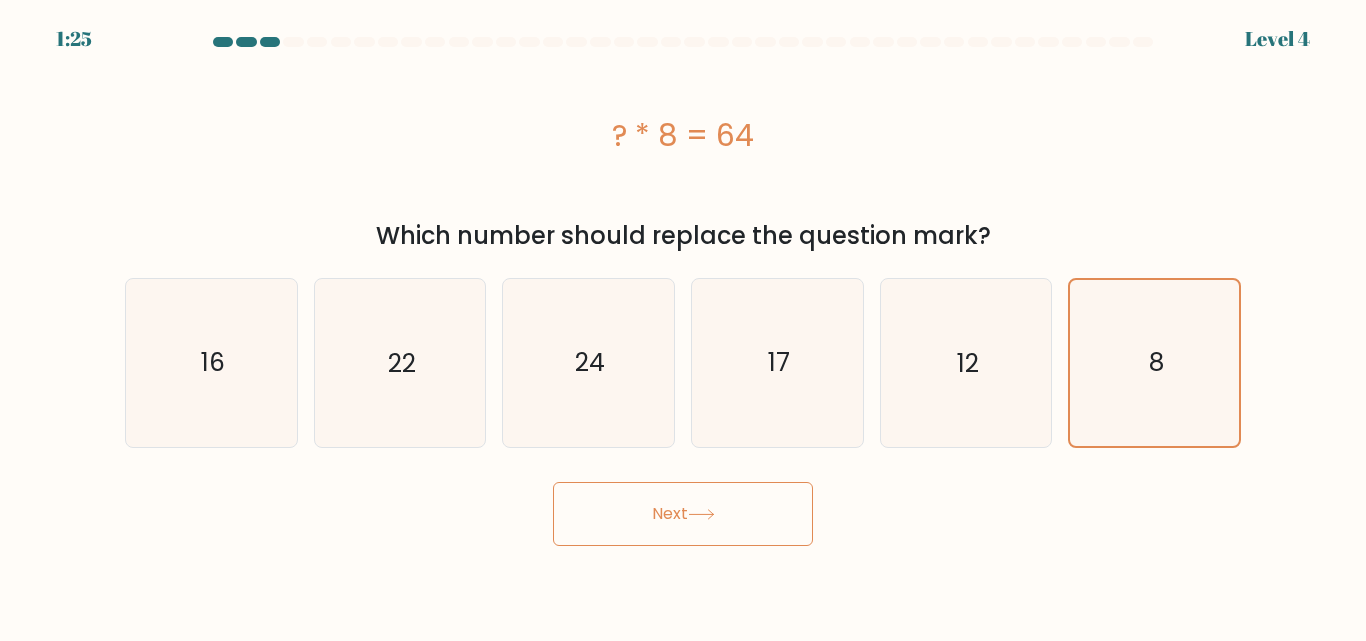 click on "Next" at bounding box center (683, 514) 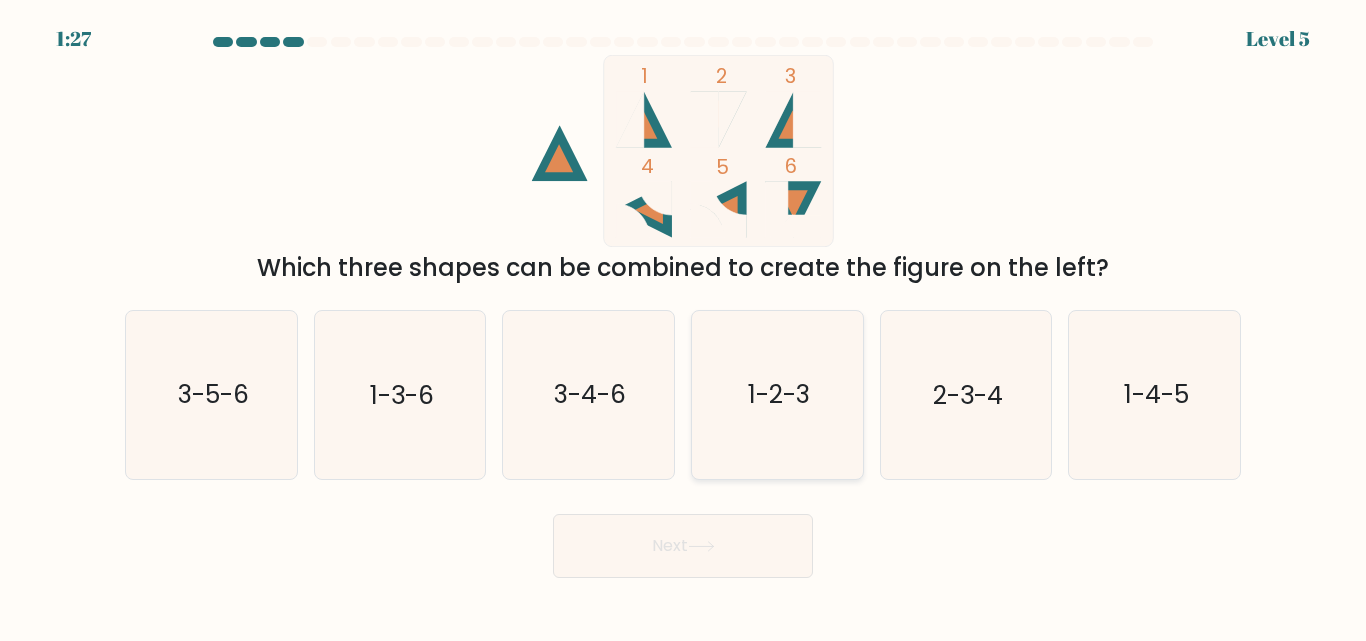 click on "1-2-3" 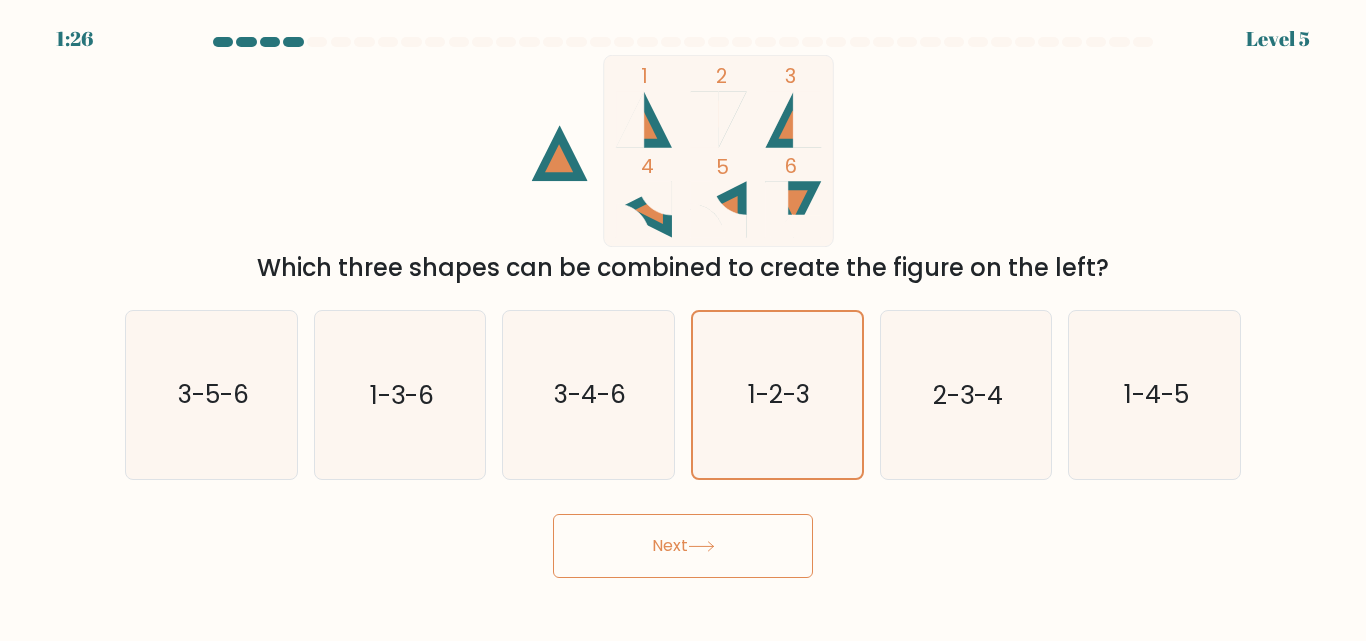 click on "Next" at bounding box center [683, 546] 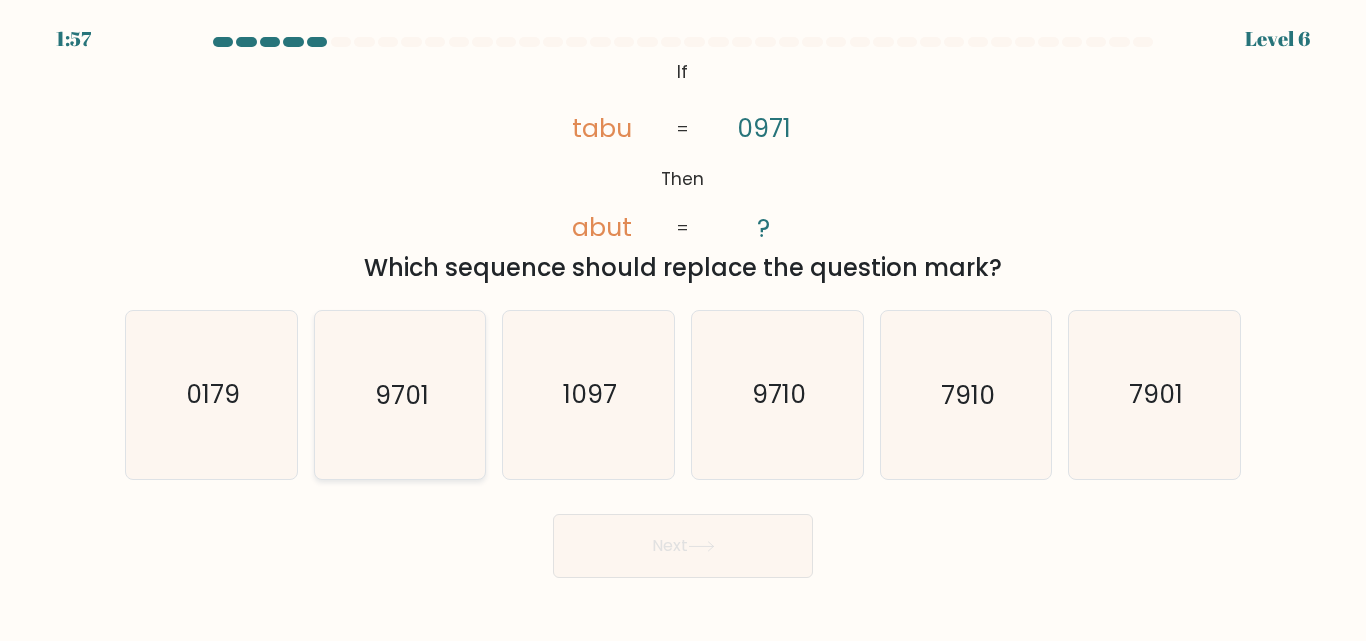 click on "9701" 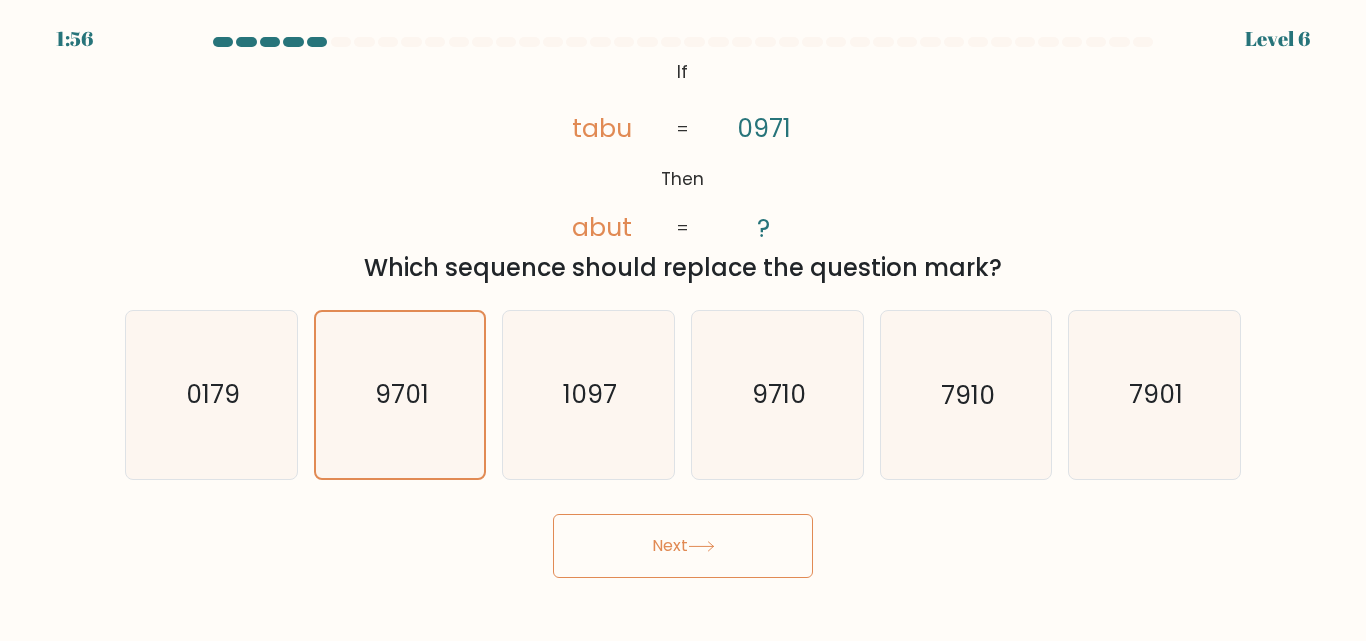 click on "Next" at bounding box center [683, 546] 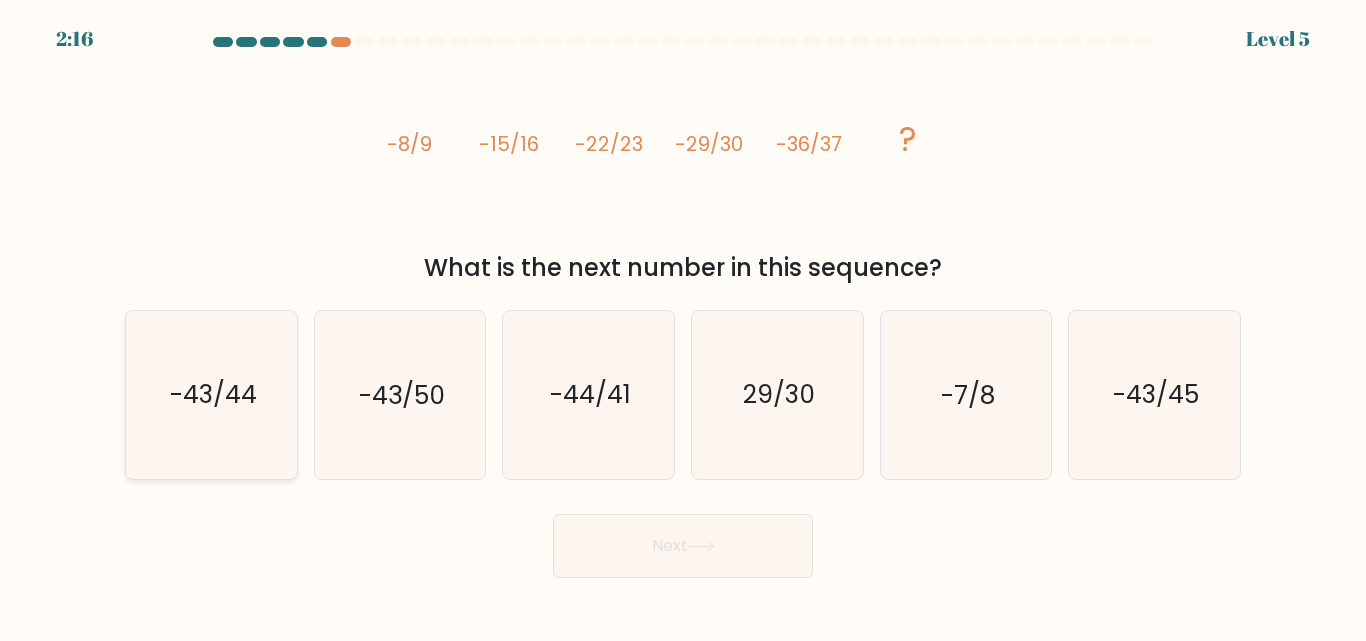 click on "-43/44" 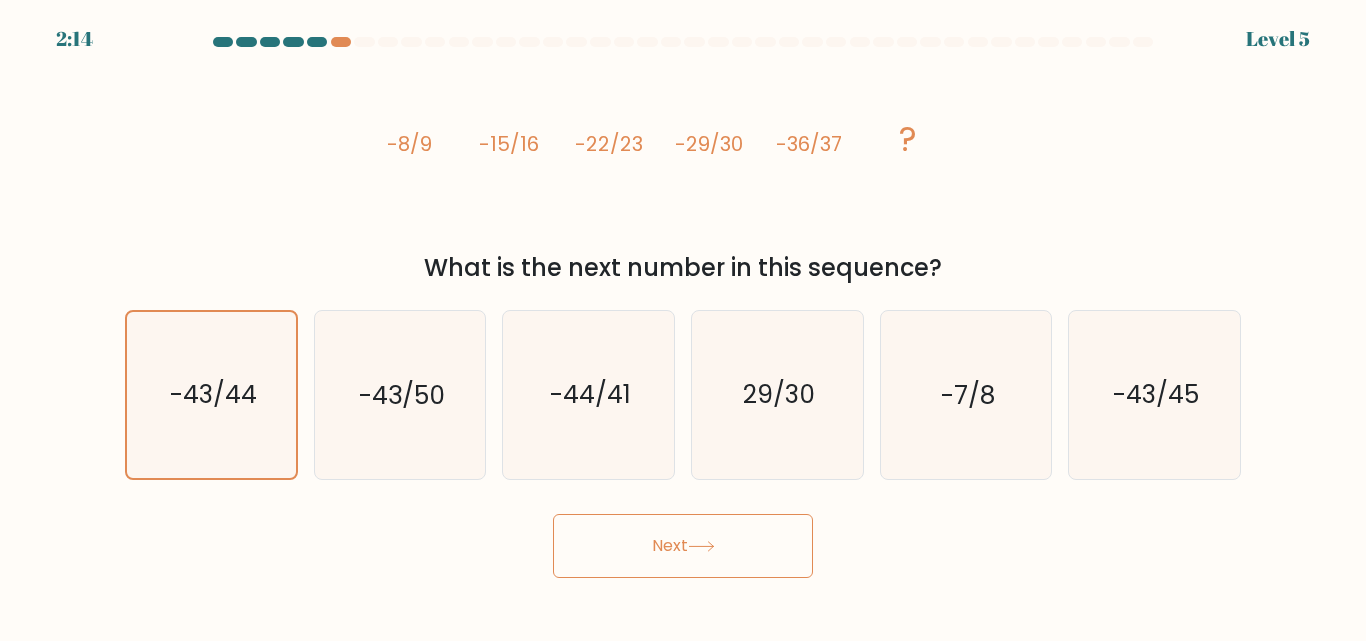click on "Next" at bounding box center (683, 546) 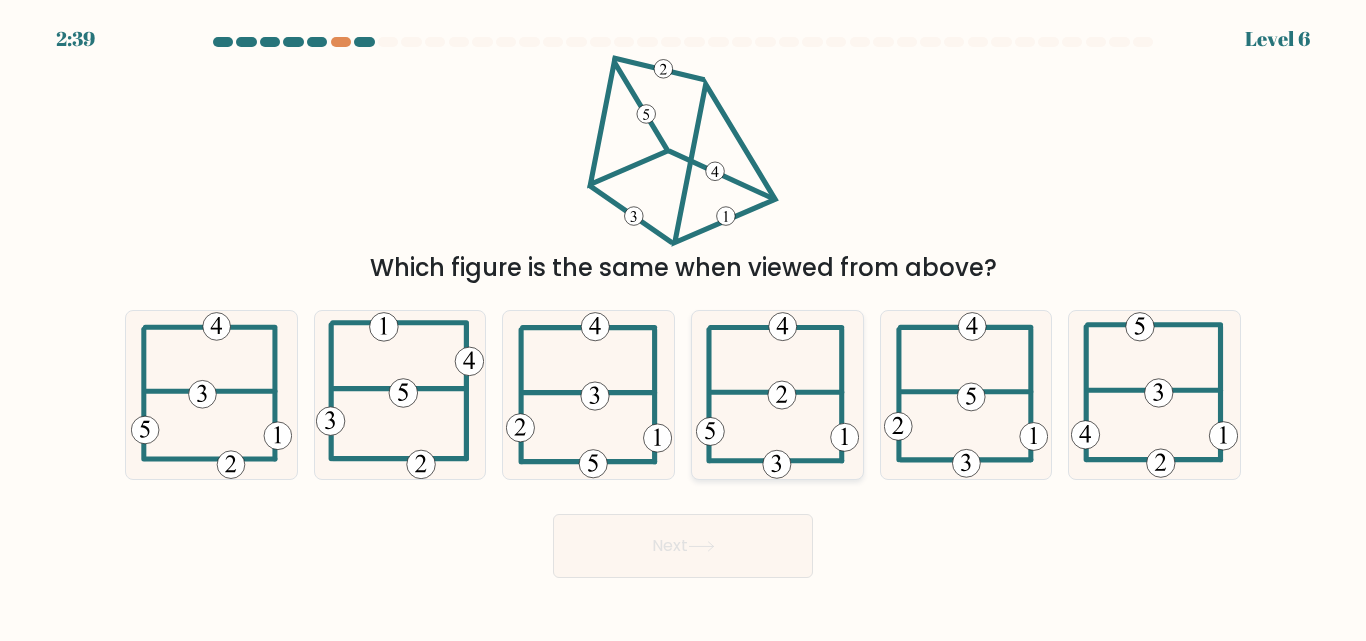 click 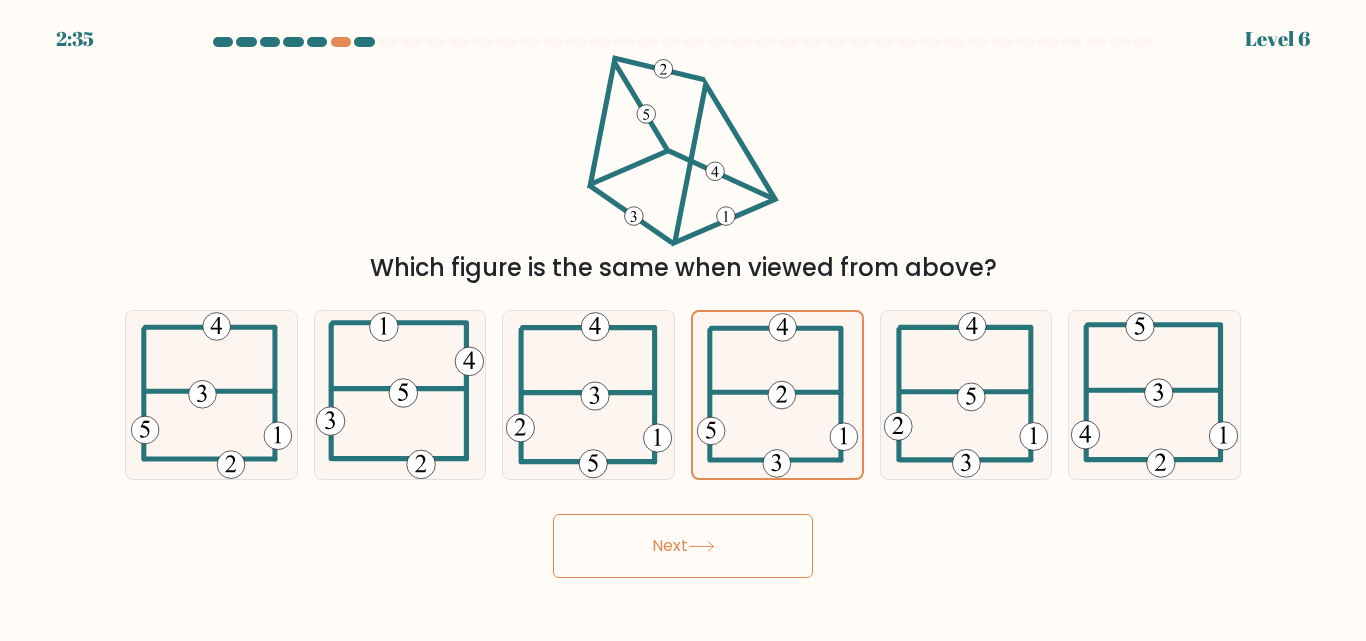 click on "Next" at bounding box center [683, 546] 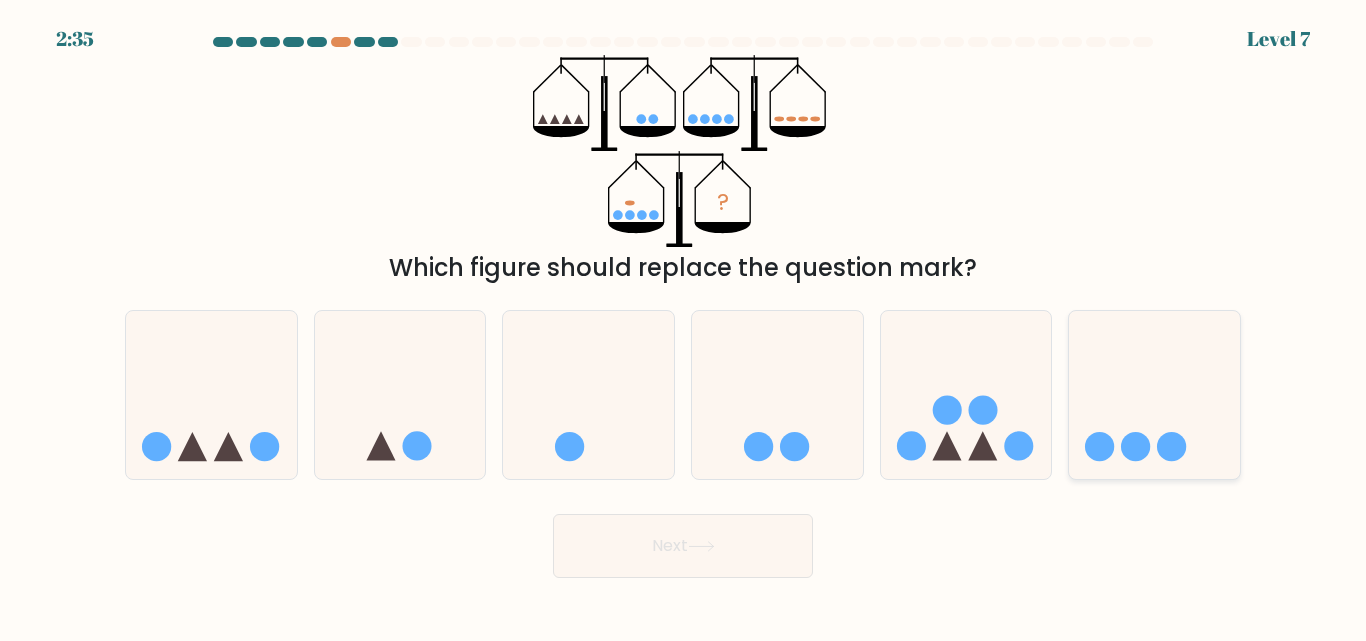 click 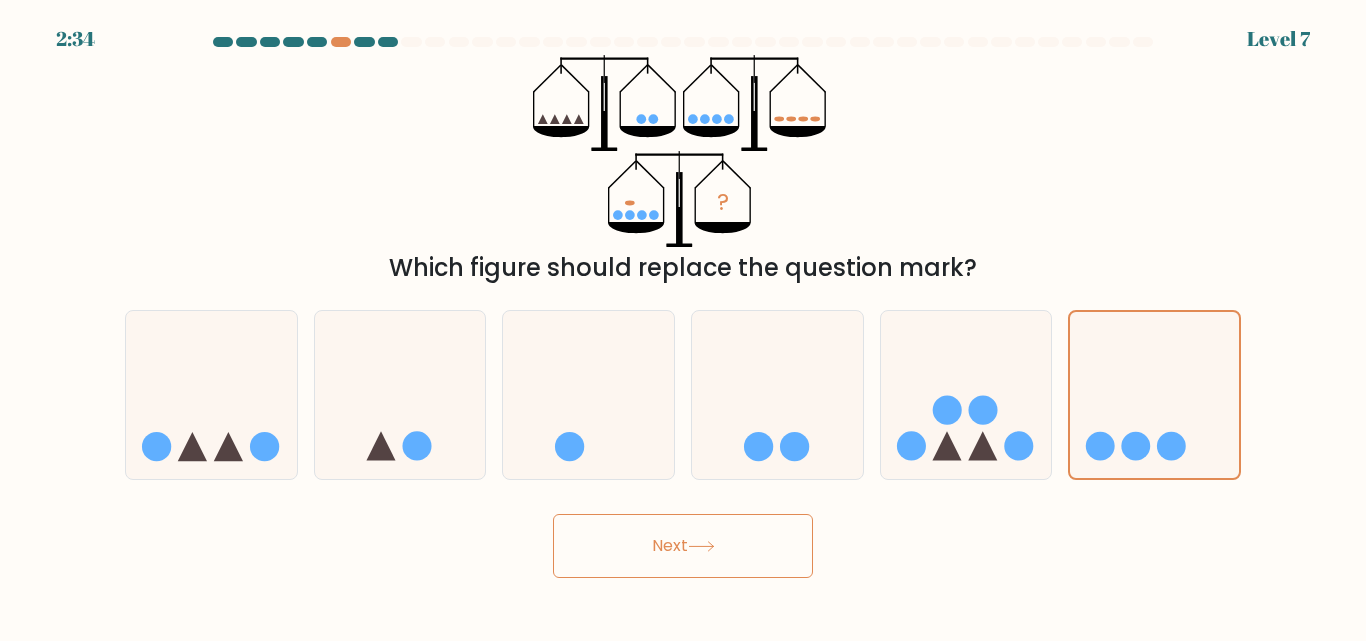 click on "Next" at bounding box center [683, 546] 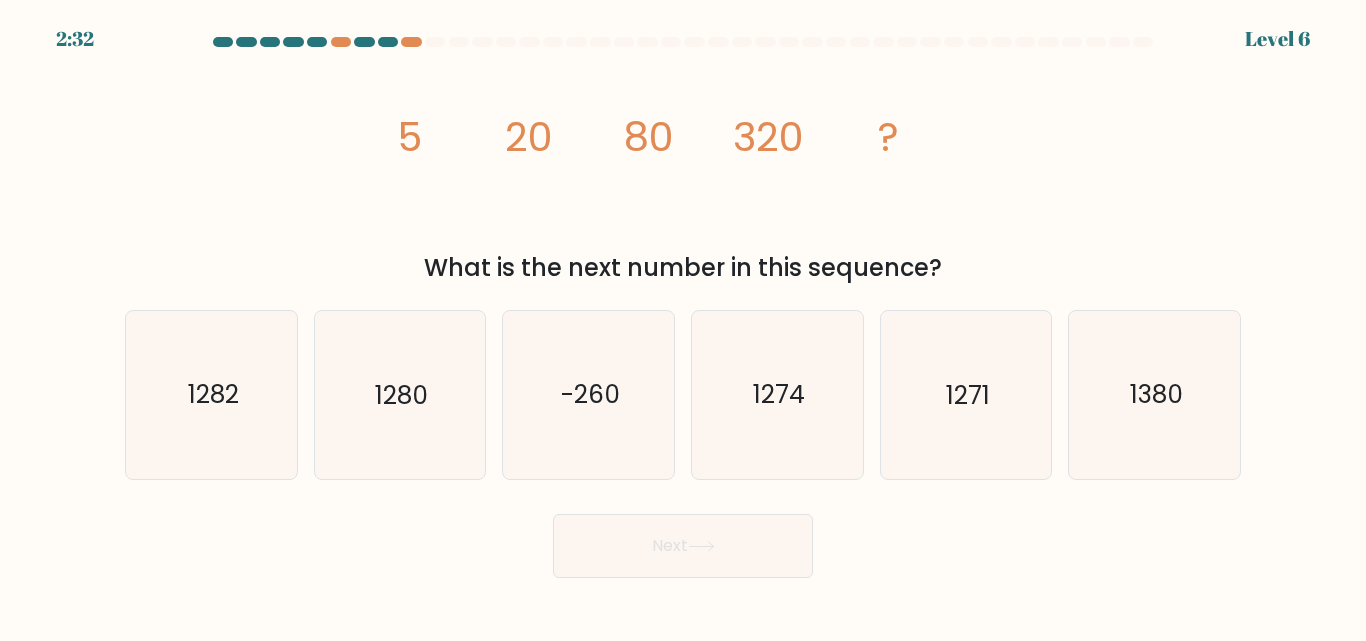 click on "Next" at bounding box center [683, 546] 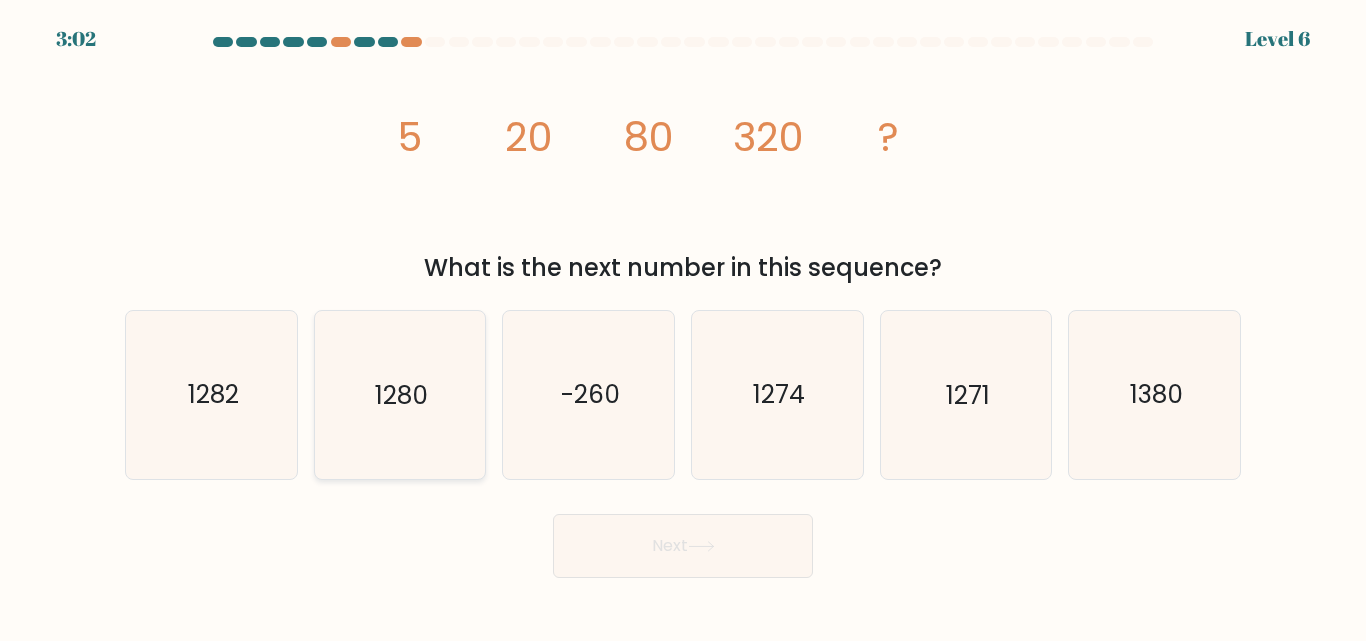 click on "1280" 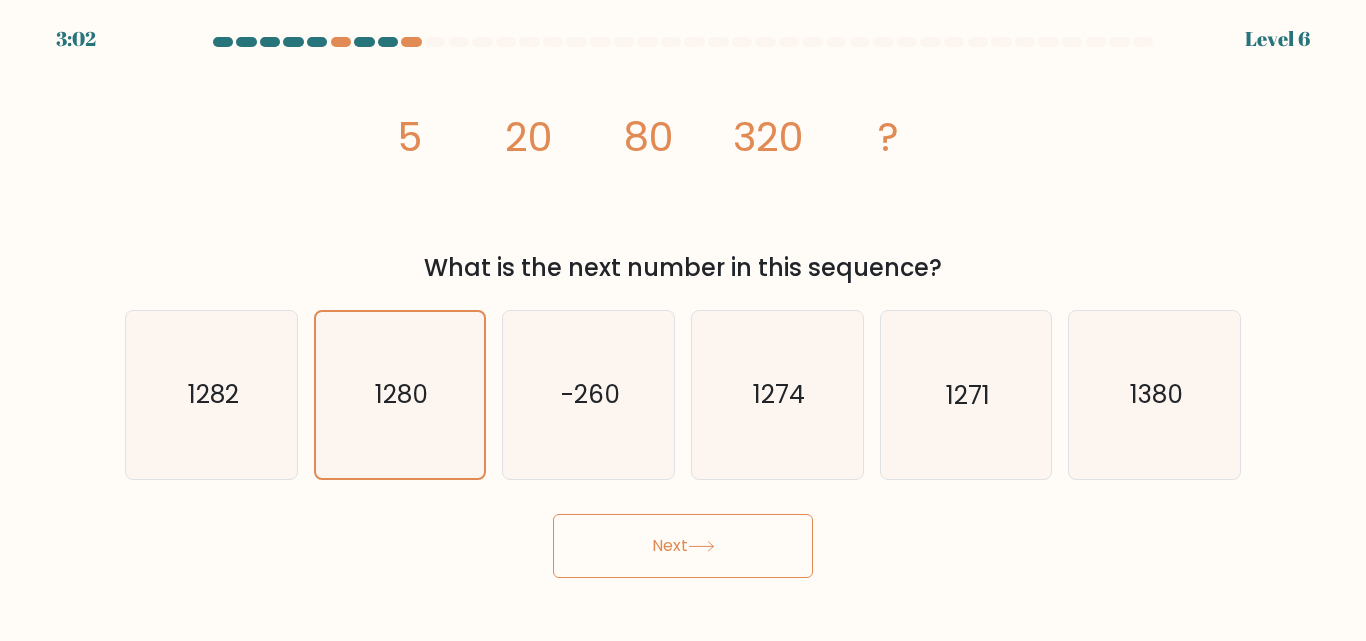 click on "Next" at bounding box center [683, 546] 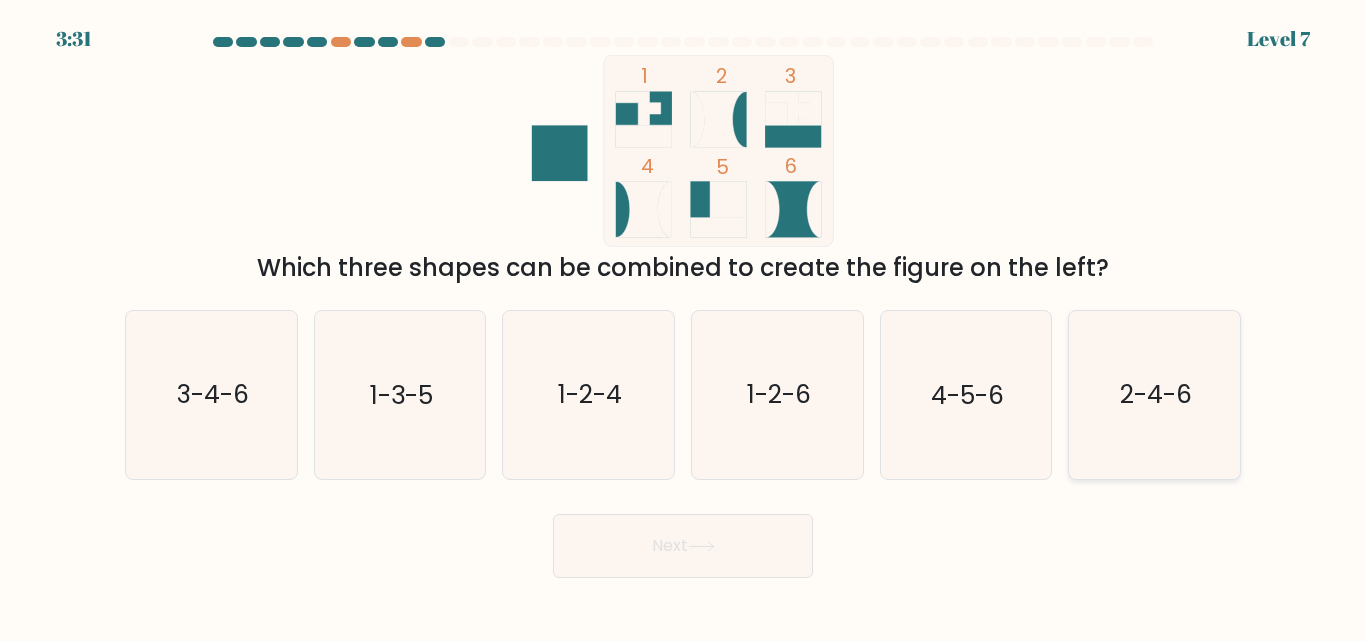 click on "2-4-6" 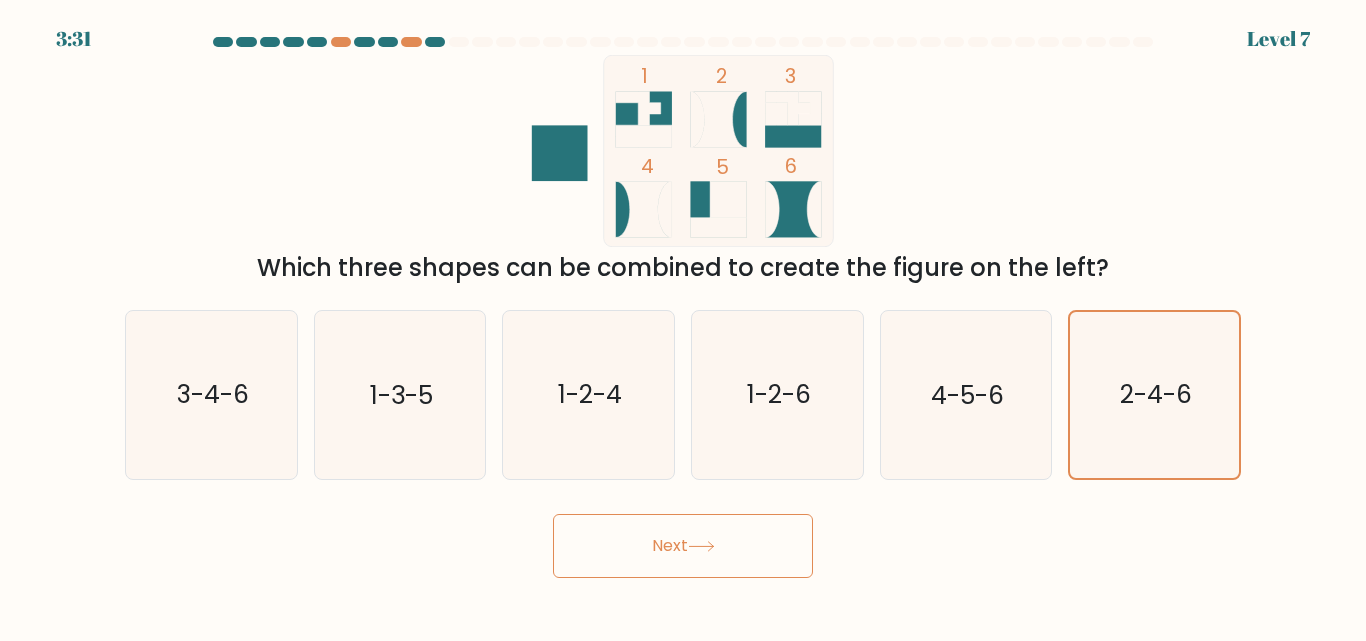 click on "Next" at bounding box center (683, 546) 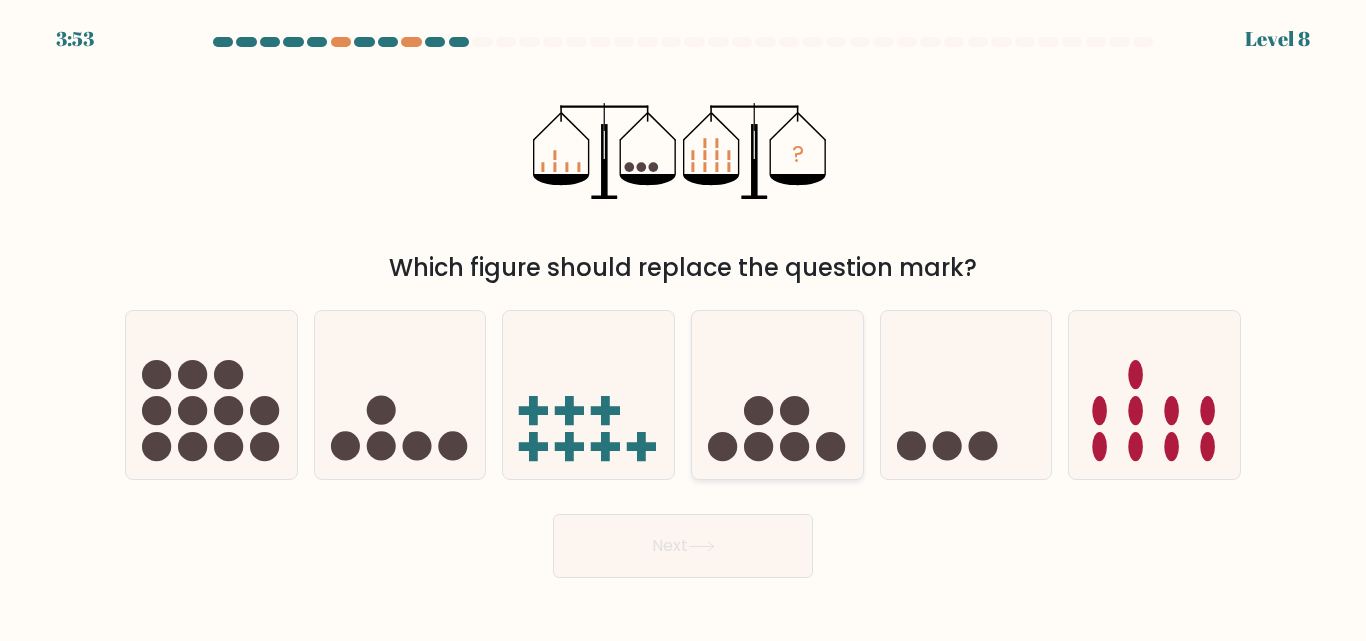 click 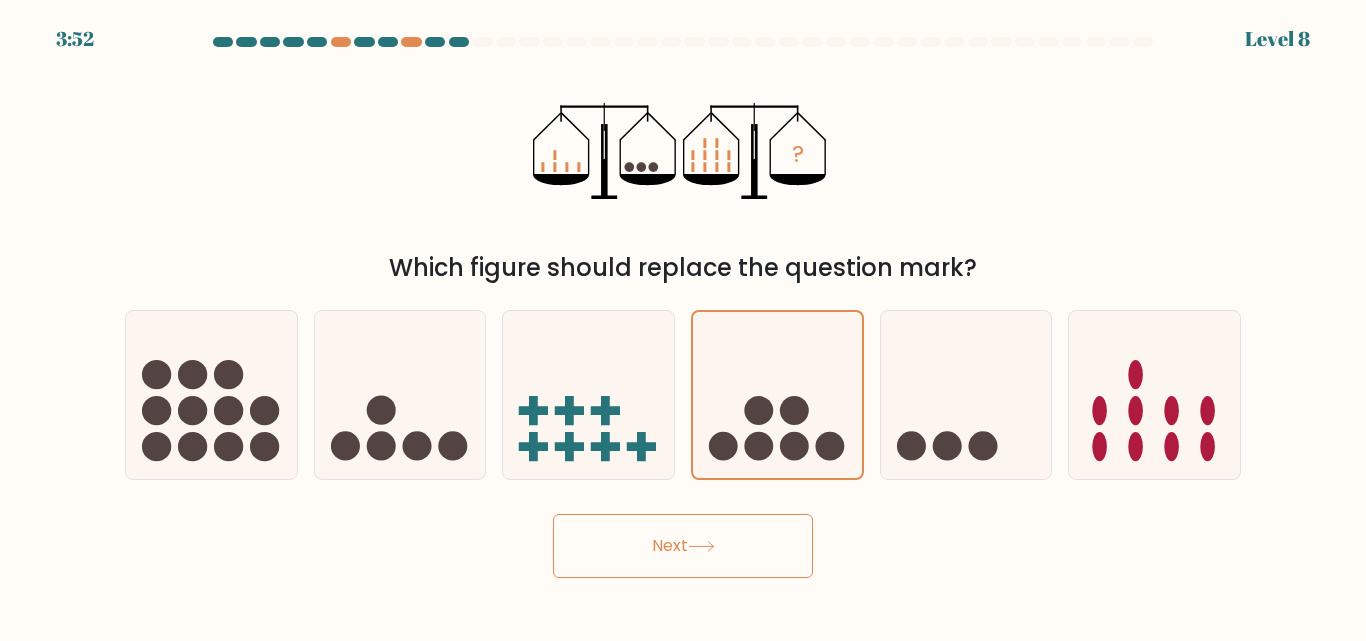 click on "Next" at bounding box center (683, 546) 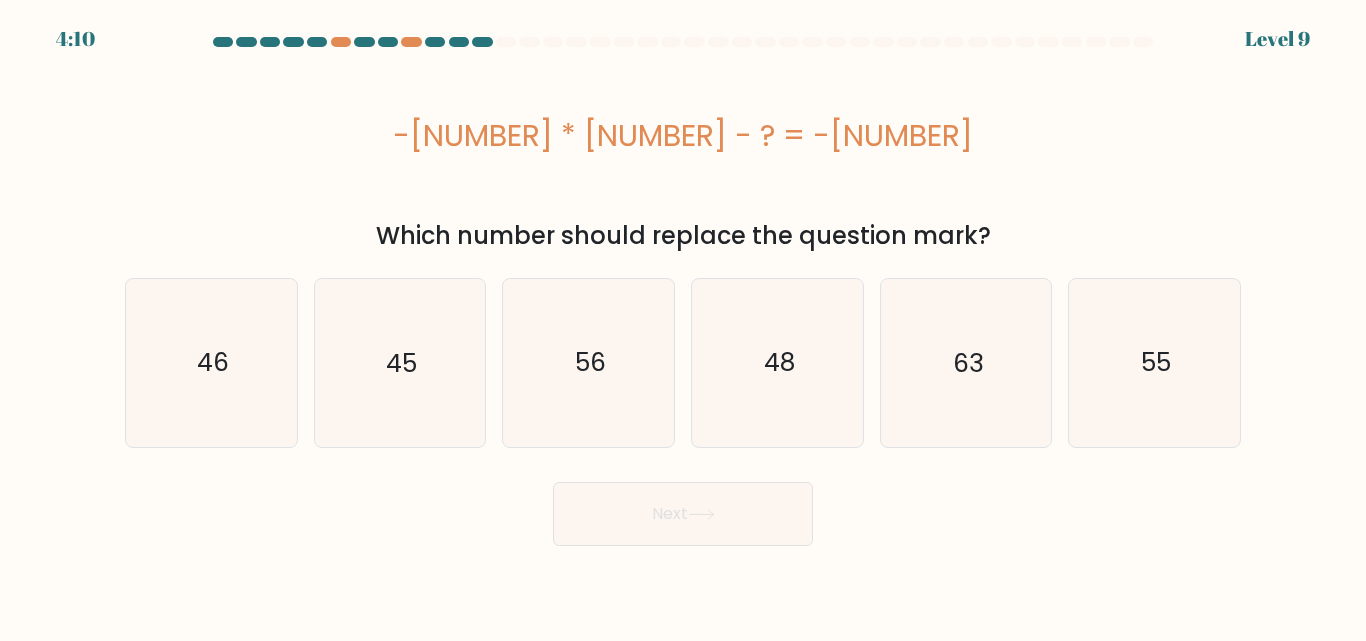 click on "Next" at bounding box center (683, 514) 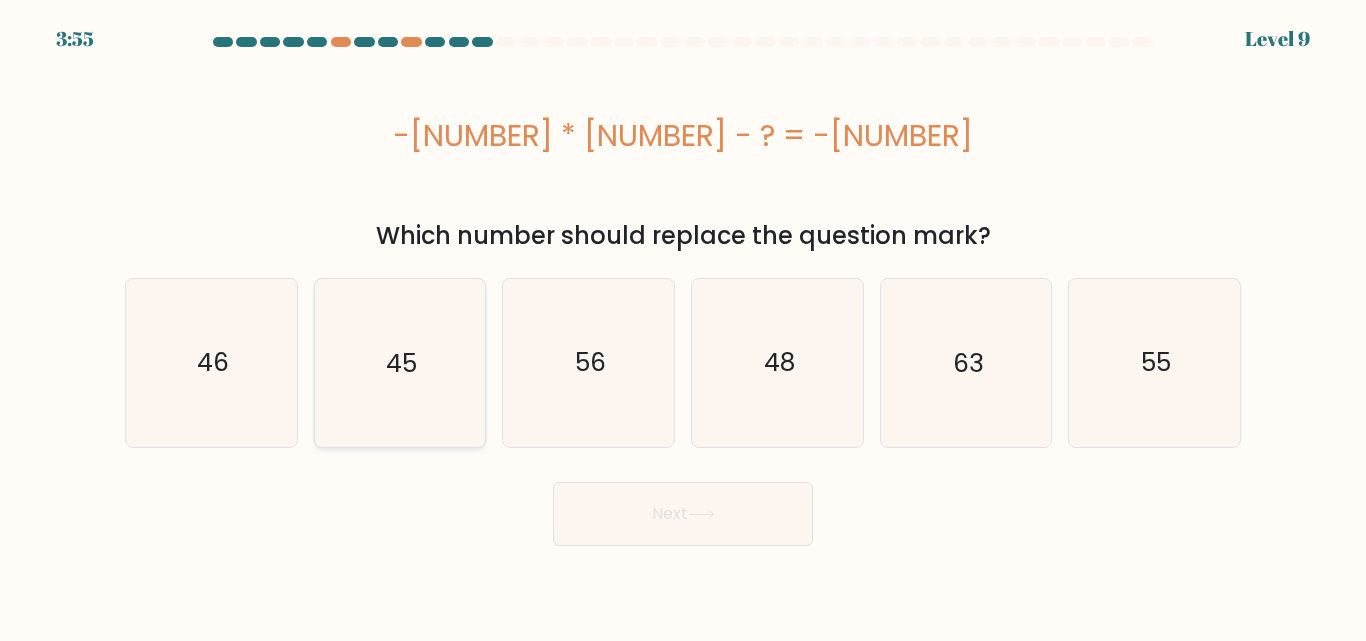 drag, startPoint x: 394, startPoint y: 347, endPoint x: 438, endPoint y: 369, distance: 49.193497 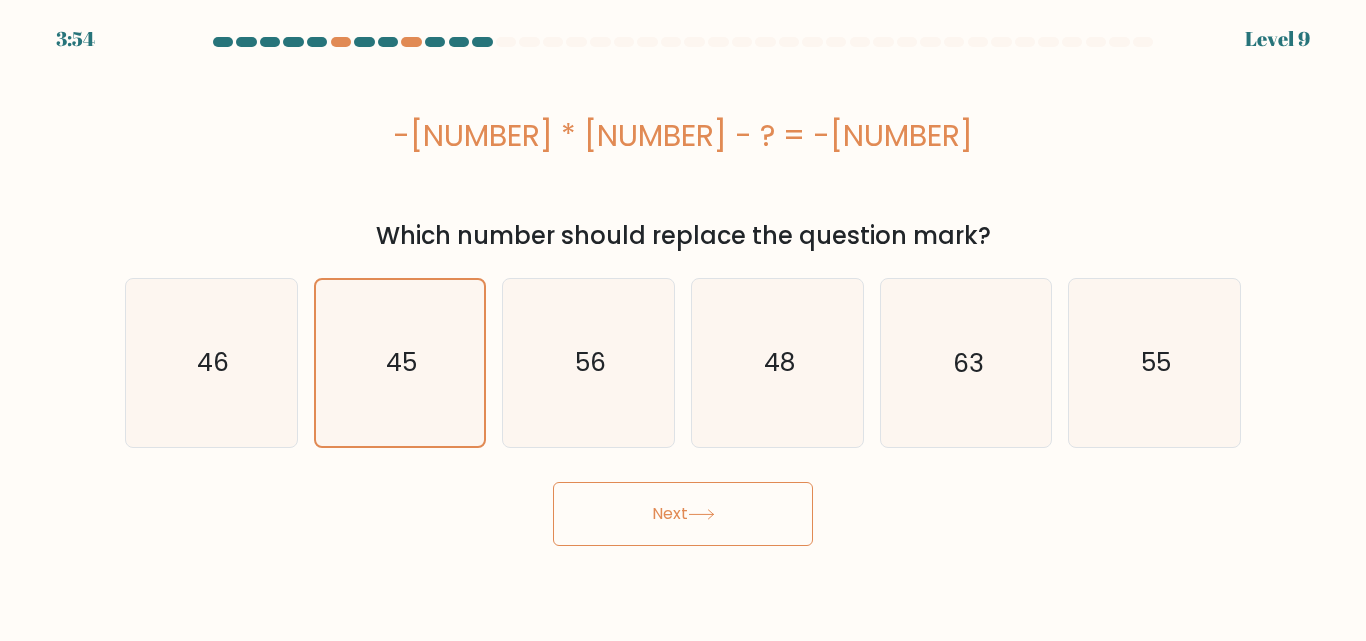 click on "Next" at bounding box center (683, 514) 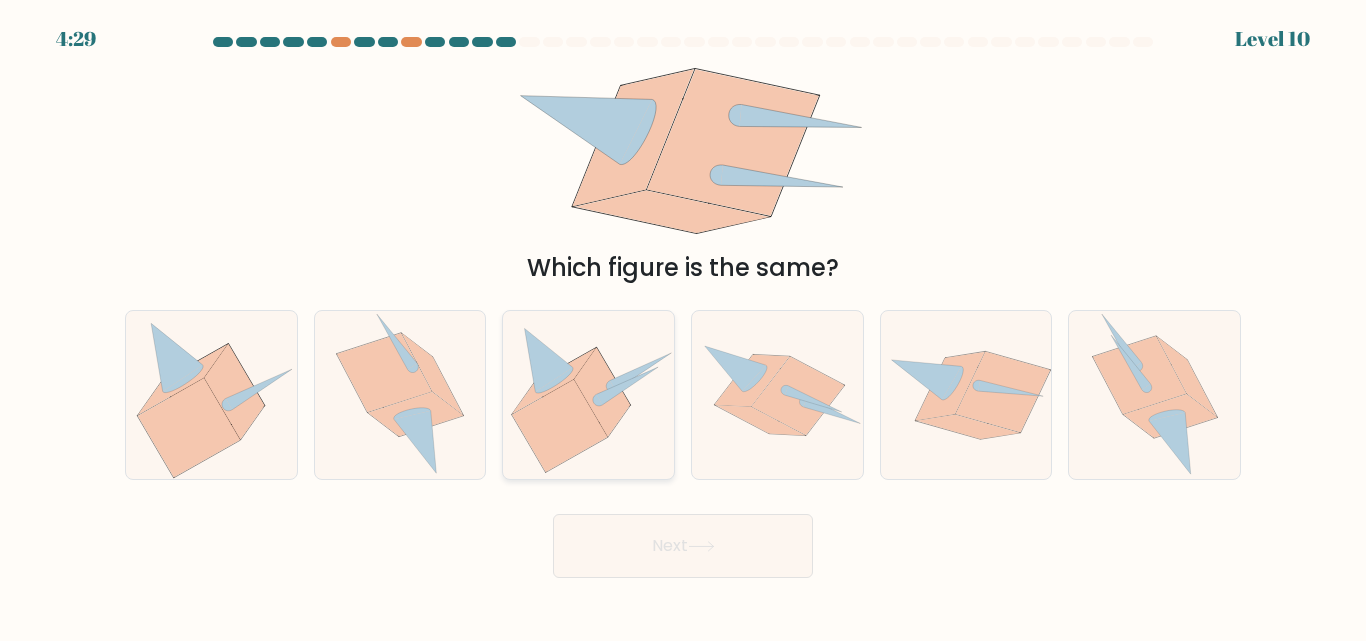 click 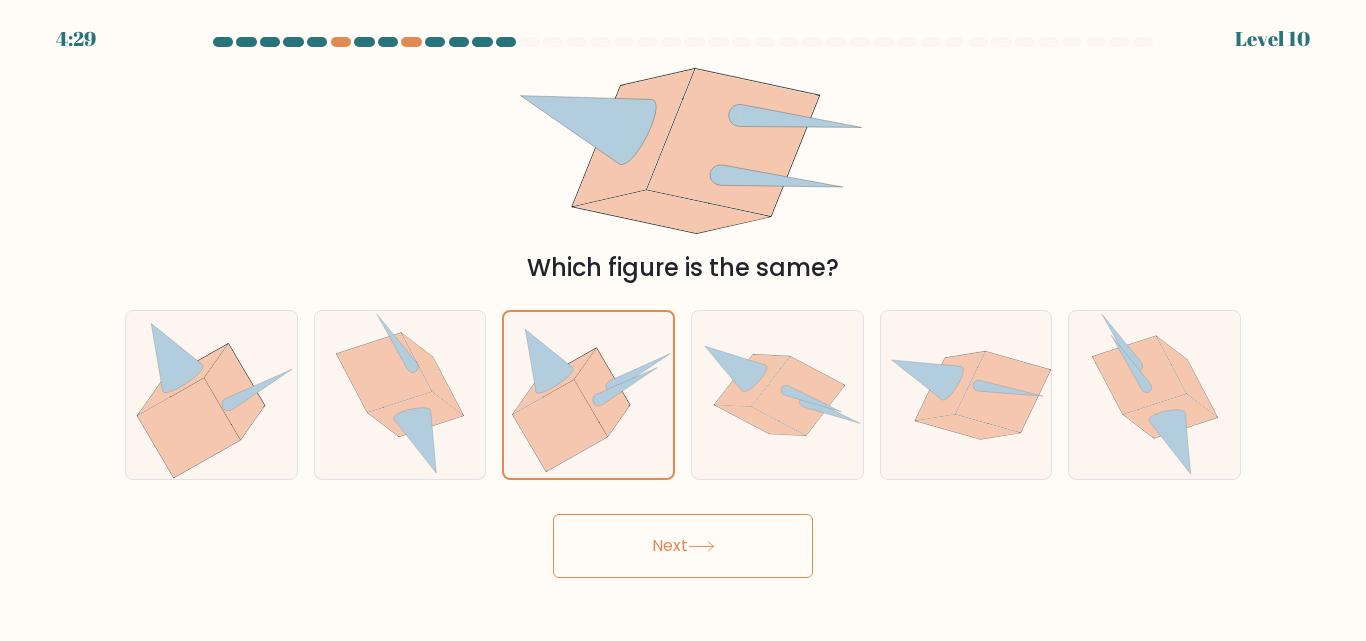 click on "Next" at bounding box center [683, 546] 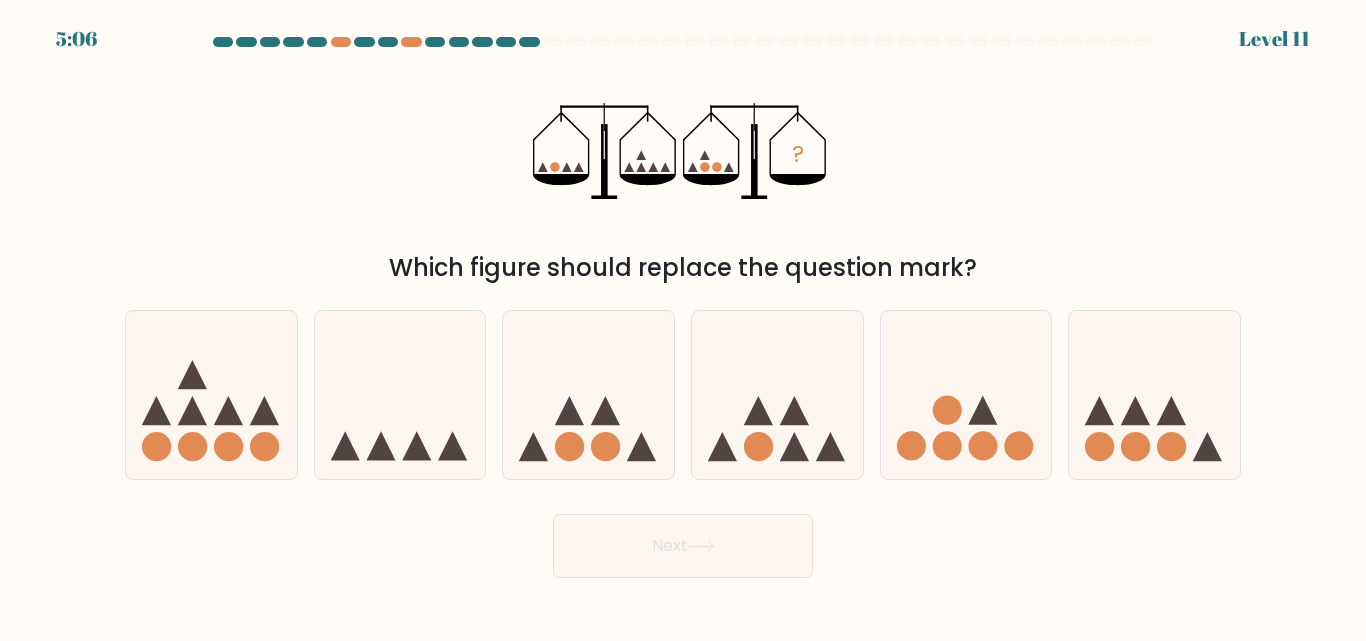 click on "?" 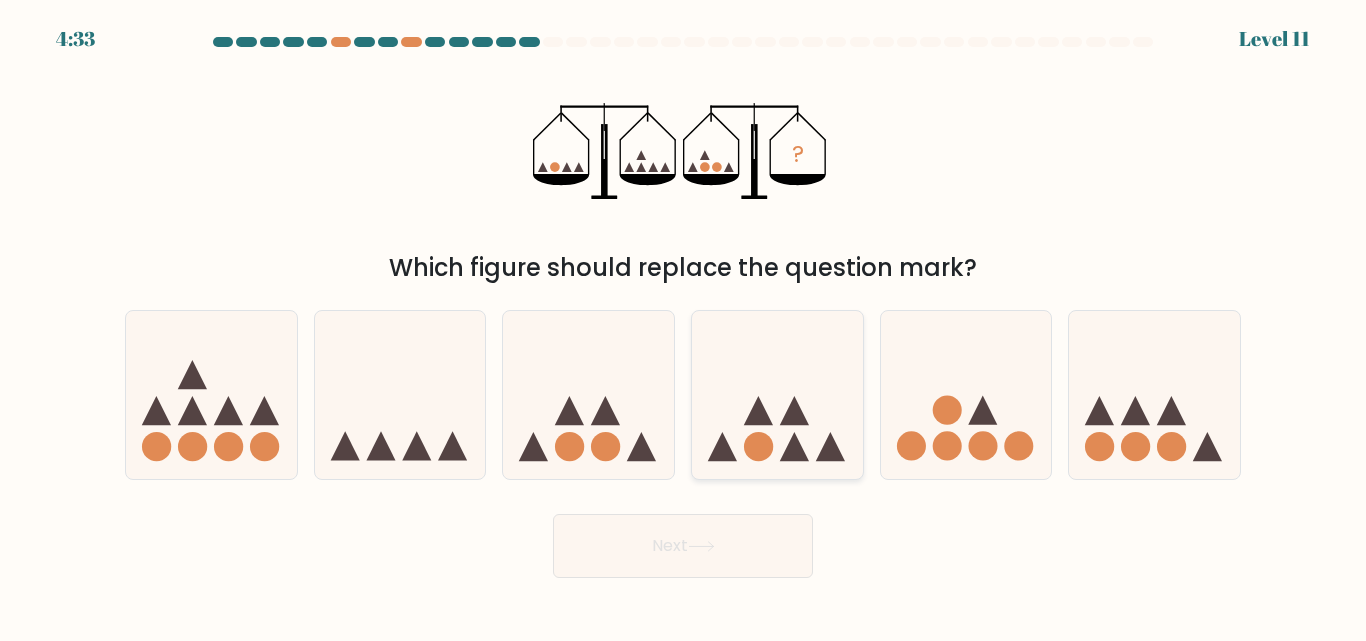 click 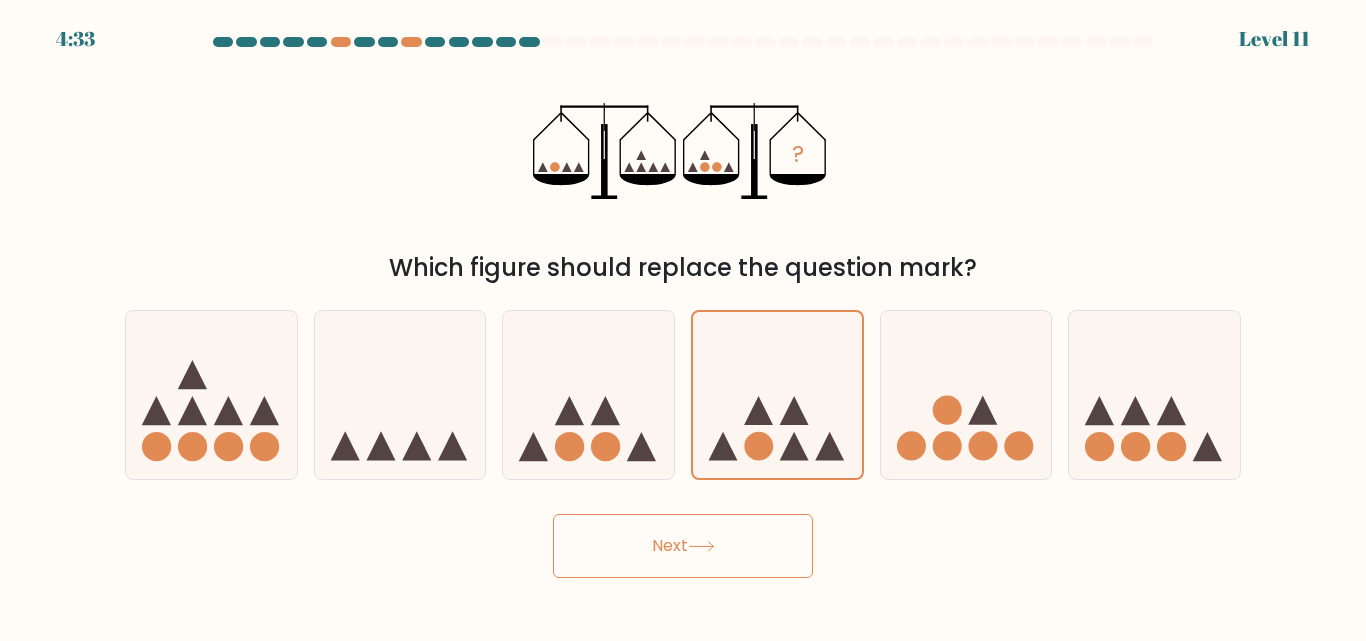 click on "Next" at bounding box center [683, 546] 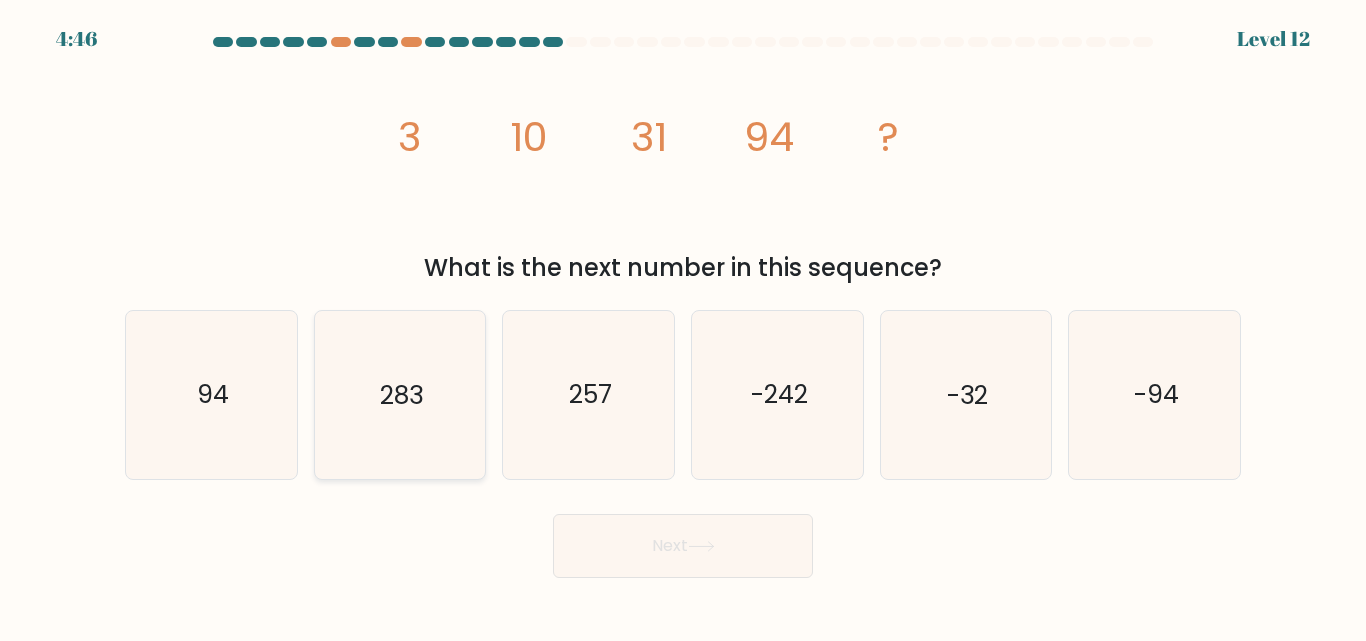 click on "283" 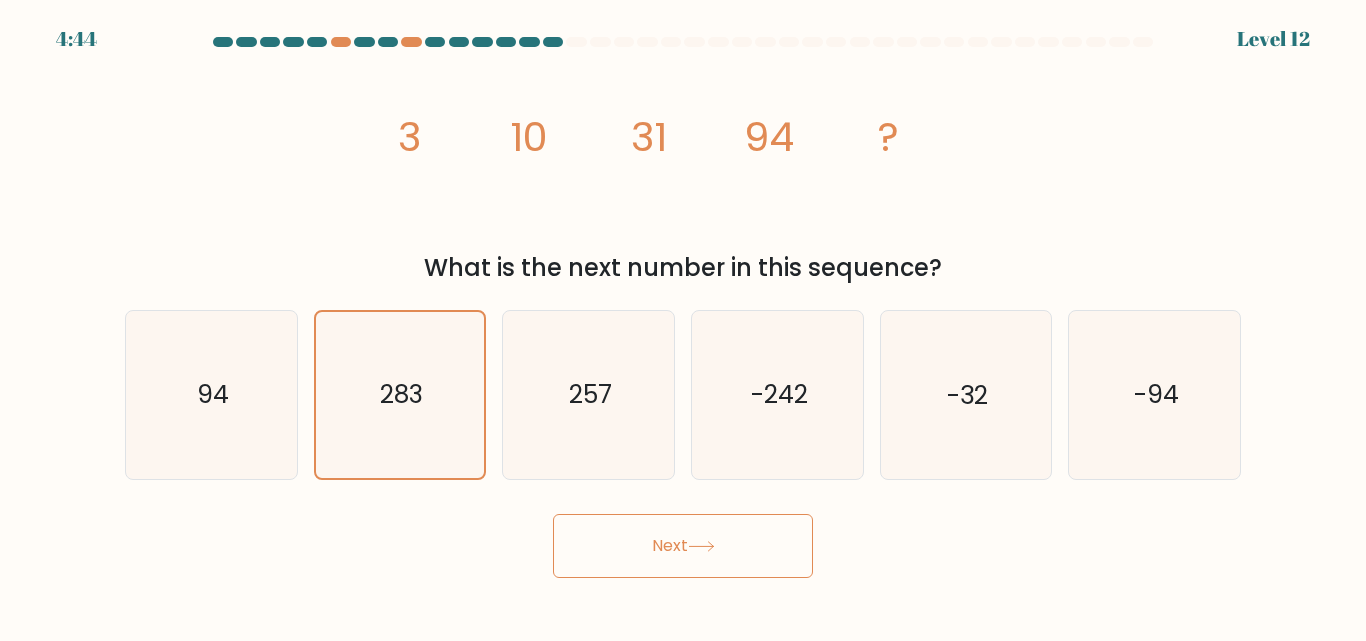 click on "Next" at bounding box center (683, 546) 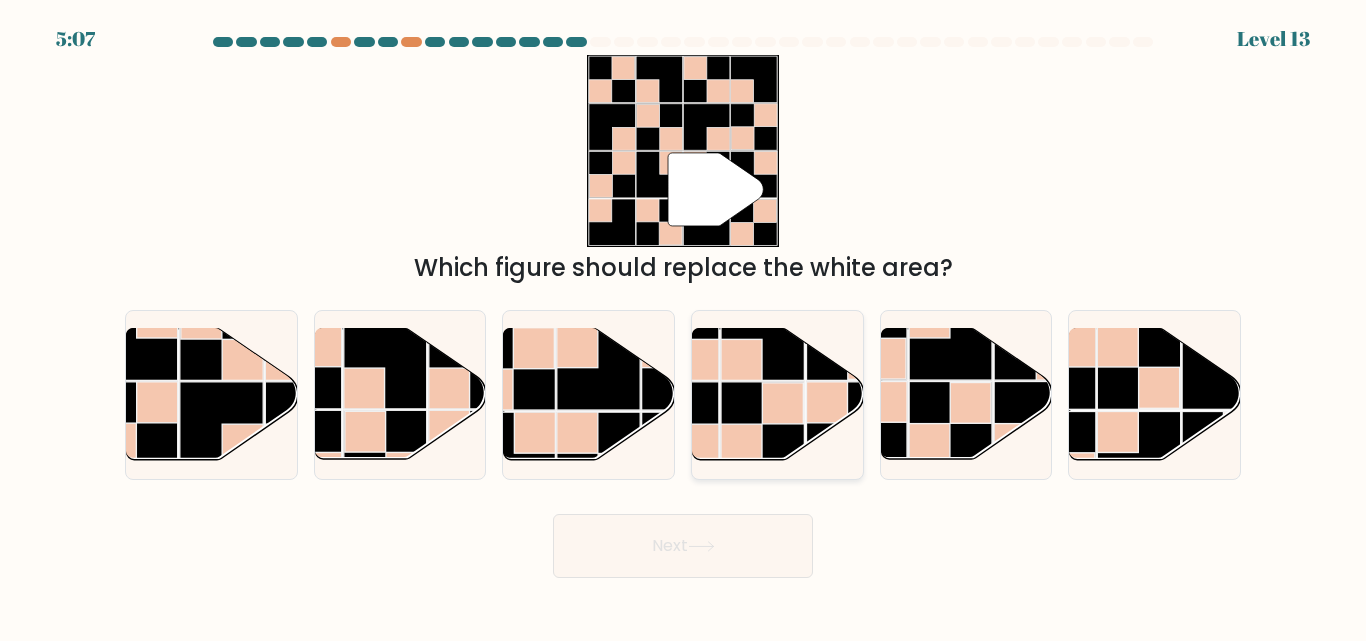 click 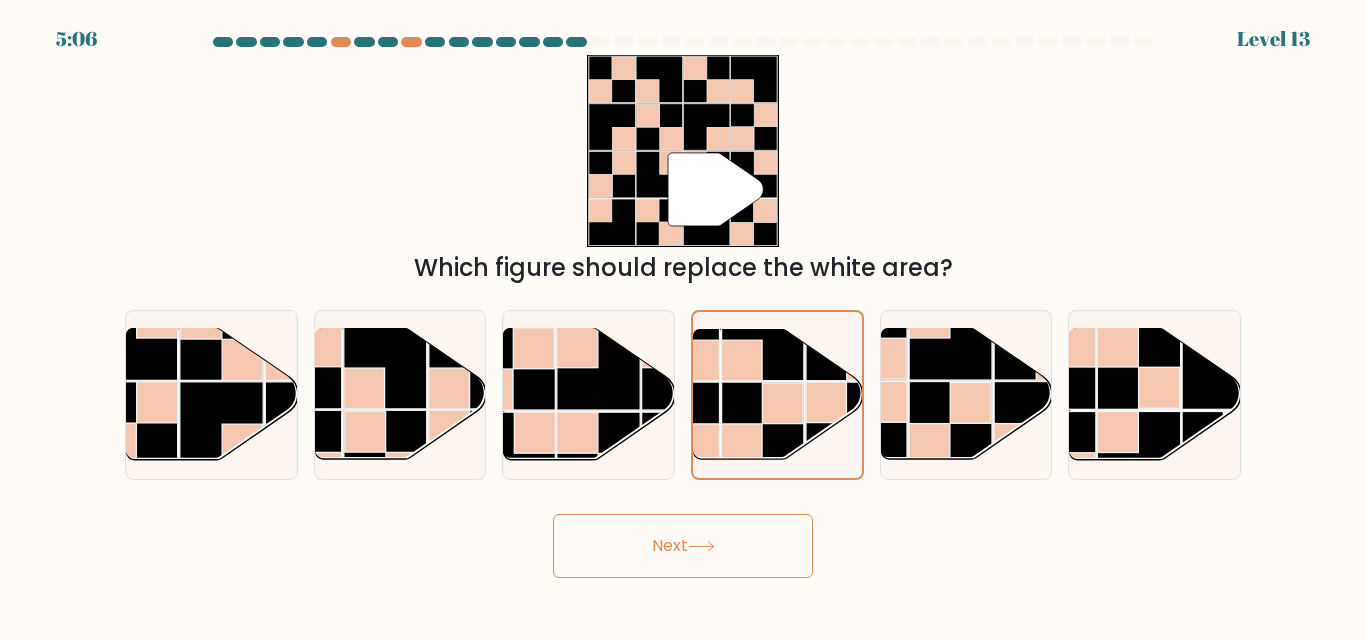 click on "Next" at bounding box center [683, 546] 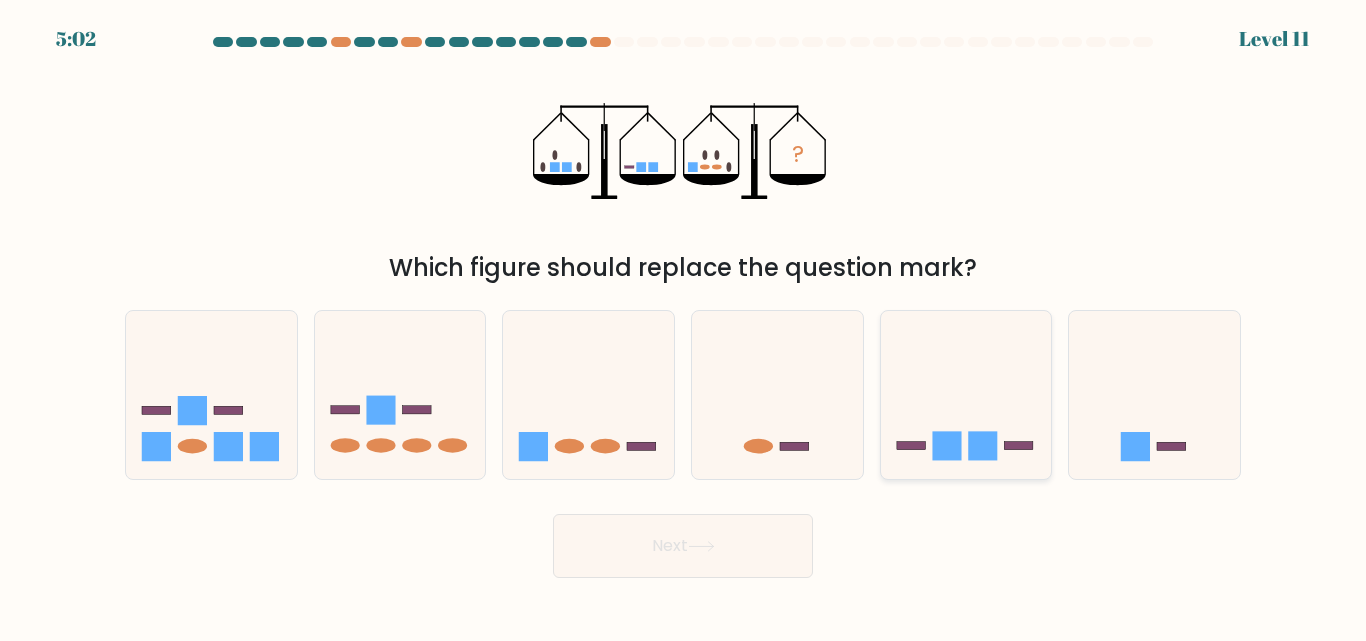 click 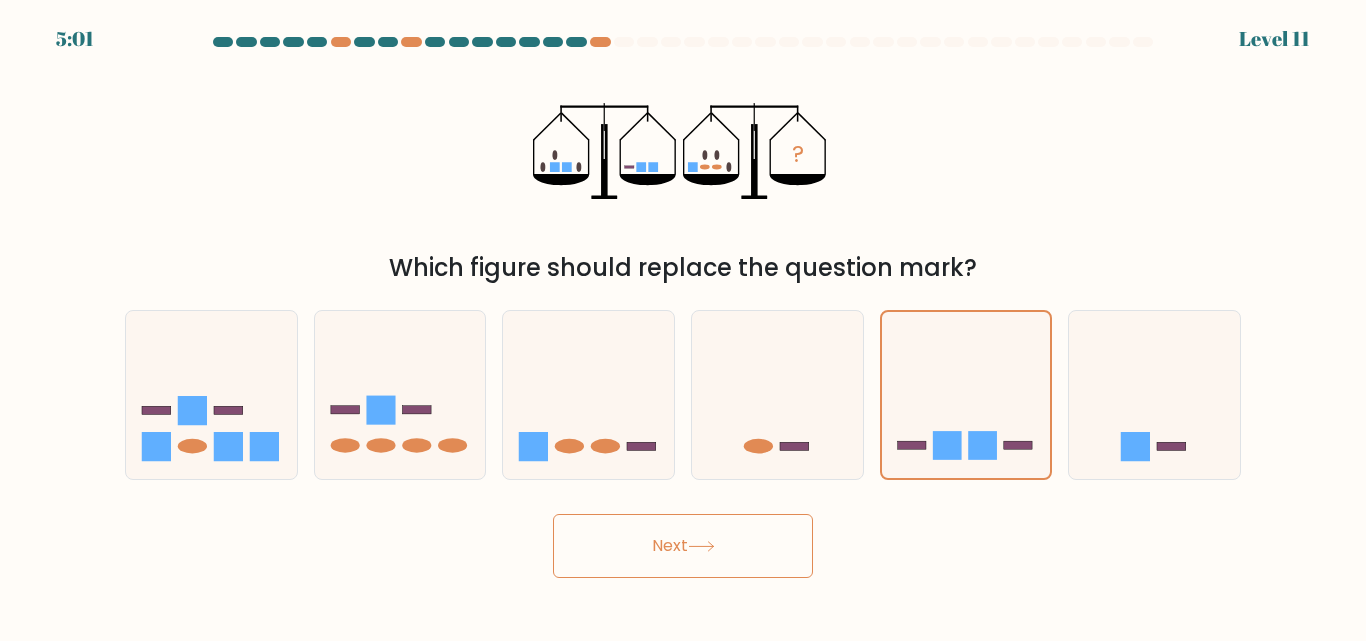 click on "Next" at bounding box center [683, 546] 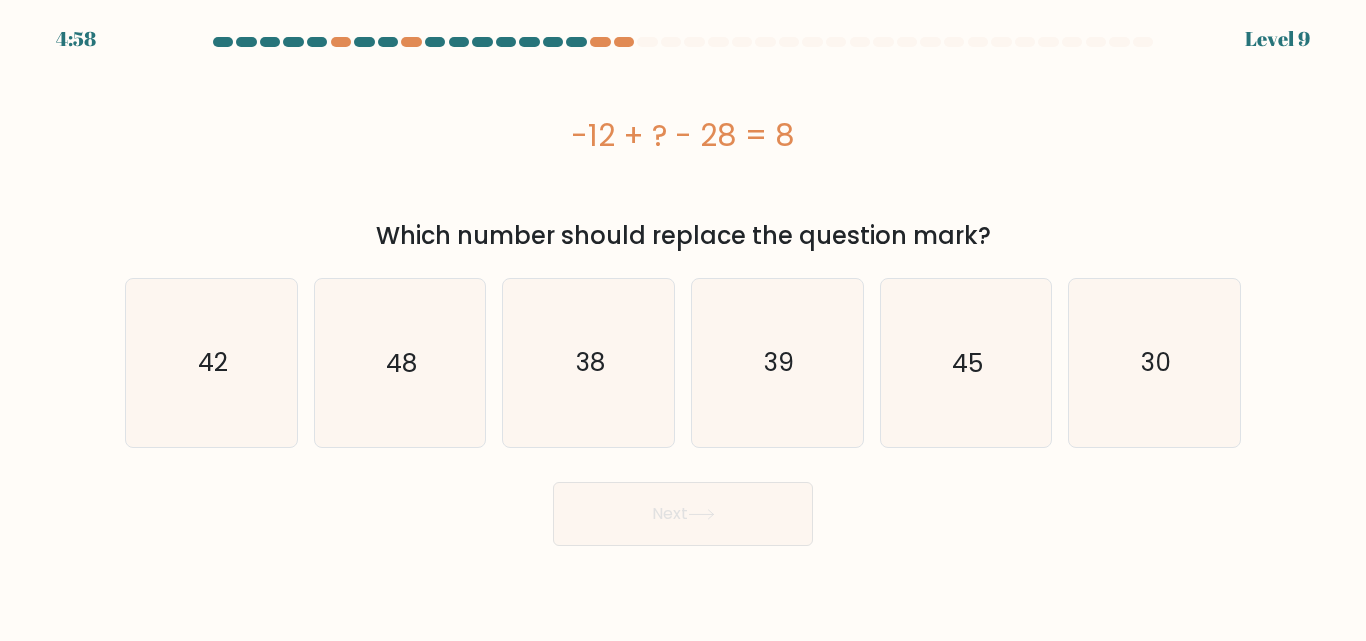 click on "Next" at bounding box center (683, 514) 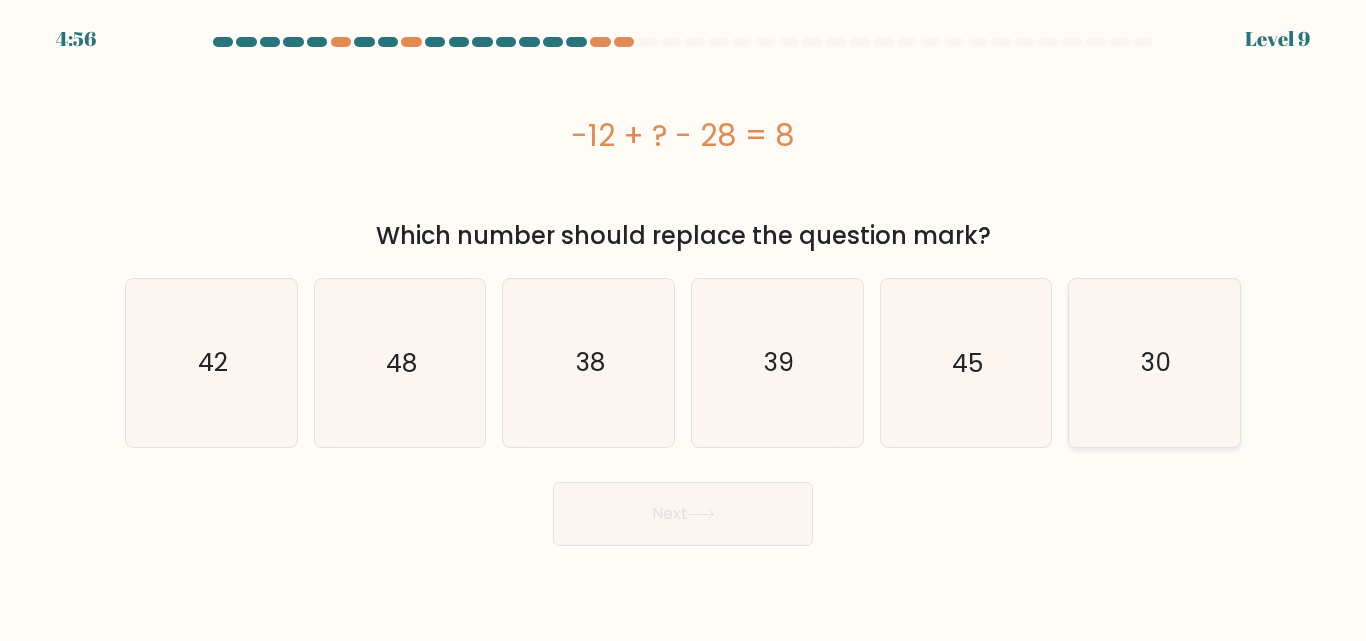 click on "30" 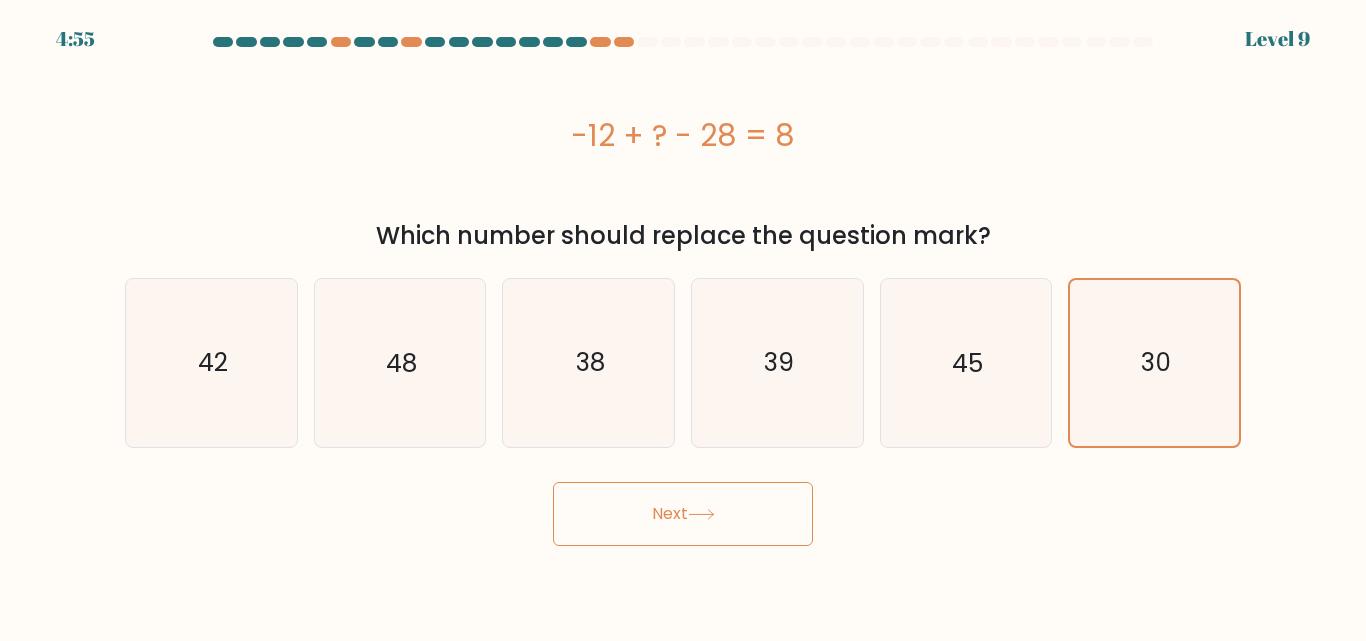 click on "Next" at bounding box center (683, 514) 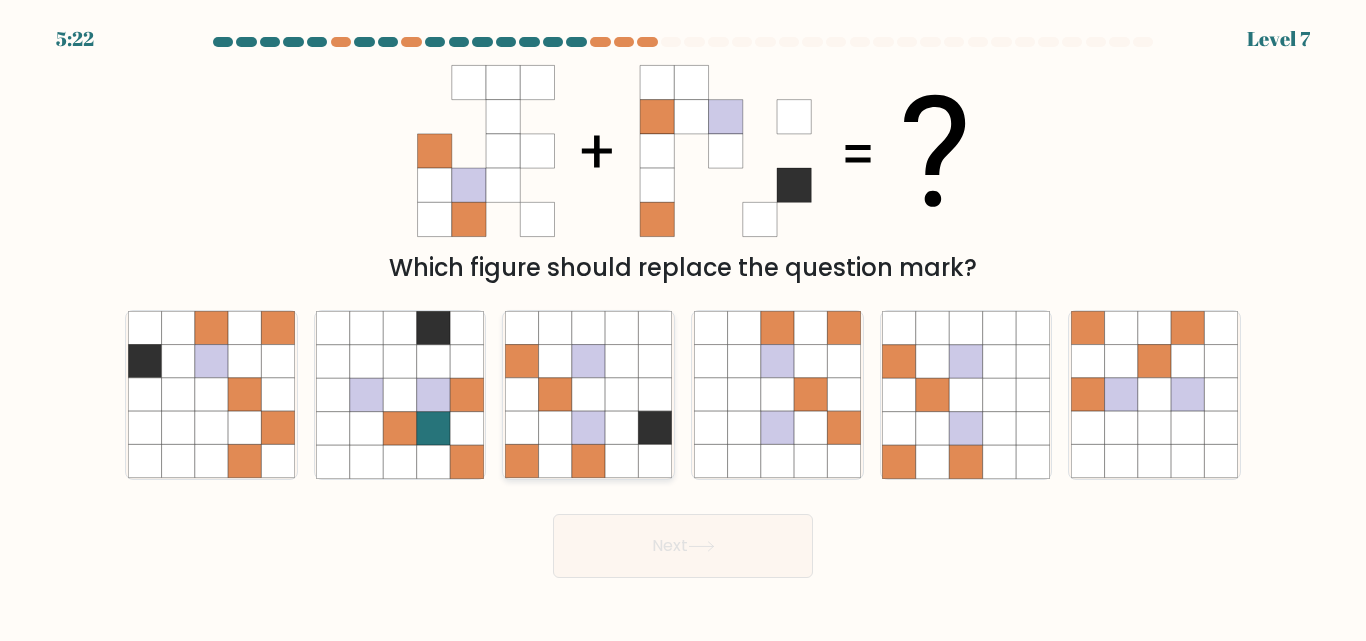 click 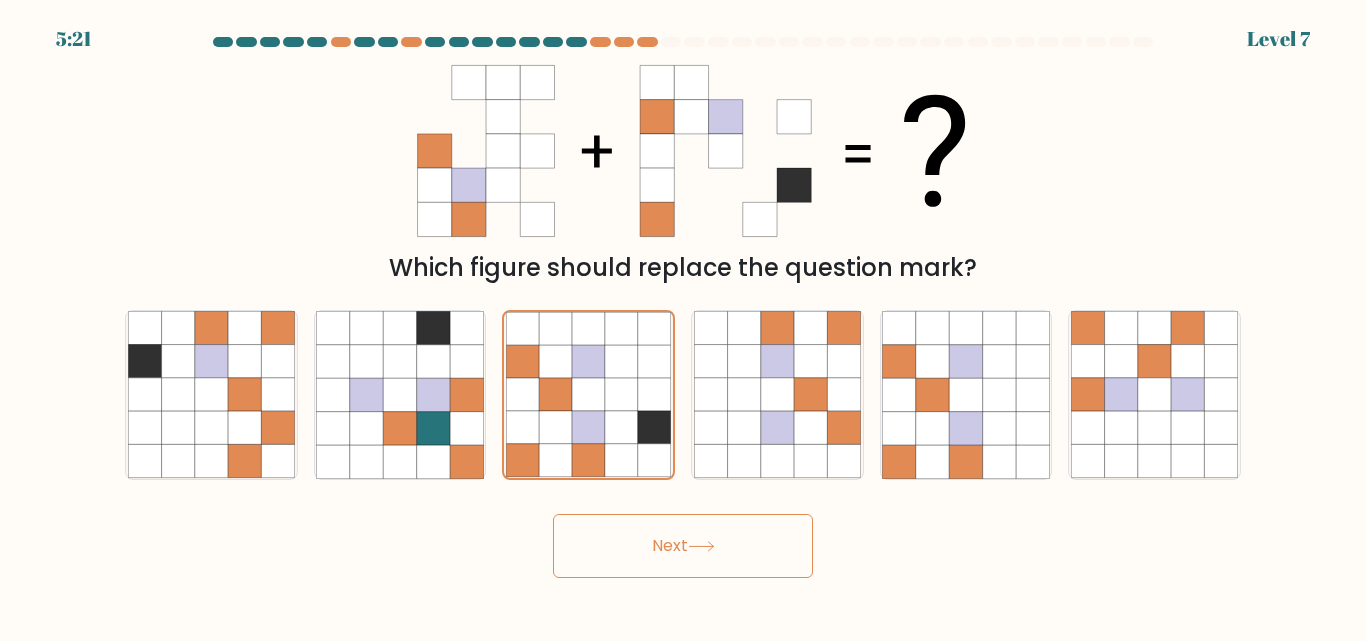 click on "Next" at bounding box center (683, 546) 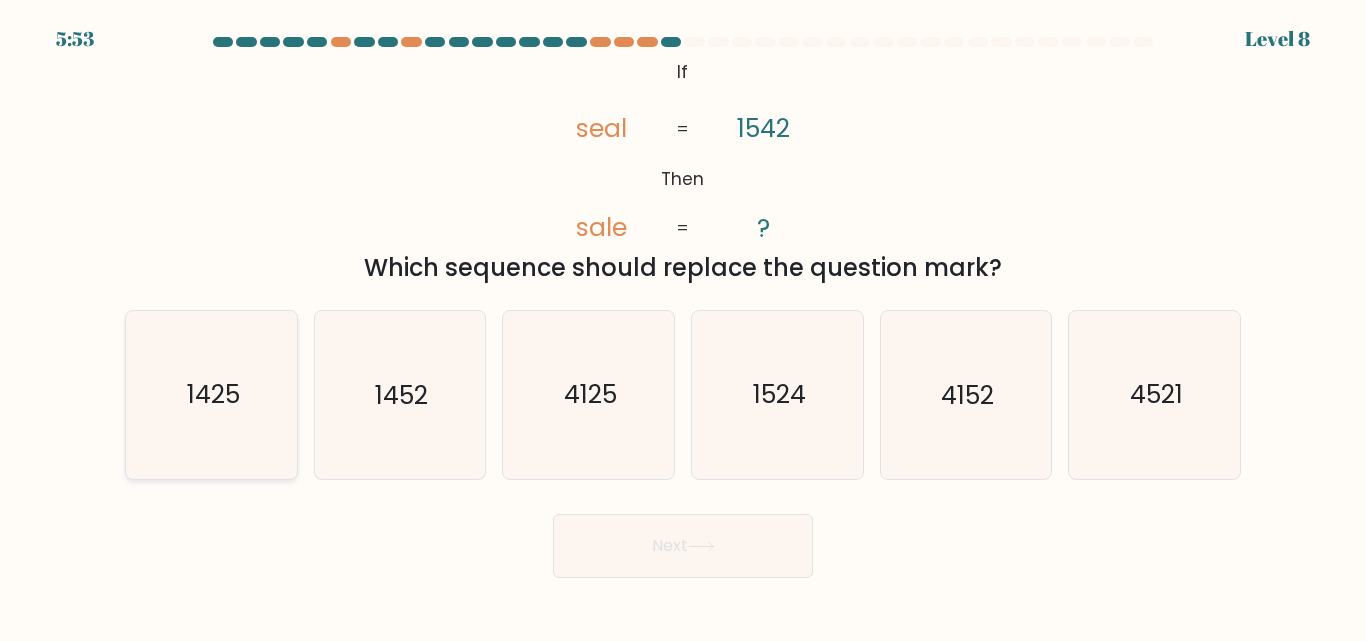 click on "1425" 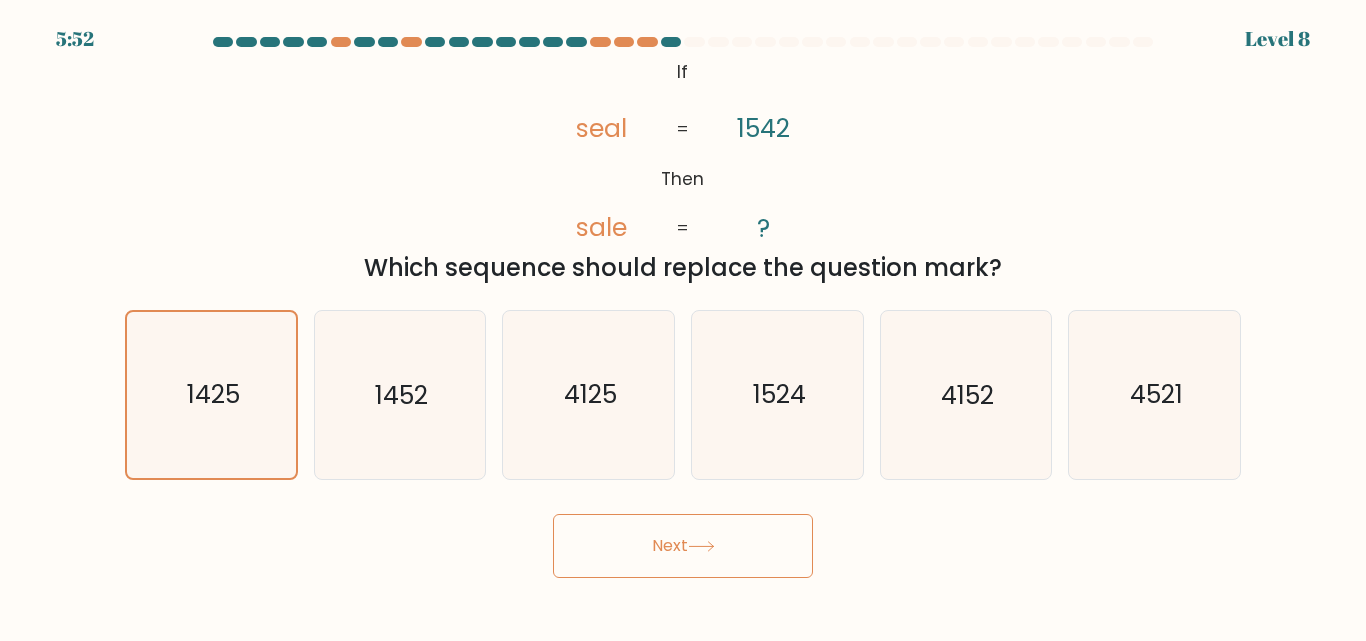 click on "Next" at bounding box center (683, 546) 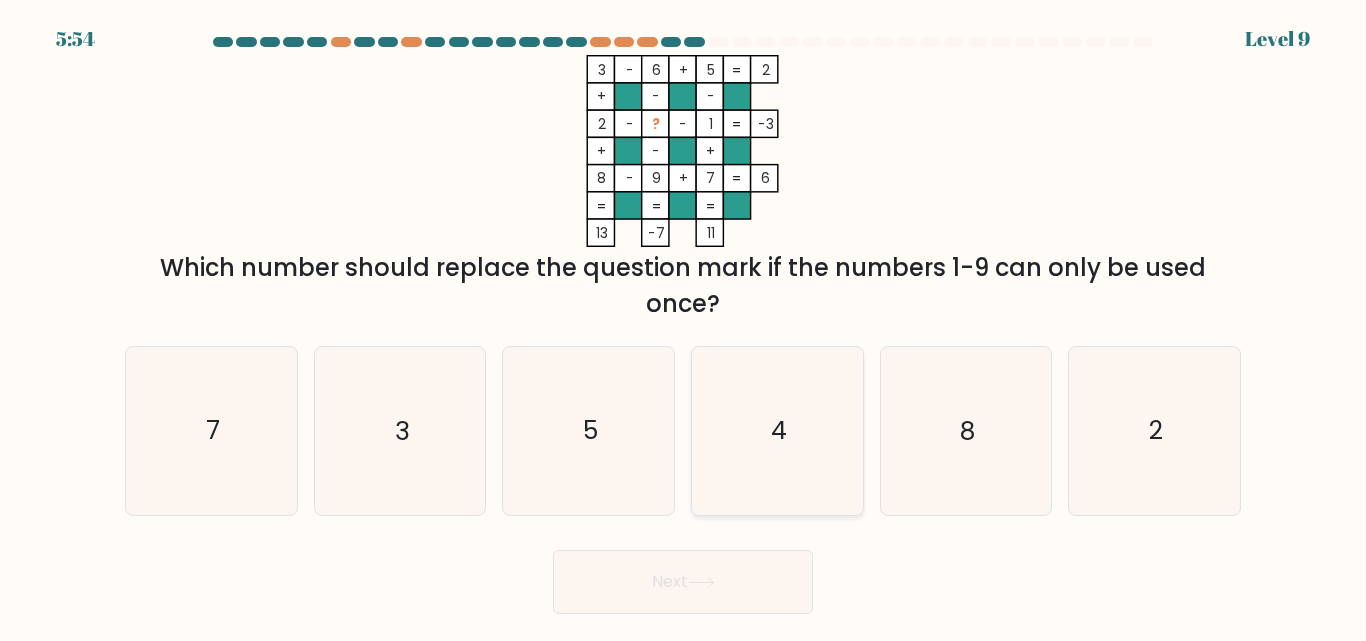 click on "4" 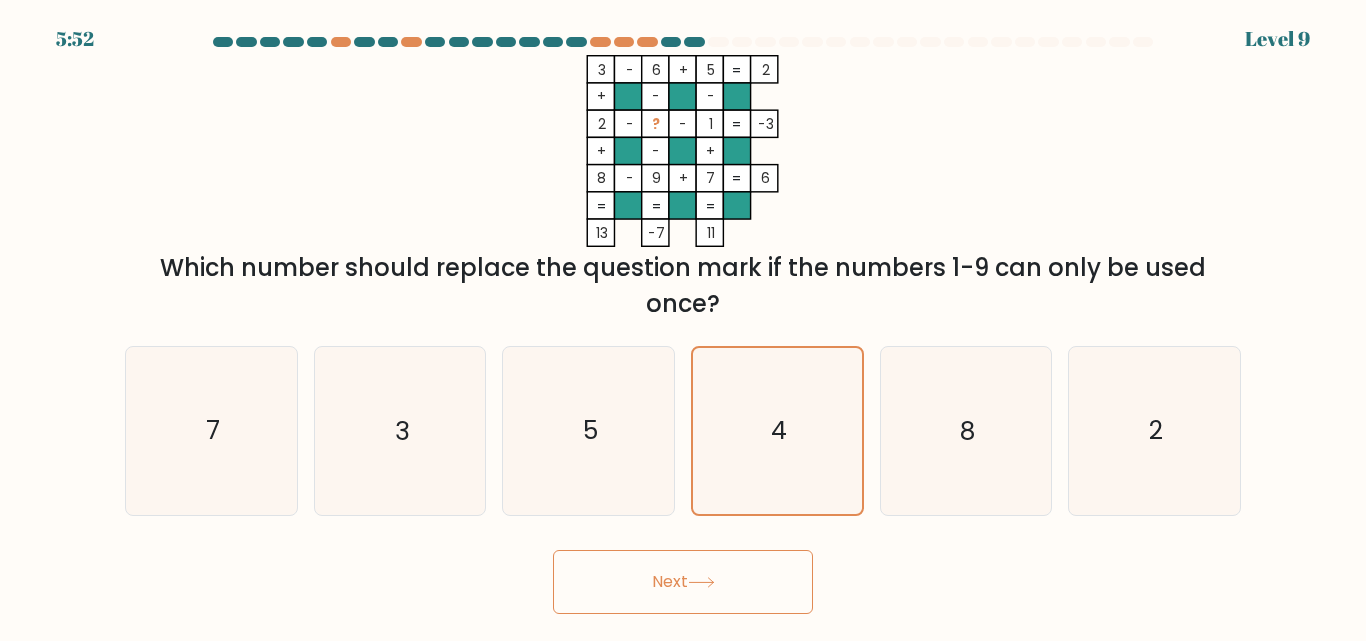 click on "Next" at bounding box center [683, 582] 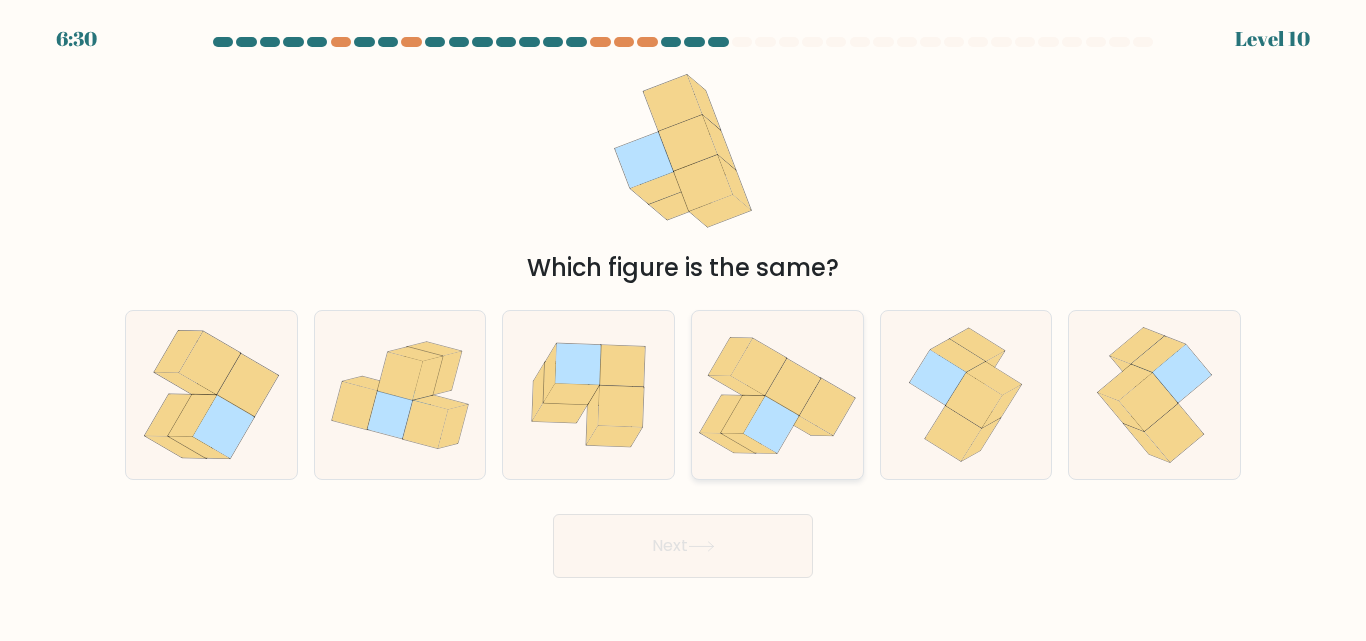 click 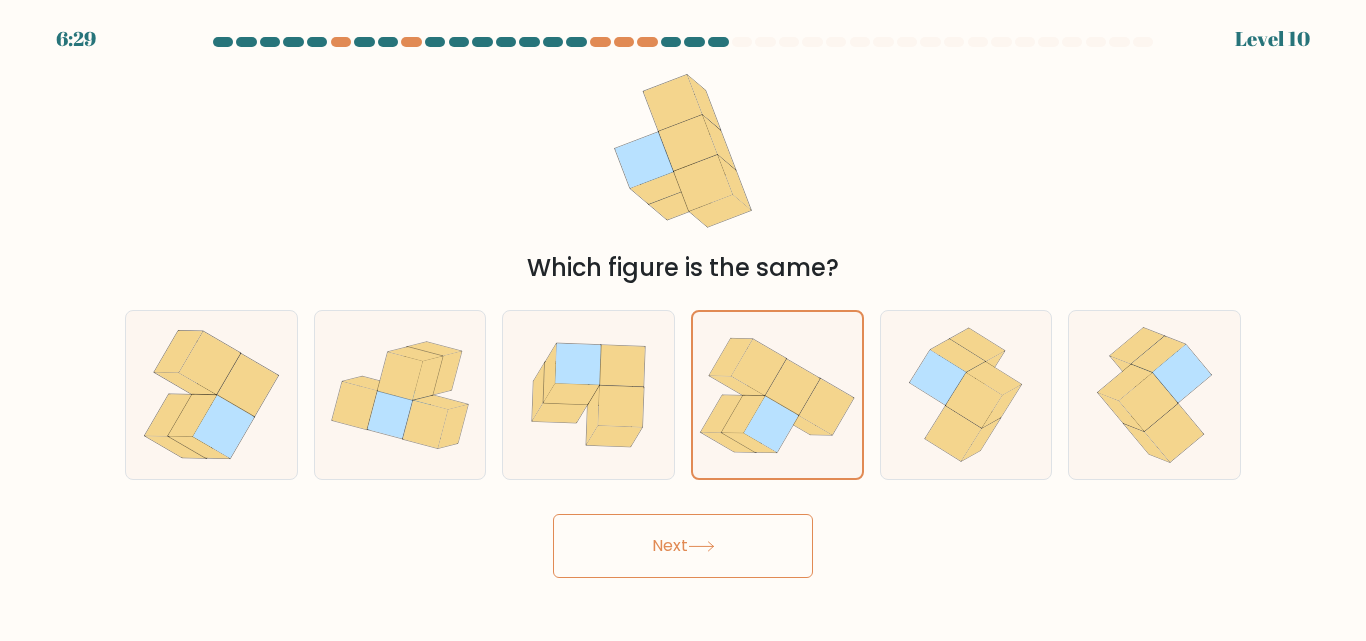 click on "Next" at bounding box center (683, 546) 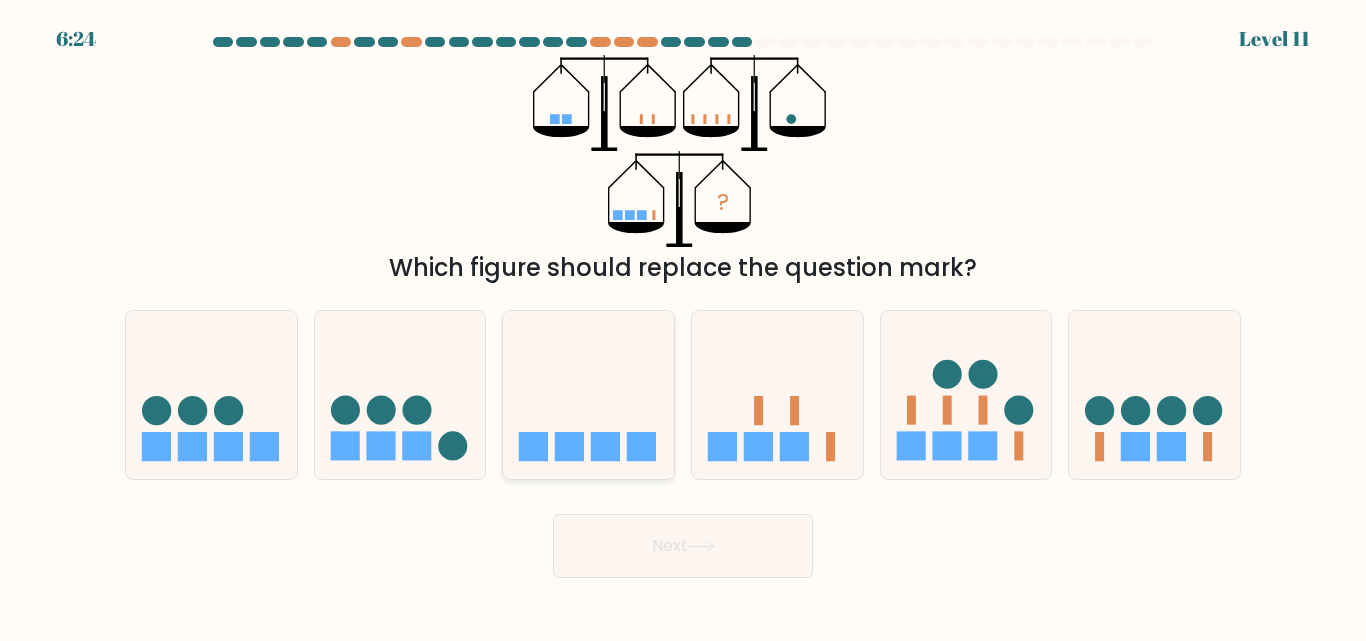 click 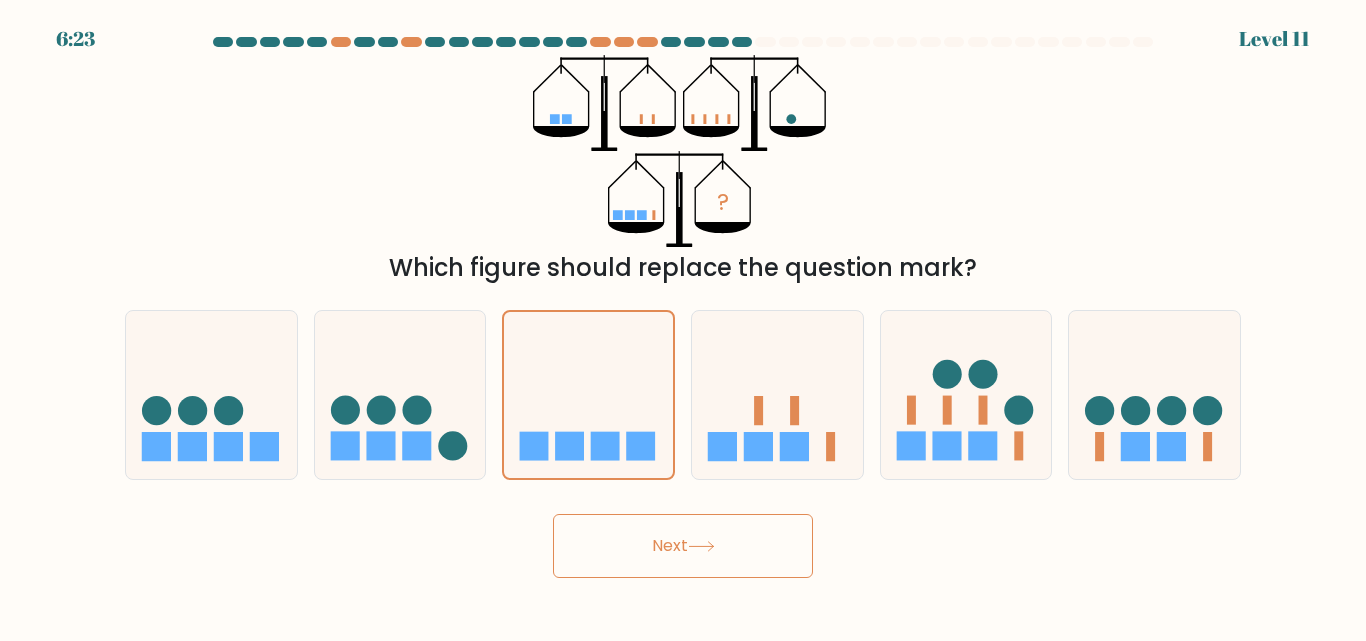 click on "Next" at bounding box center (683, 546) 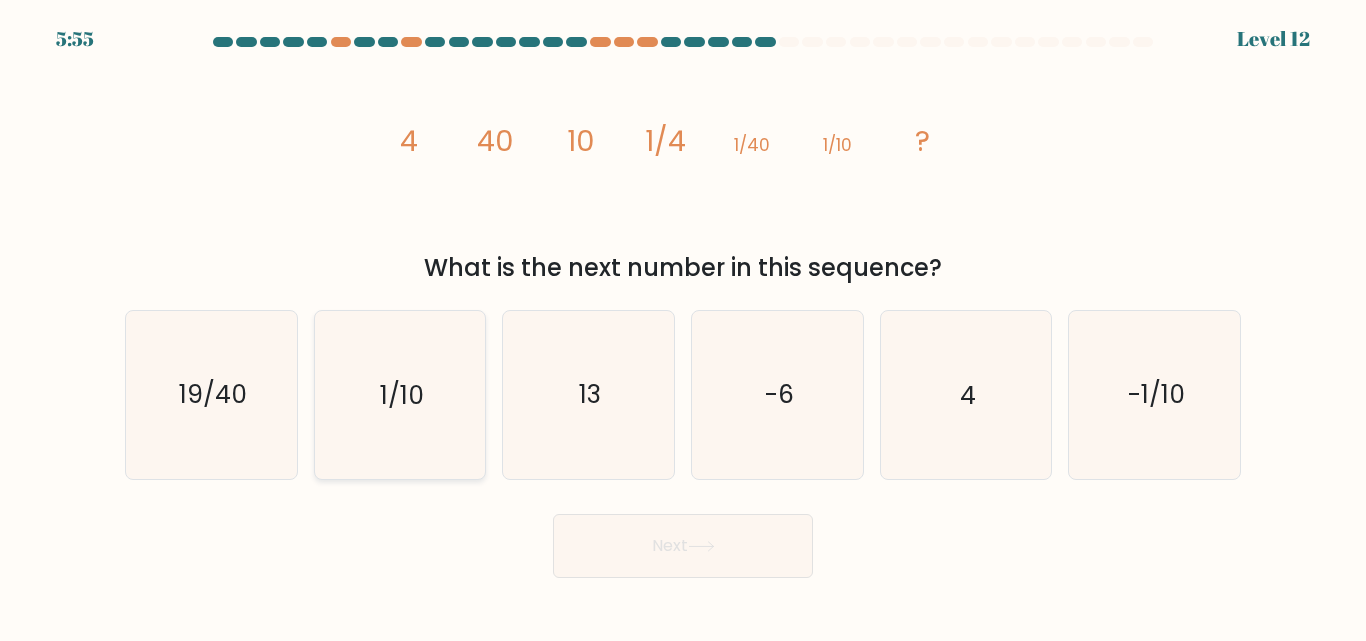click on "1/10" 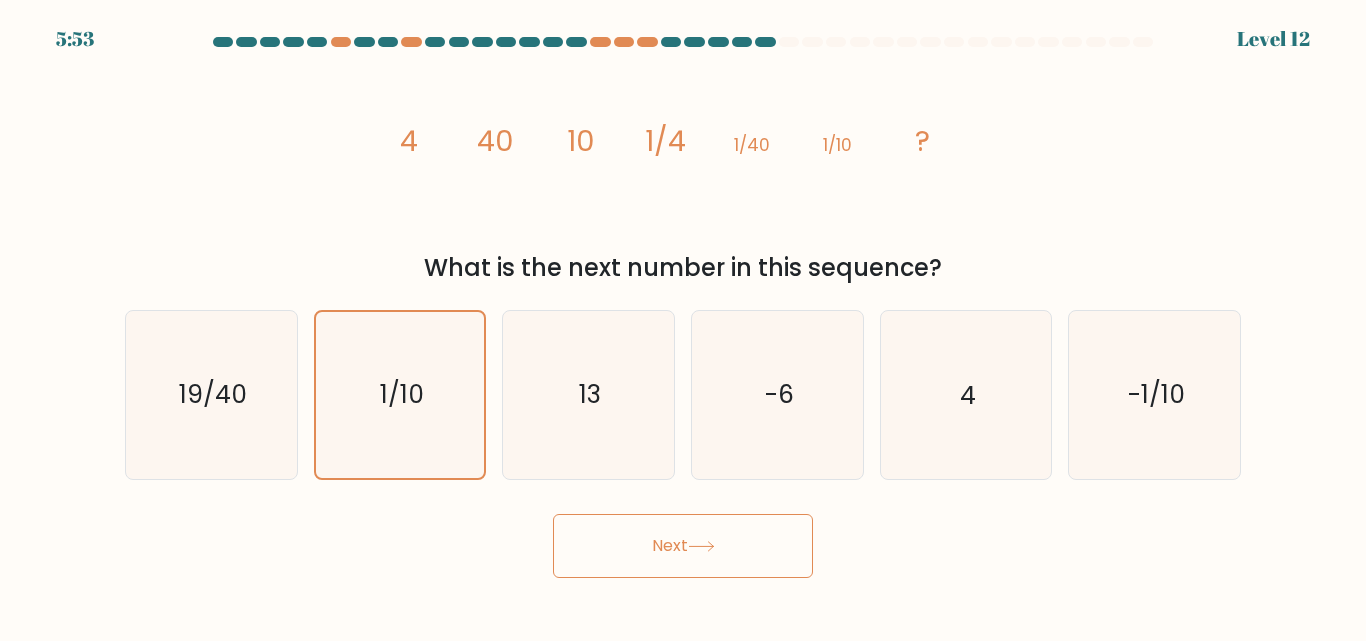 click on "Next" at bounding box center (683, 546) 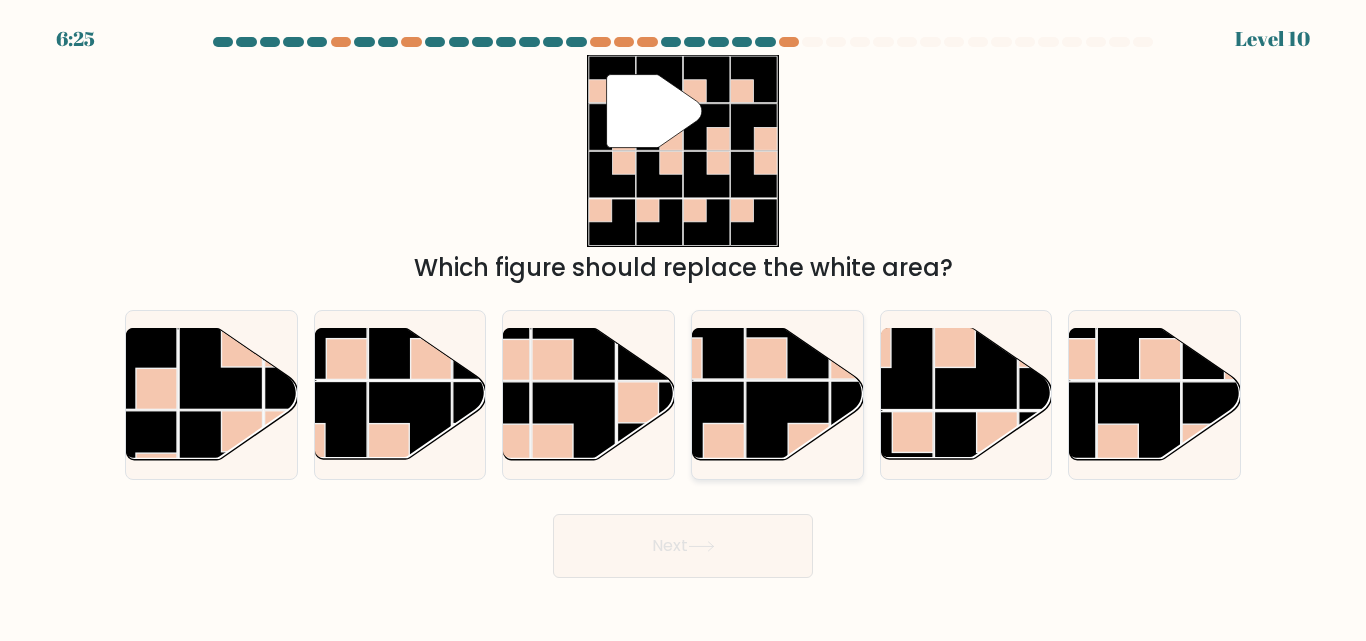 click 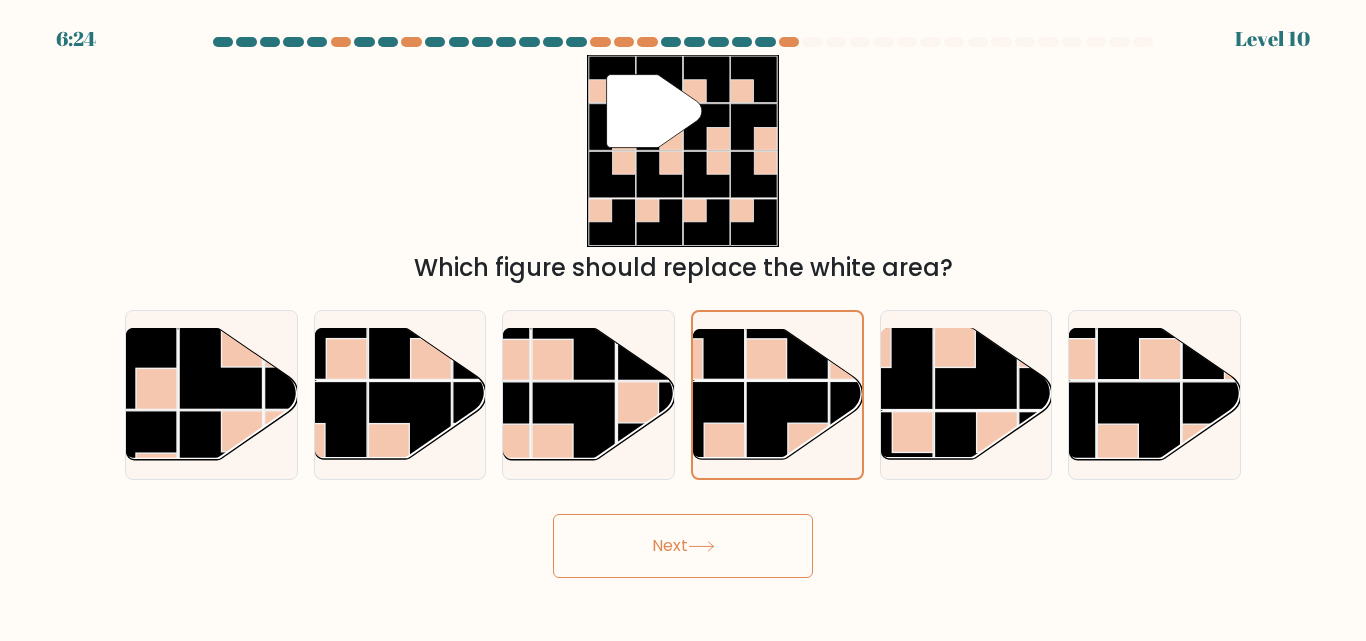 click on "Next" at bounding box center (683, 546) 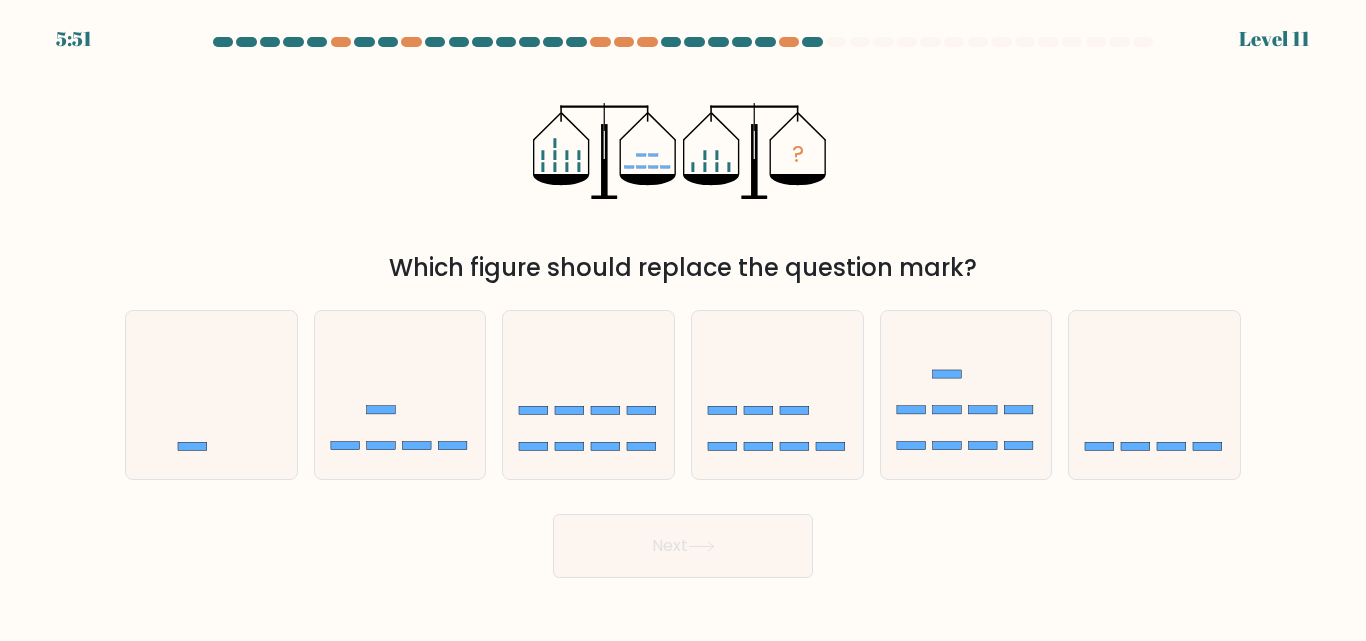 click on "?
Which figure should replace the question mark?" at bounding box center (683, 170) 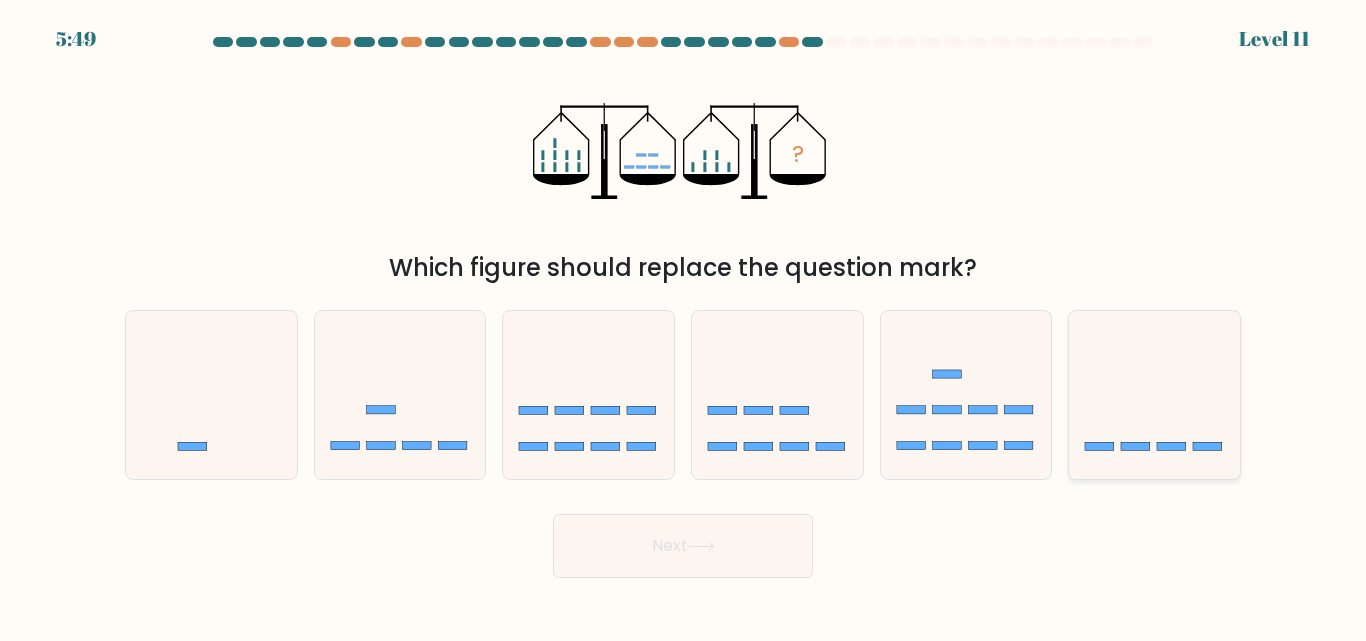 click 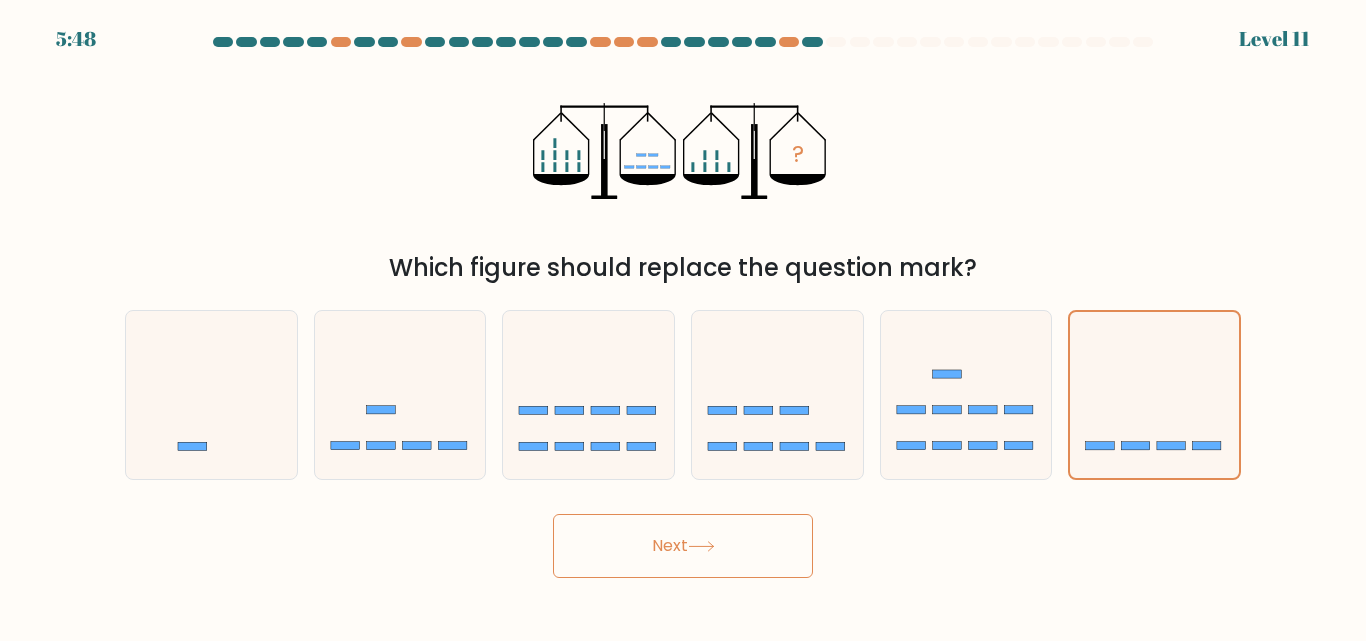 click on "Next" at bounding box center (683, 546) 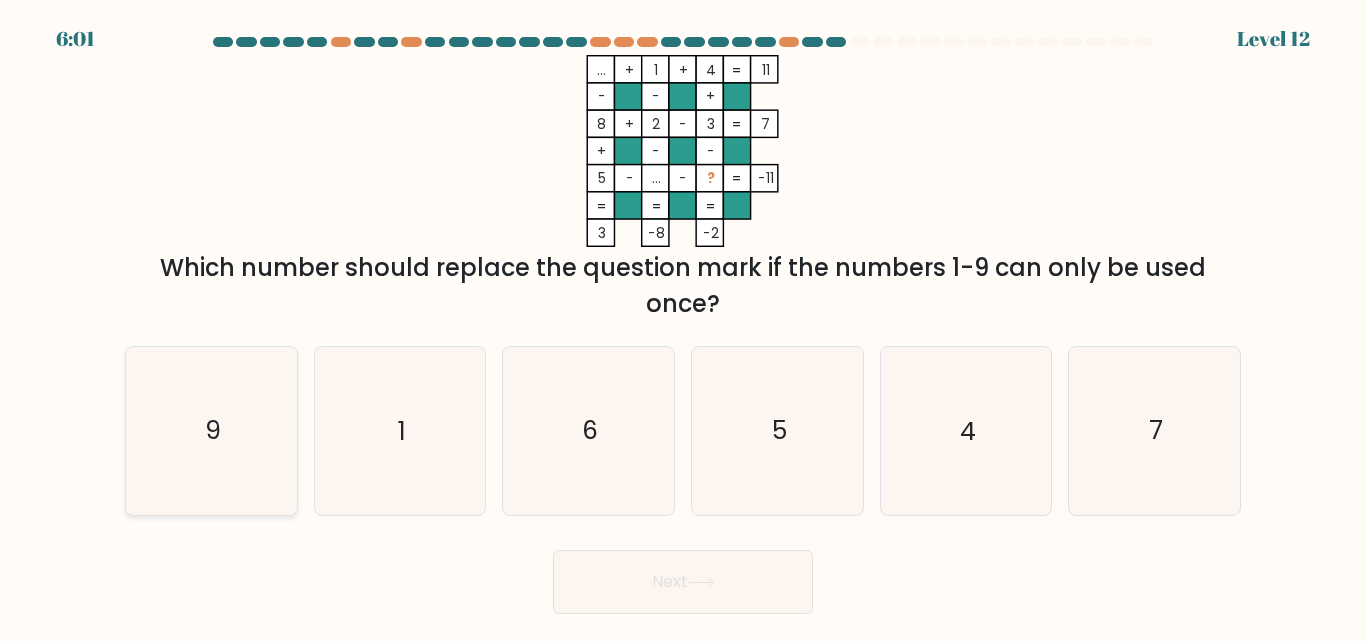 click on "9" 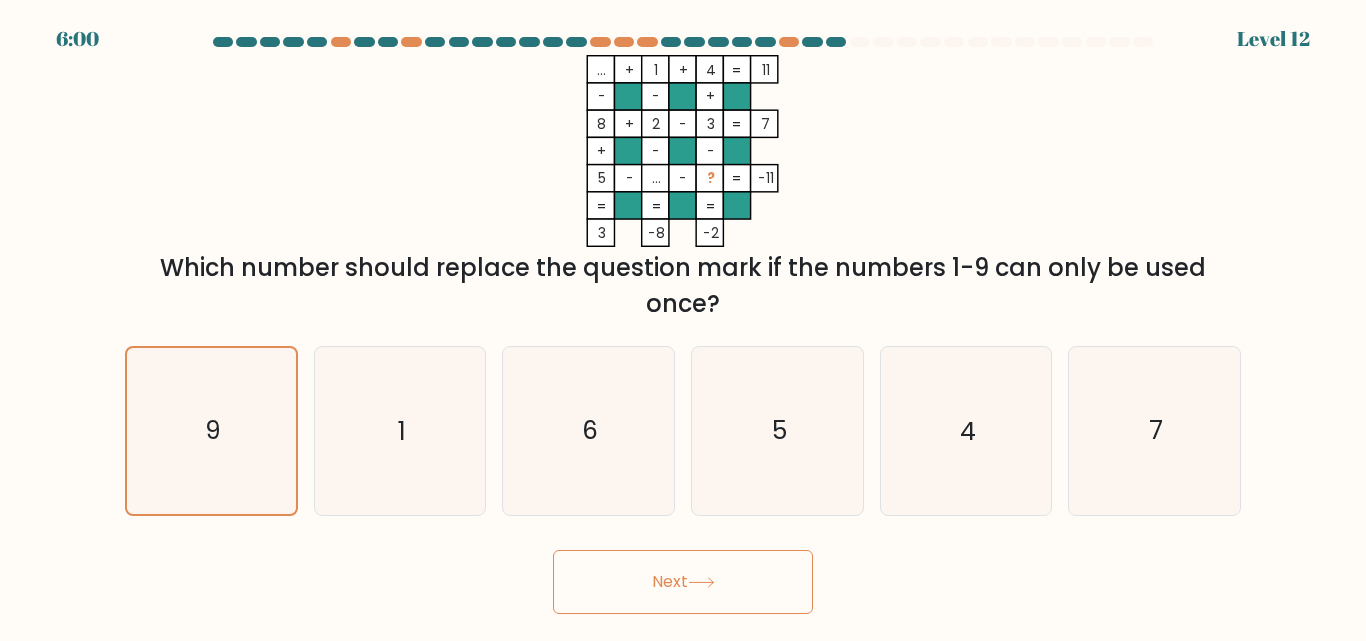click on "Next" at bounding box center [683, 582] 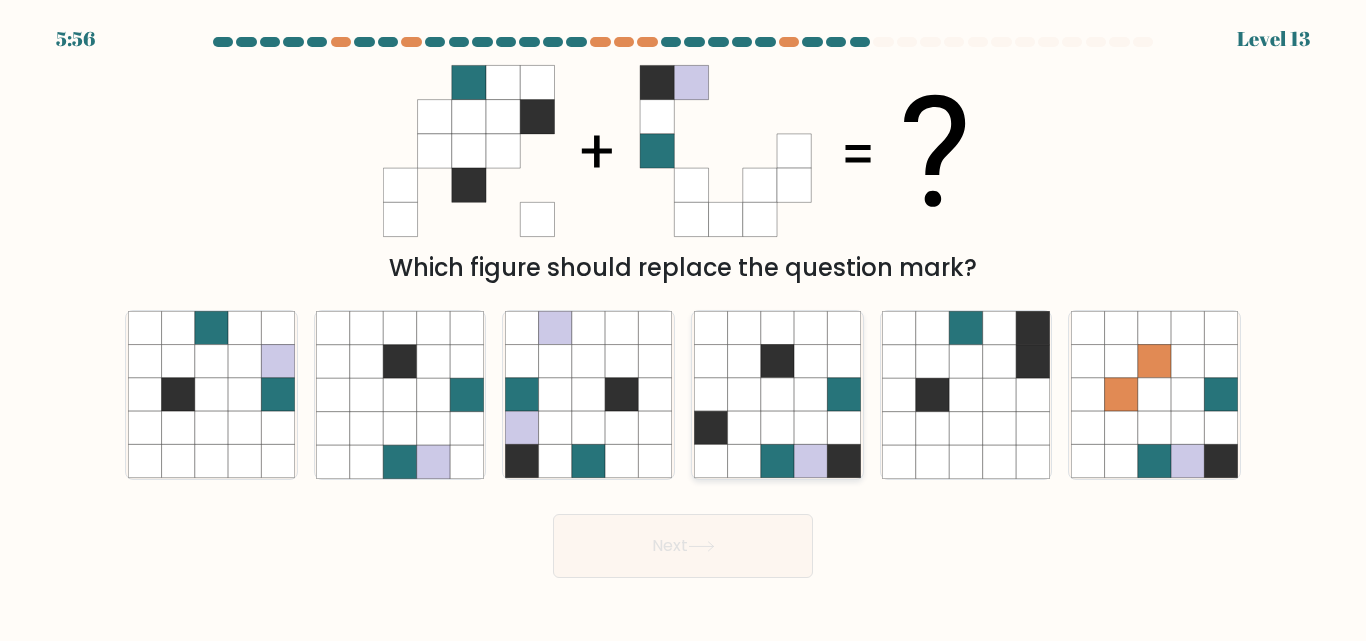 click 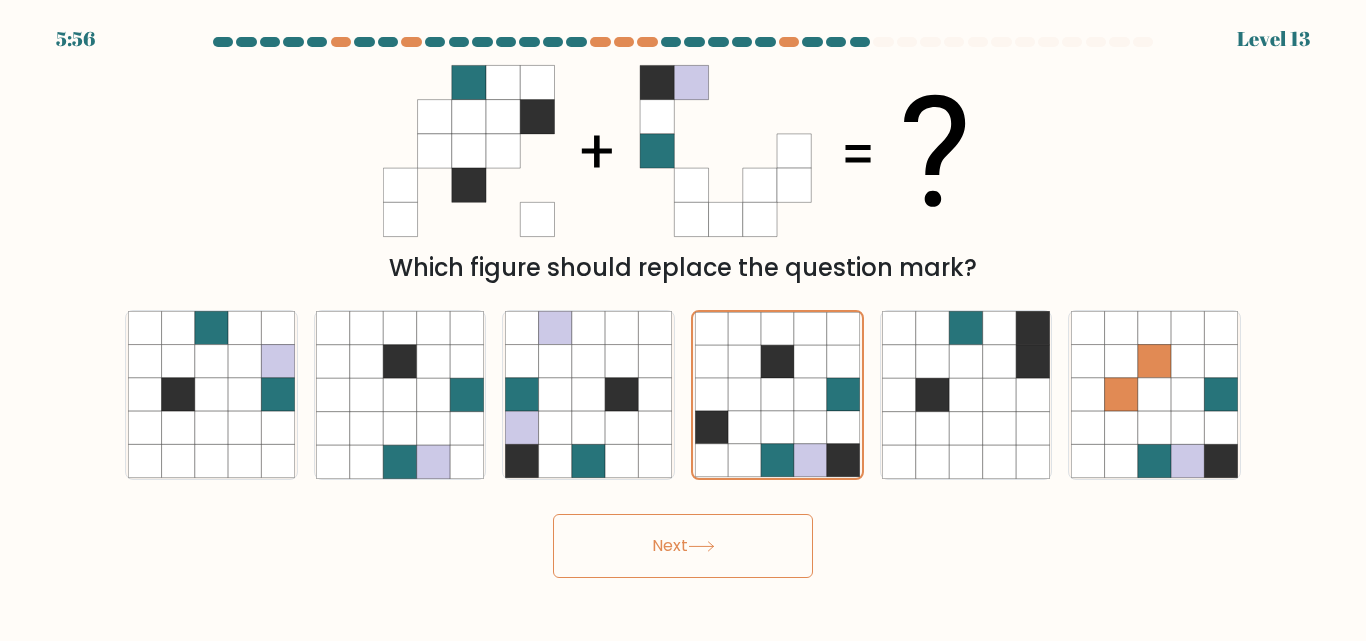 click on "Next" at bounding box center [683, 546] 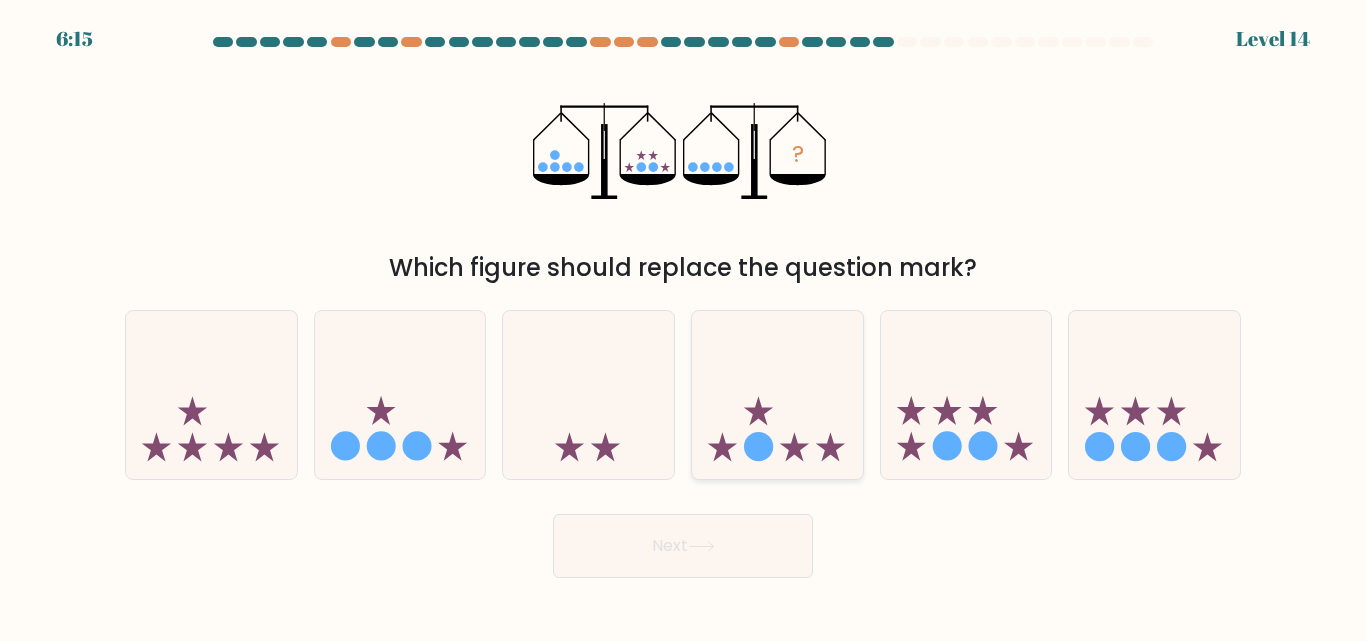 click 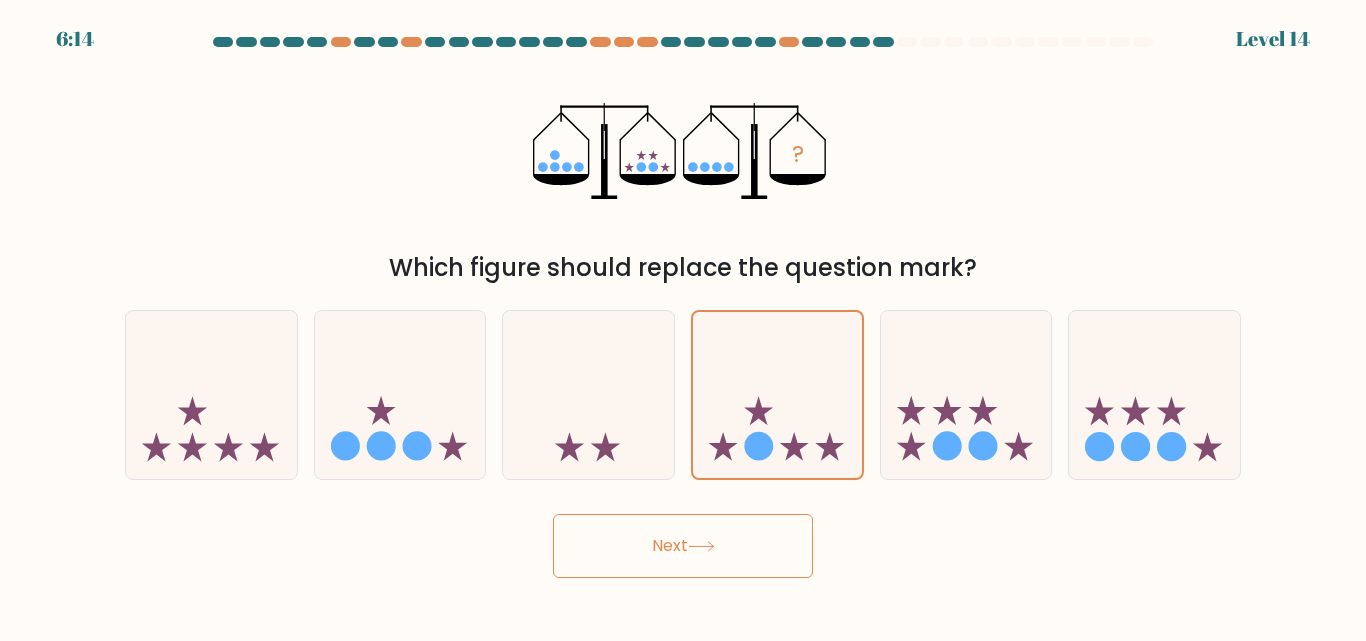 click on "Next" at bounding box center (683, 546) 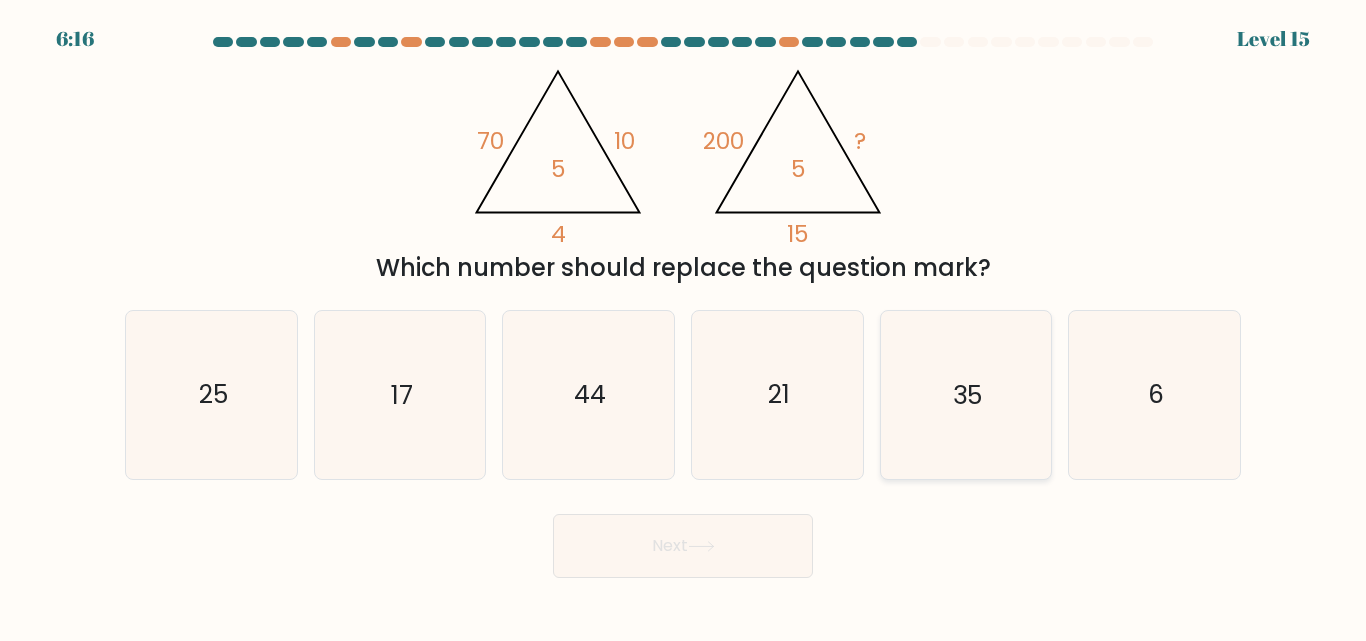 click on "35" 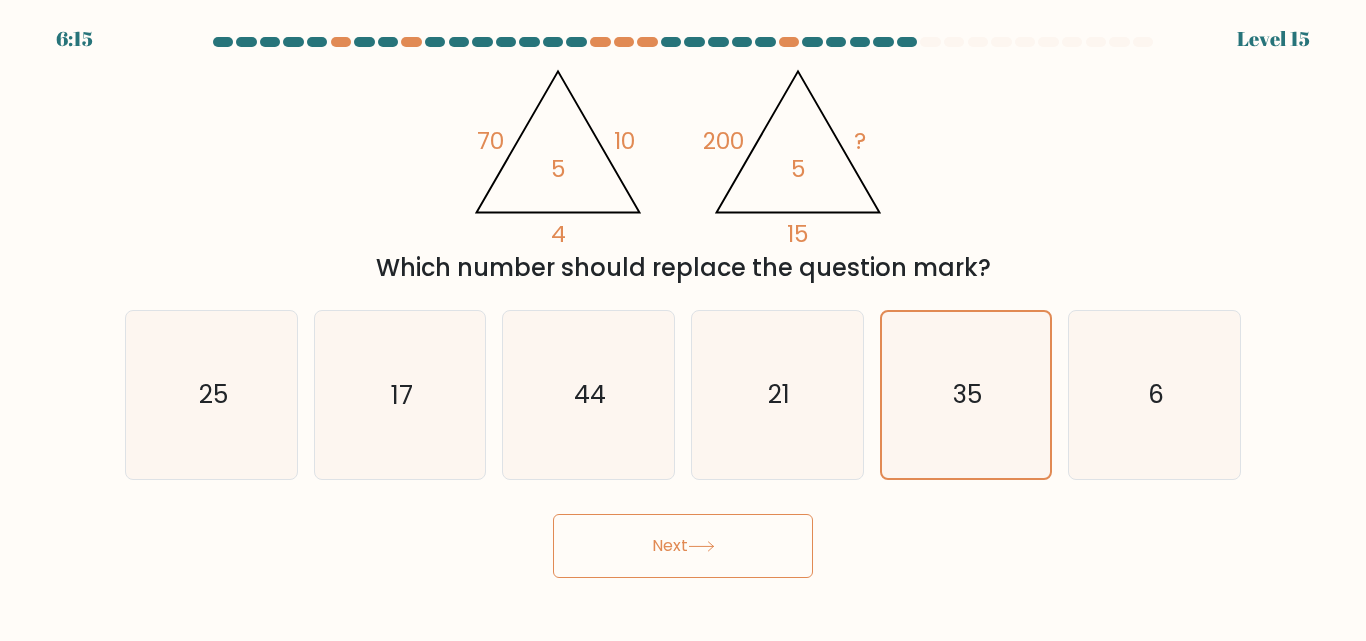click on "Next" at bounding box center [683, 546] 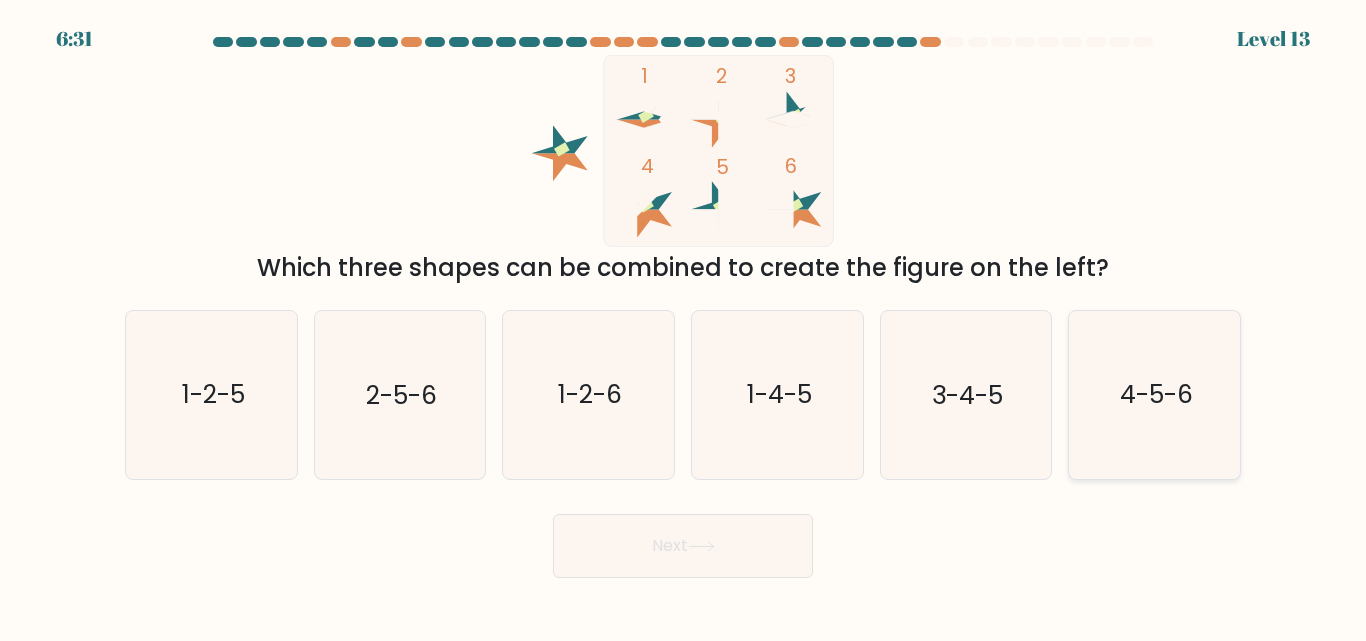 click on "4-5-6" 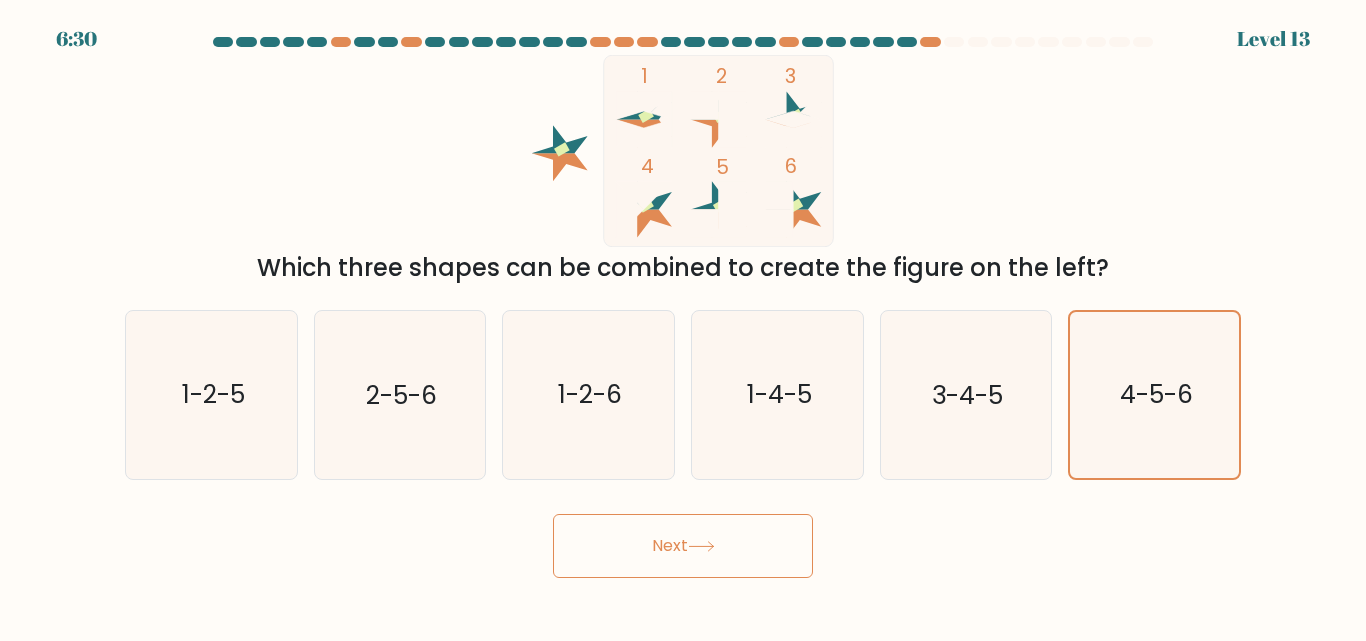 click on "Next" at bounding box center (683, 546) 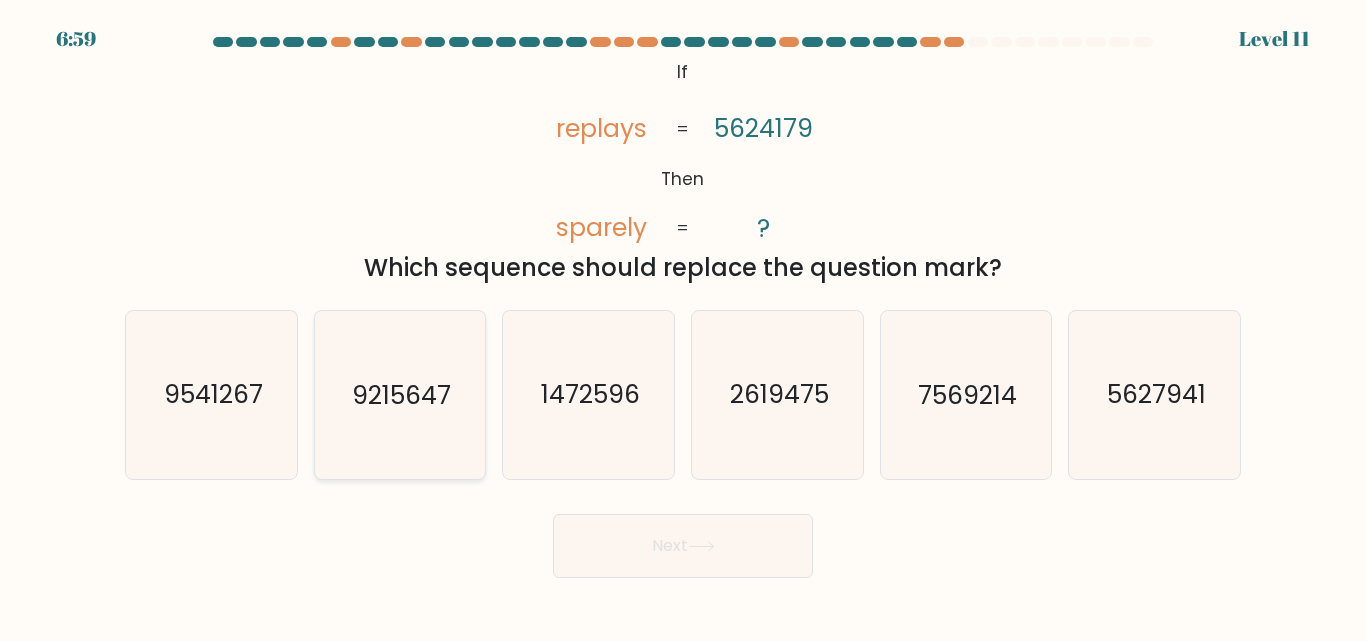 click on "9215647" 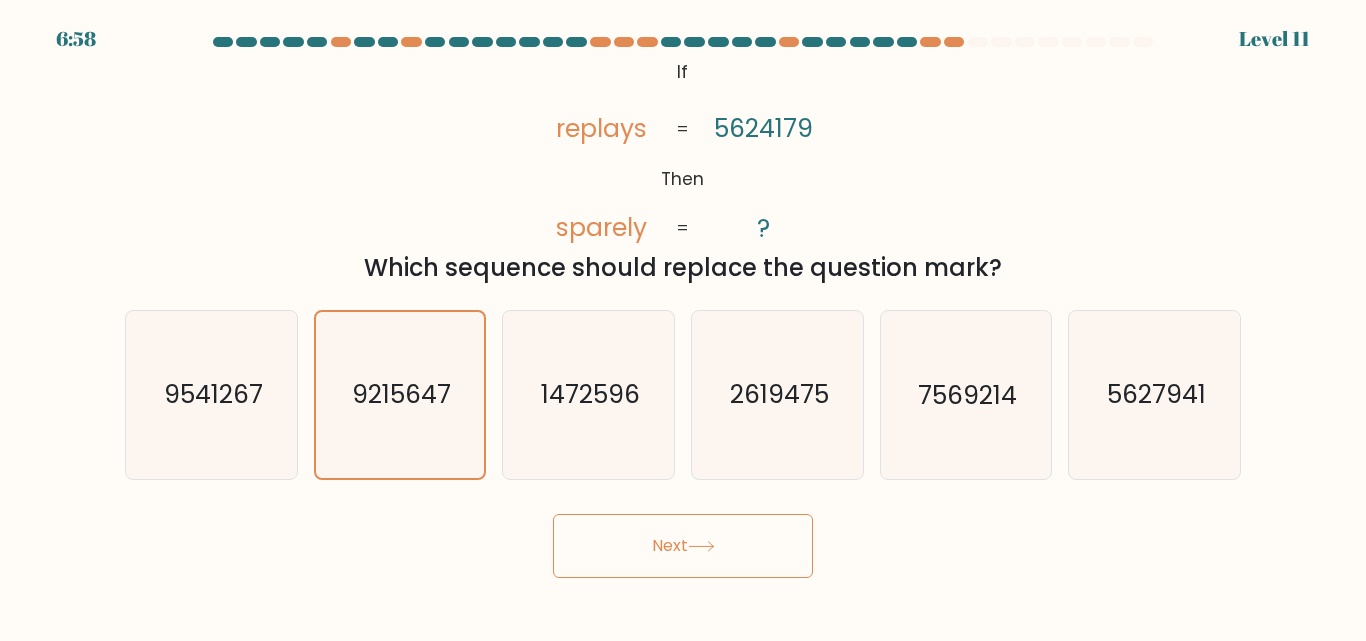 click on "Next" at bounding box center (683, 546) 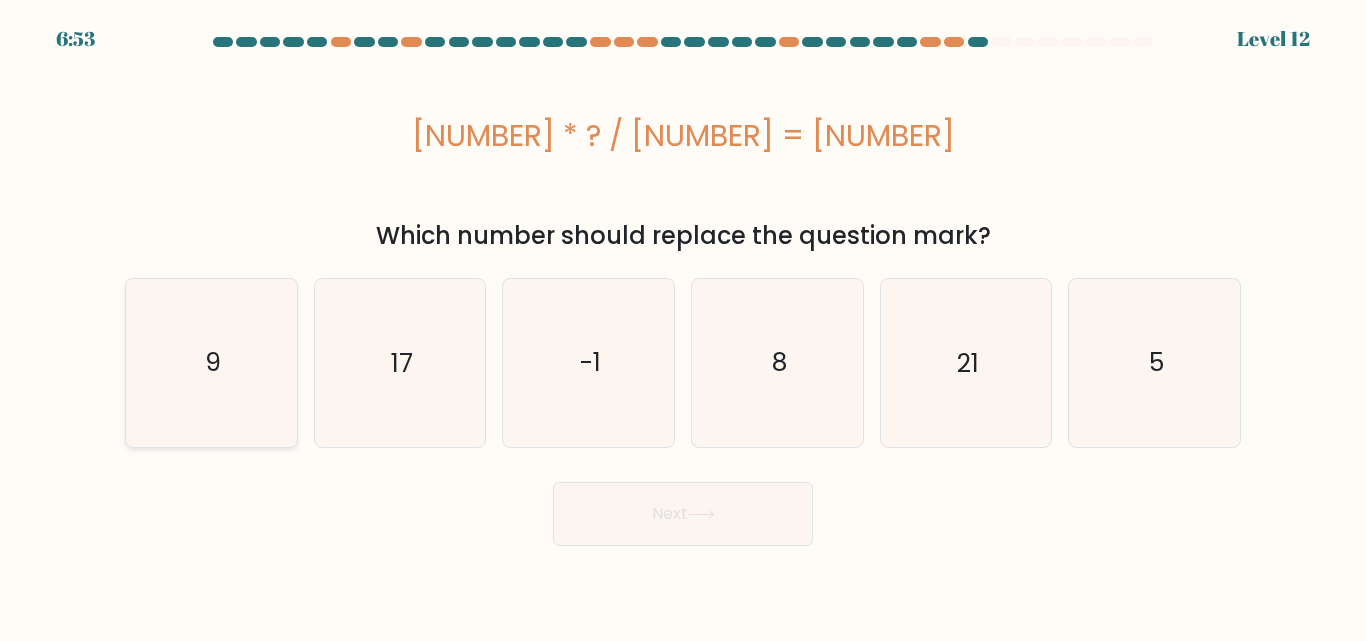click on "9" 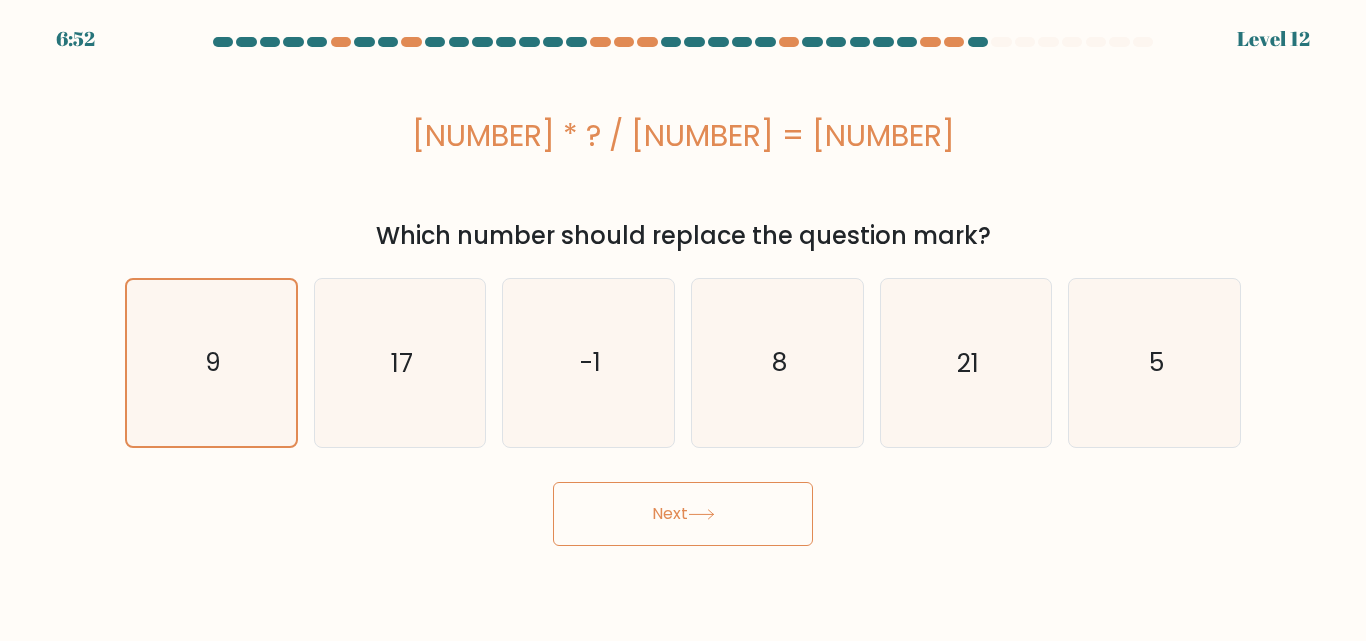click on "Next" at bounding box center [683, 514] 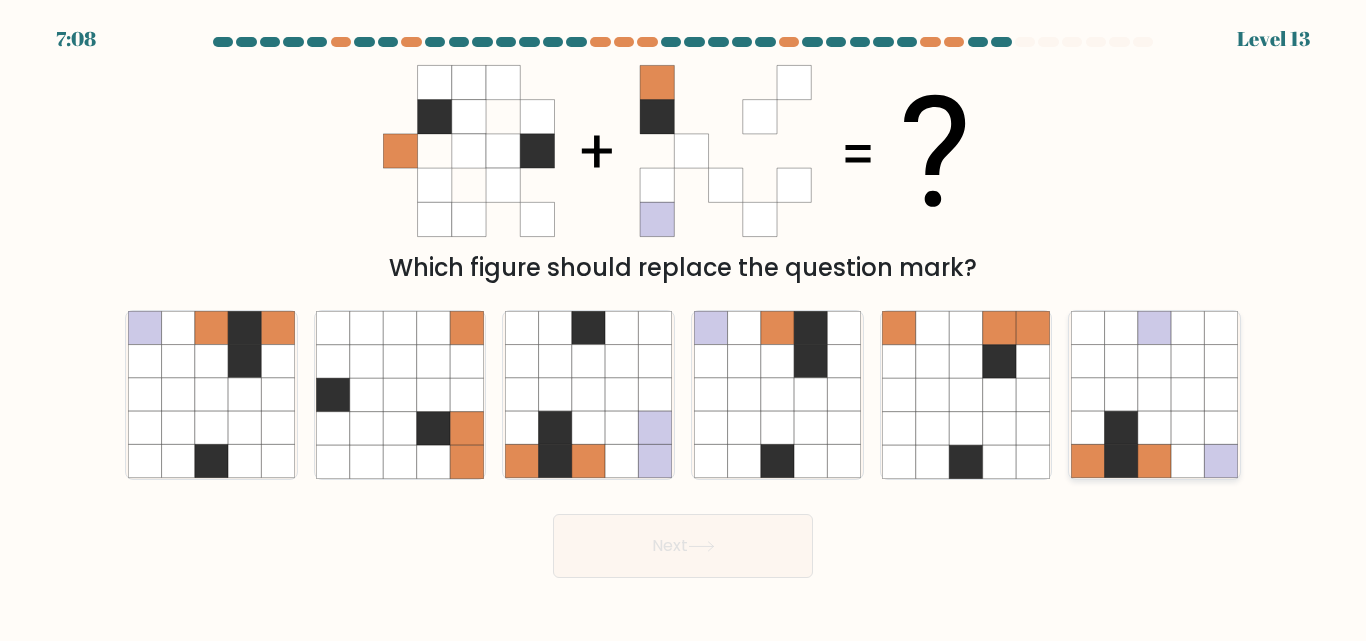 click 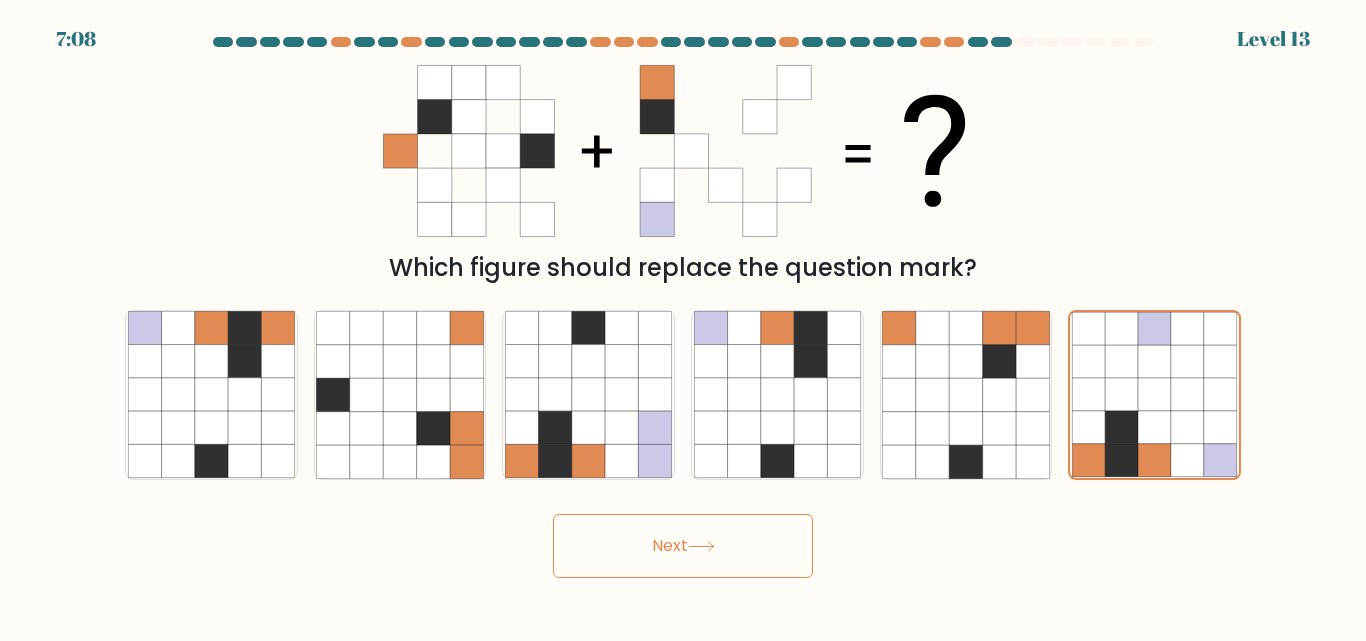 click on "Next" at bounding box center [683, 546] 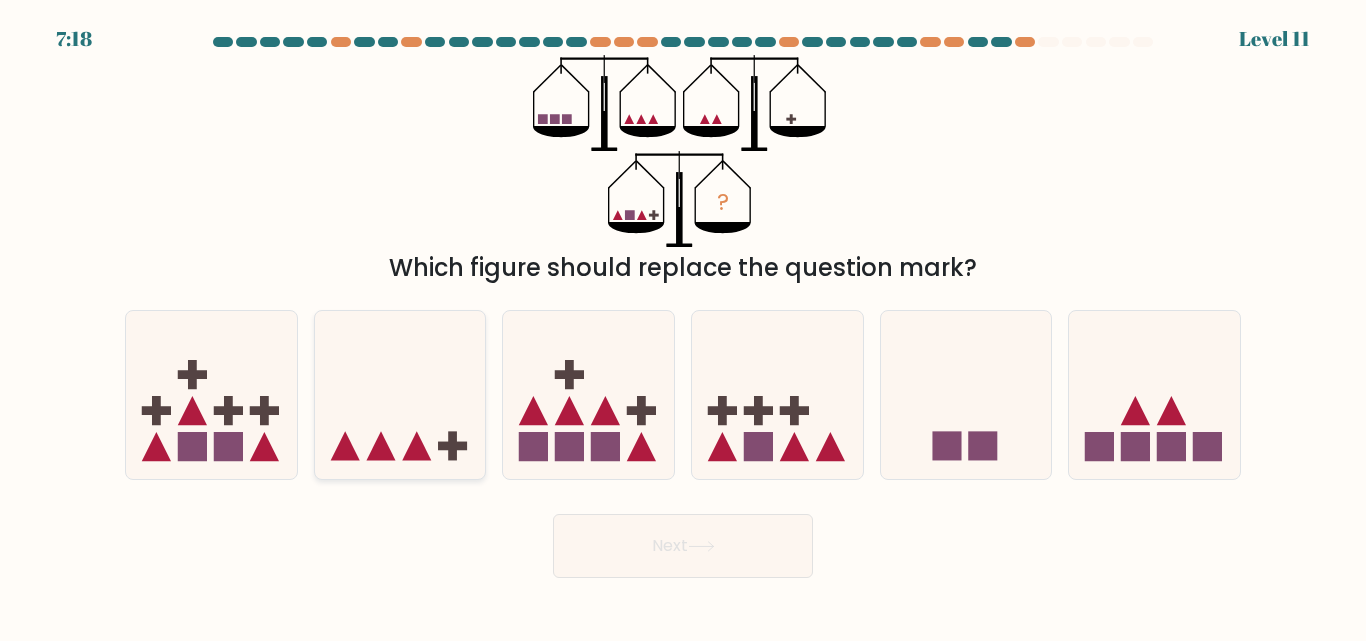 click 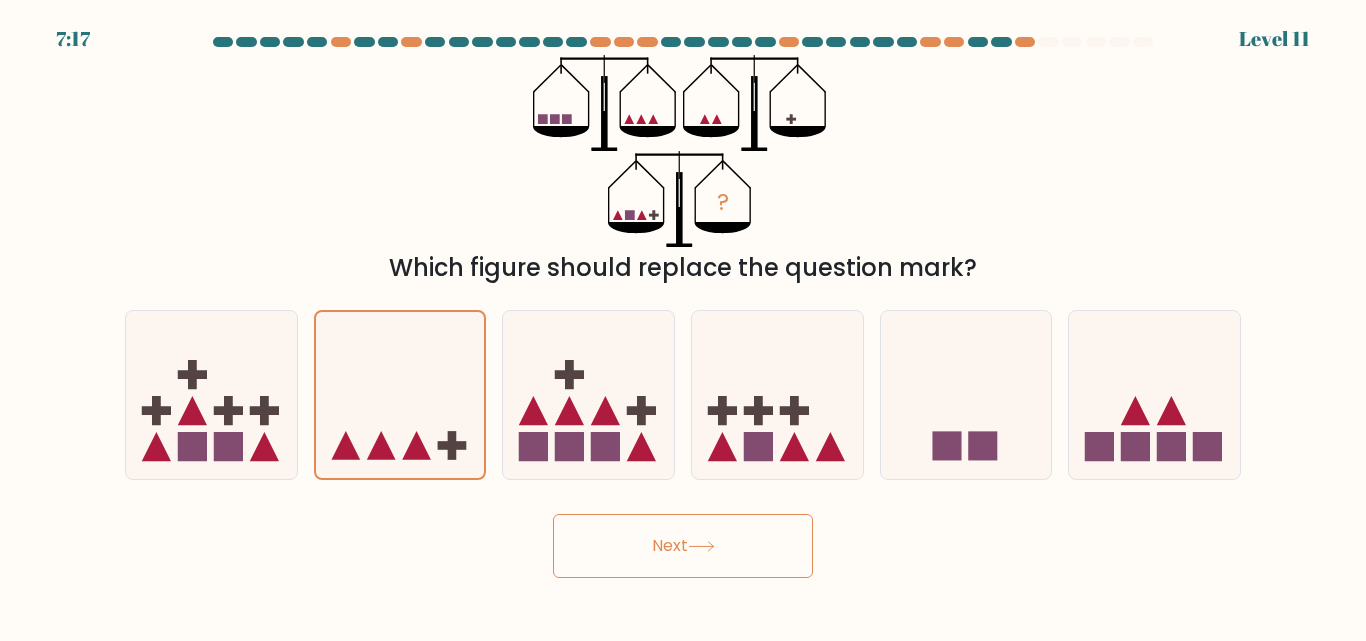 click on "Next" at bounding box center (683, 546) 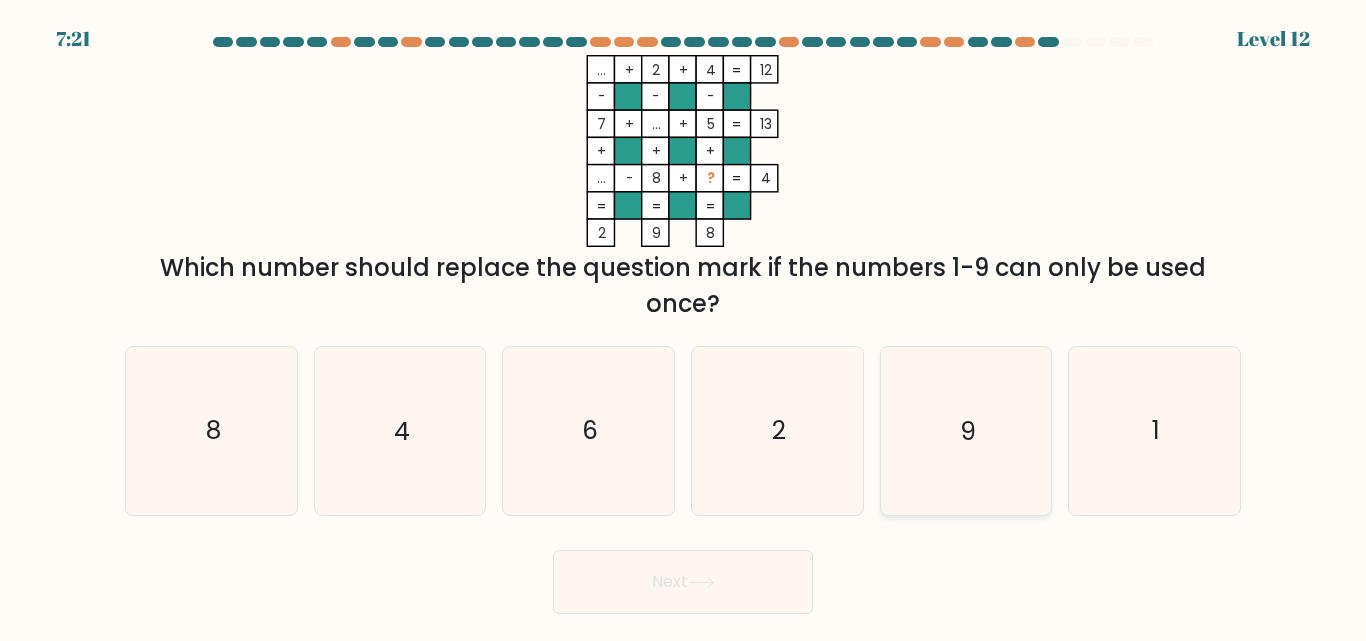click on "9" 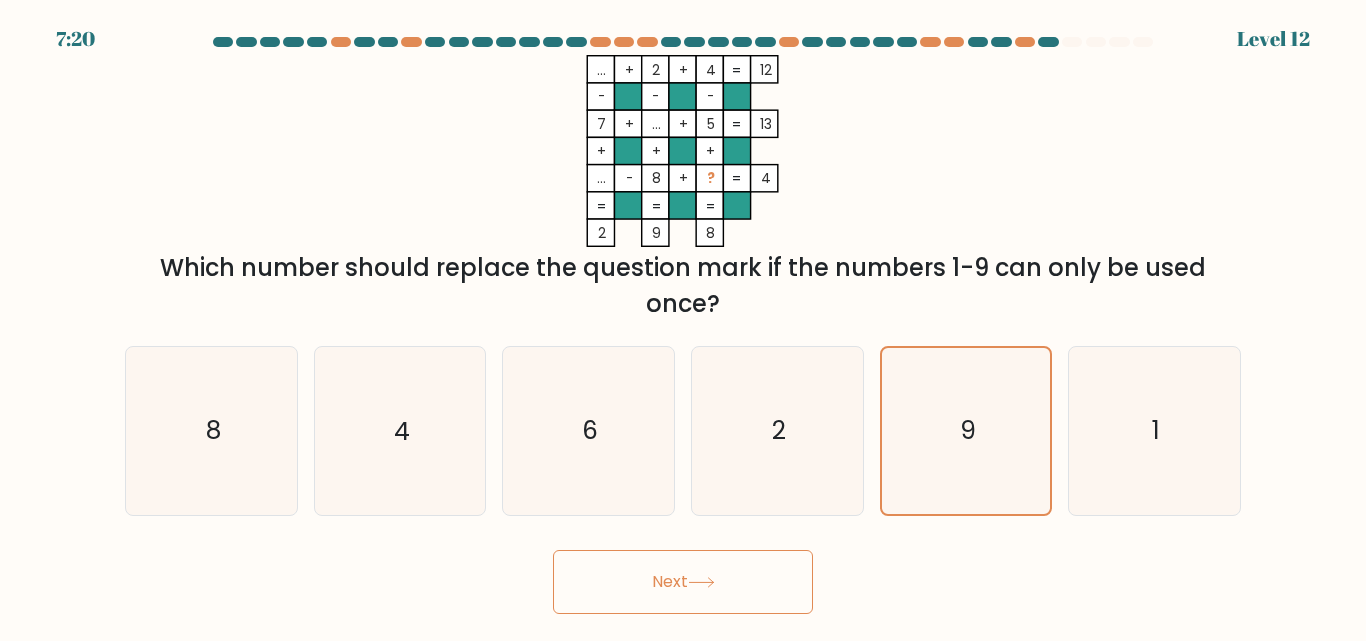 click on "Next" at bounding box center [683, 582] 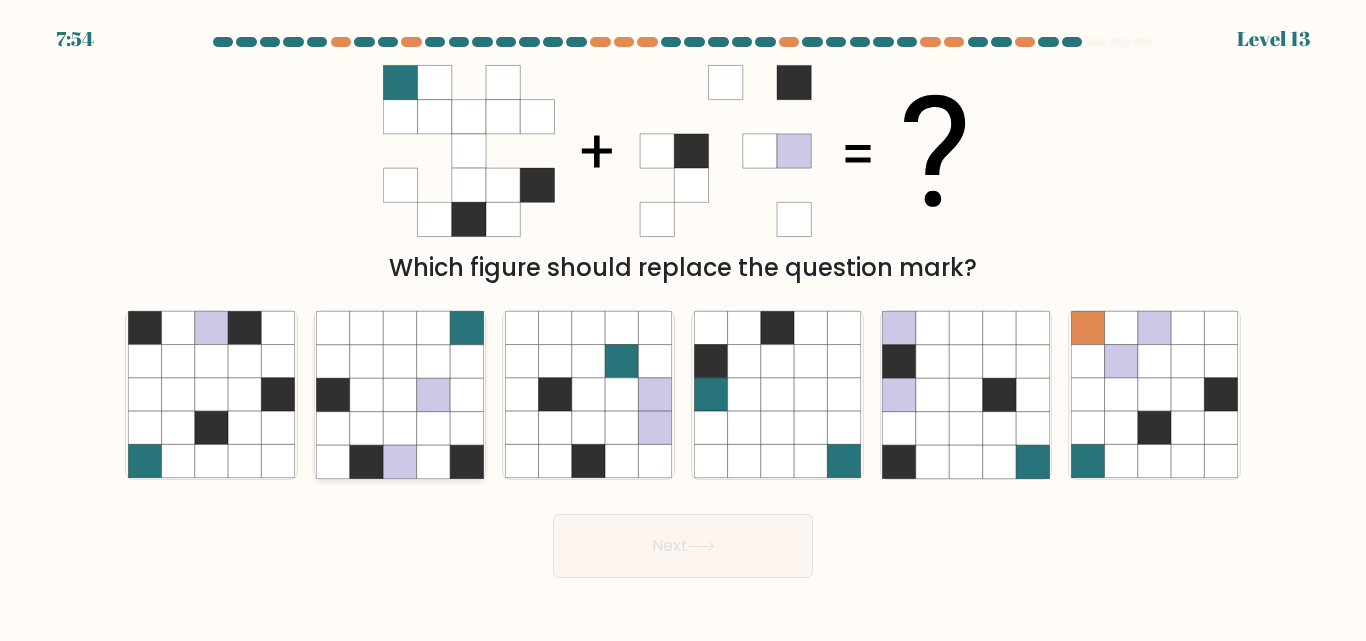 click 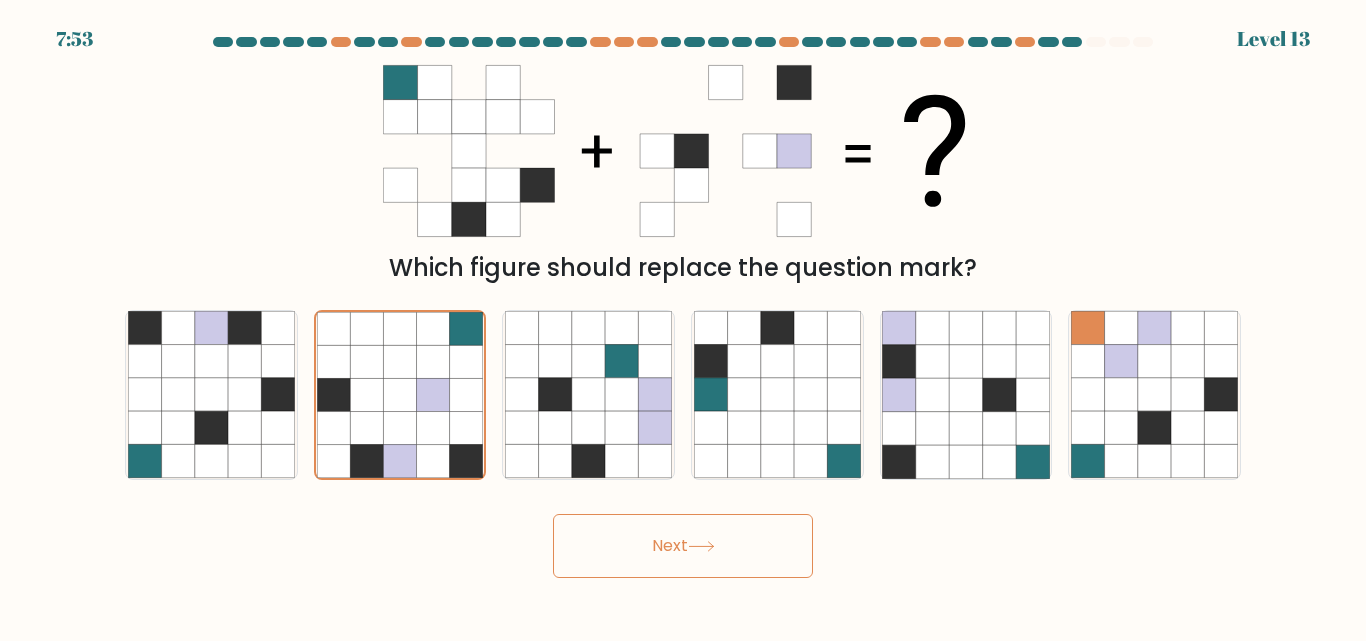 click on "Next" at bounding box center [683, 546] 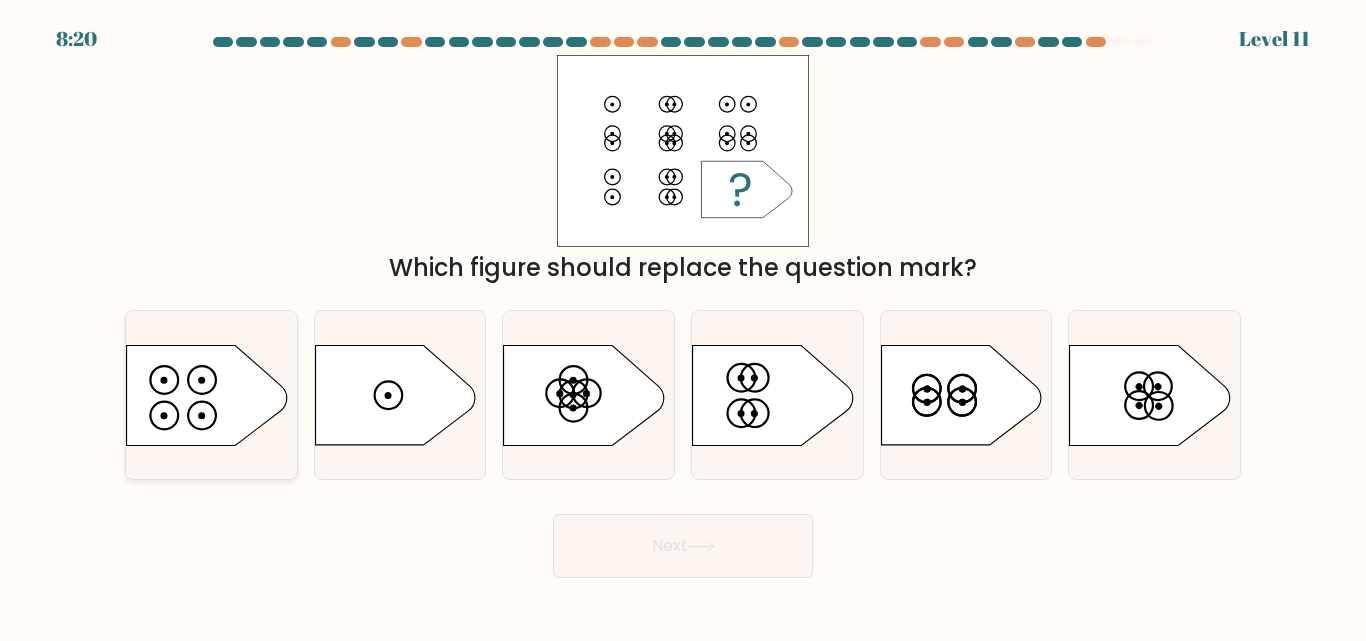 click 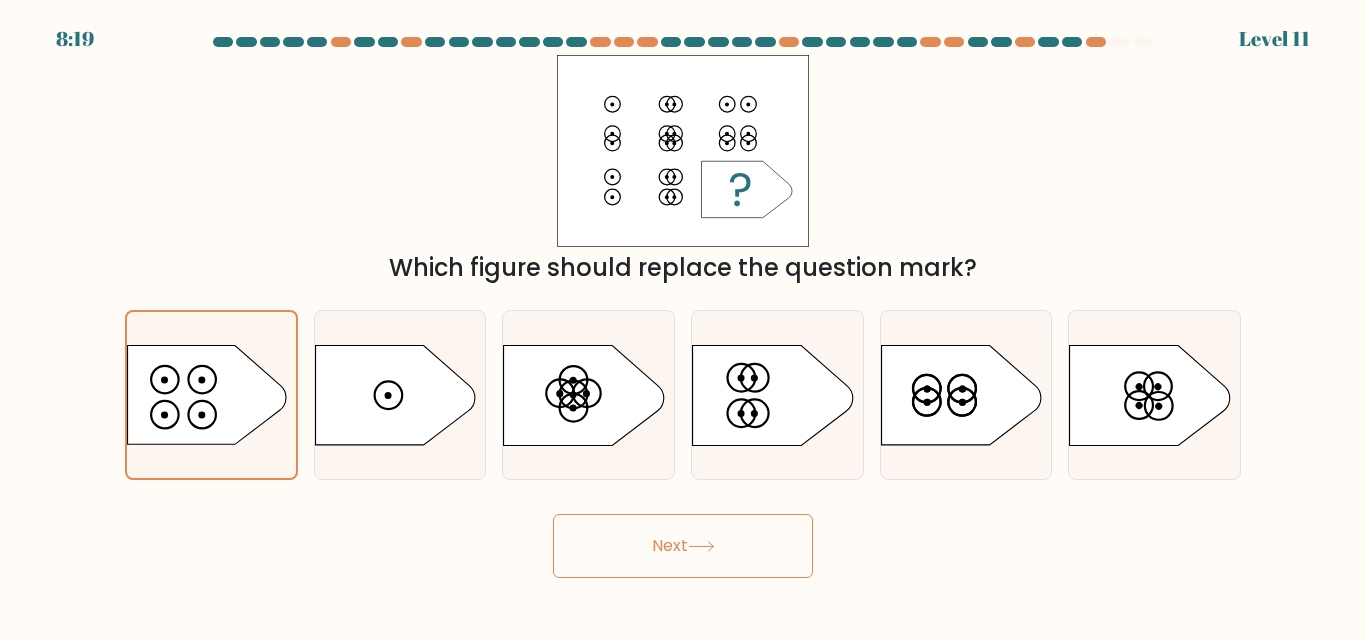 click on "Next" at bounding box center [683, 546] 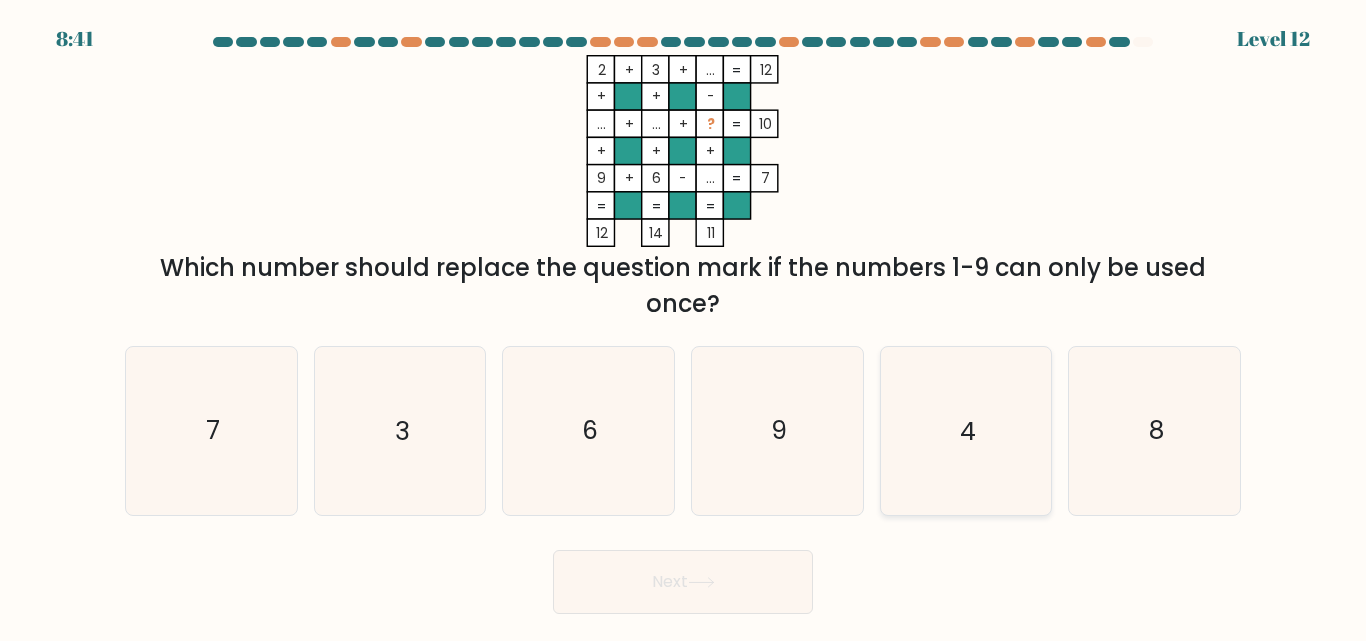 click on "4" 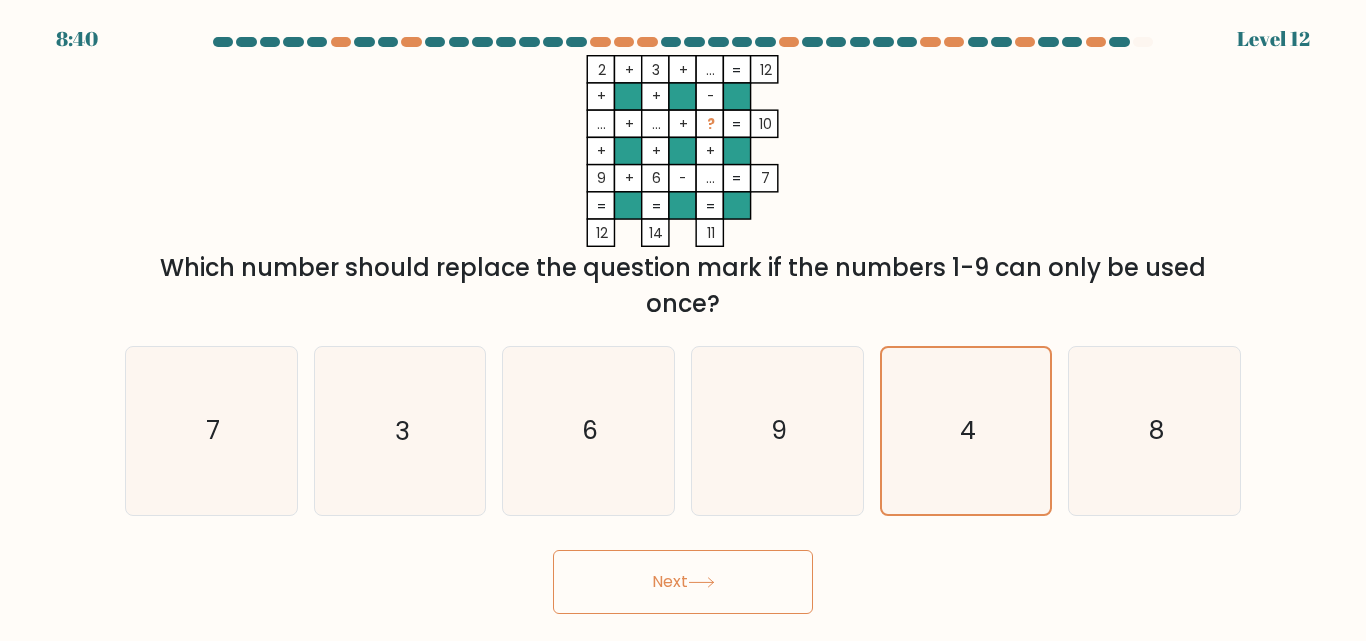 click on "Next" at bounding box center (683, 582) 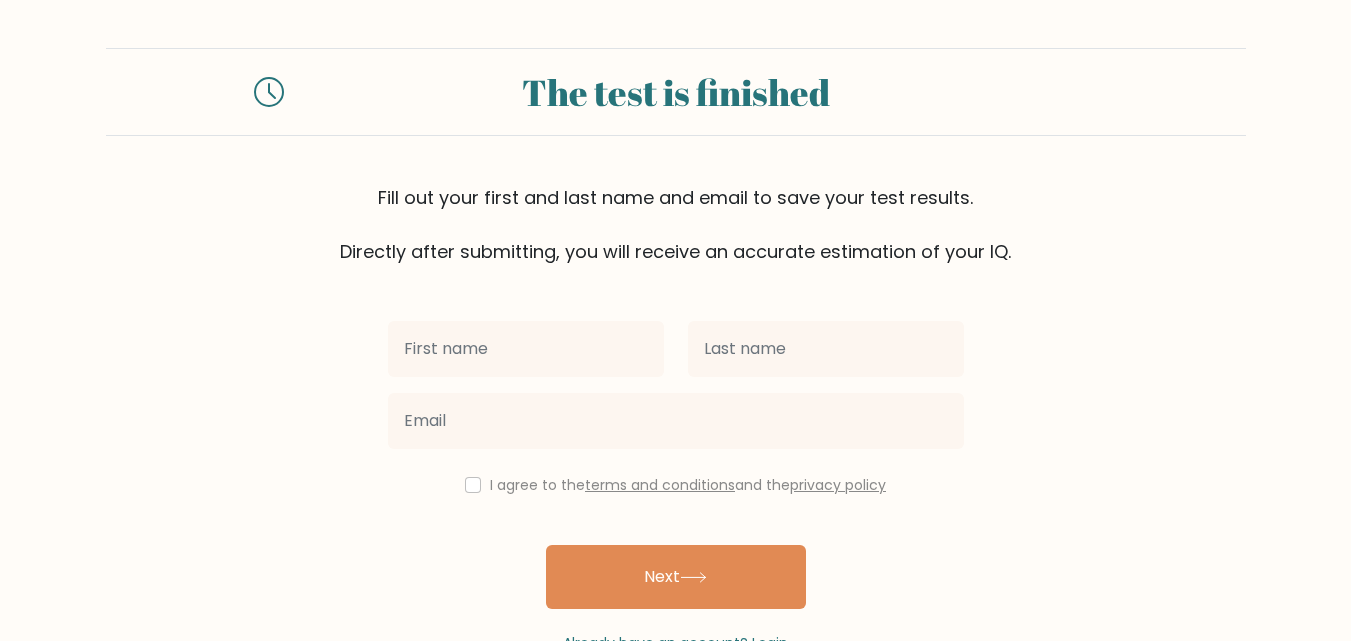 scroll, scrollTop: 0, scrollLeft: 0, axis: both 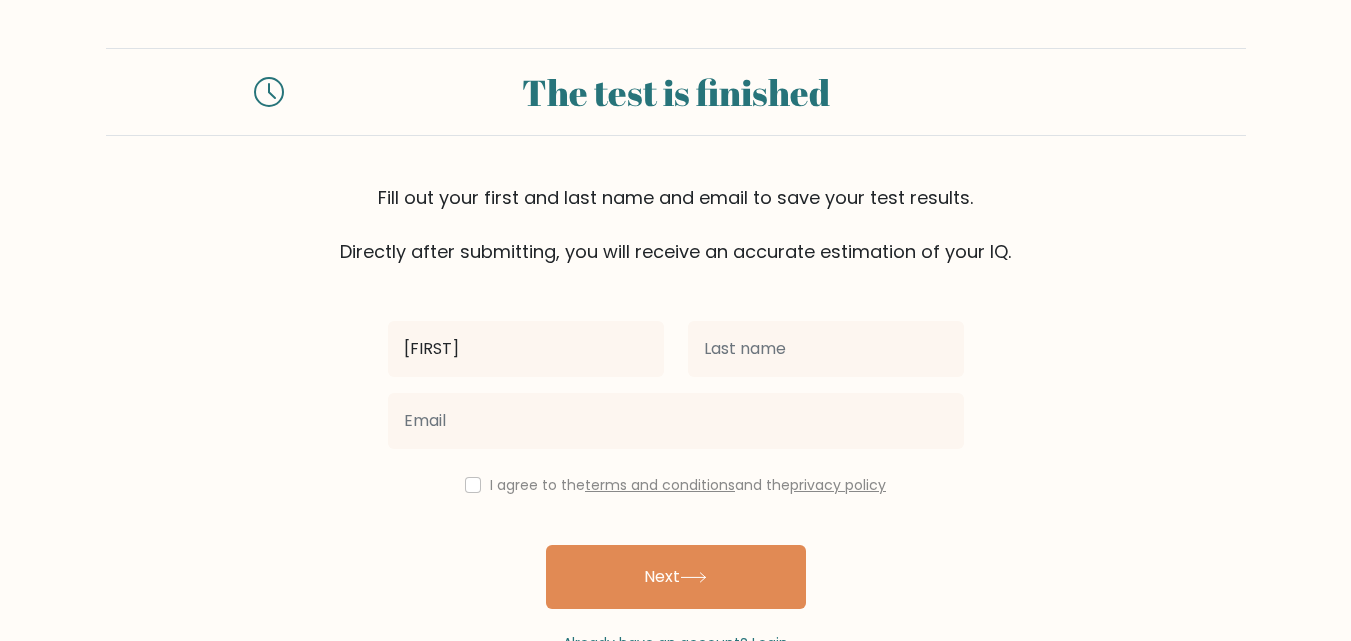 type on "[FIRST]" 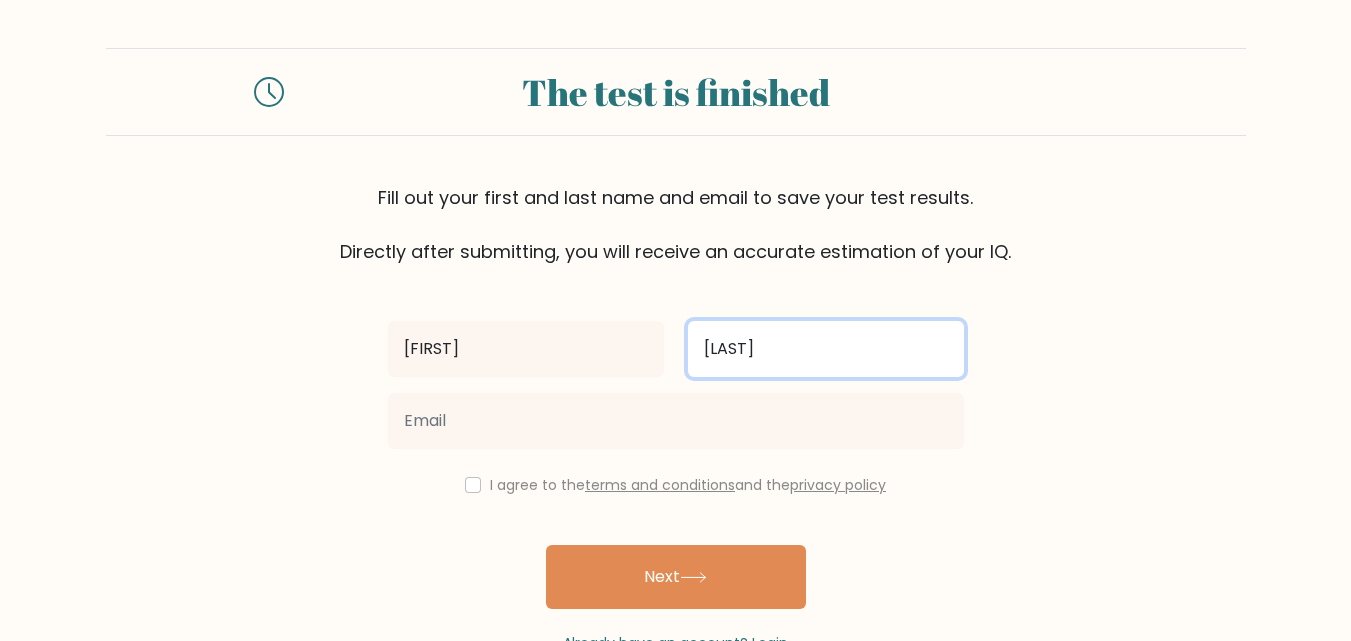 type on "[LAST]" 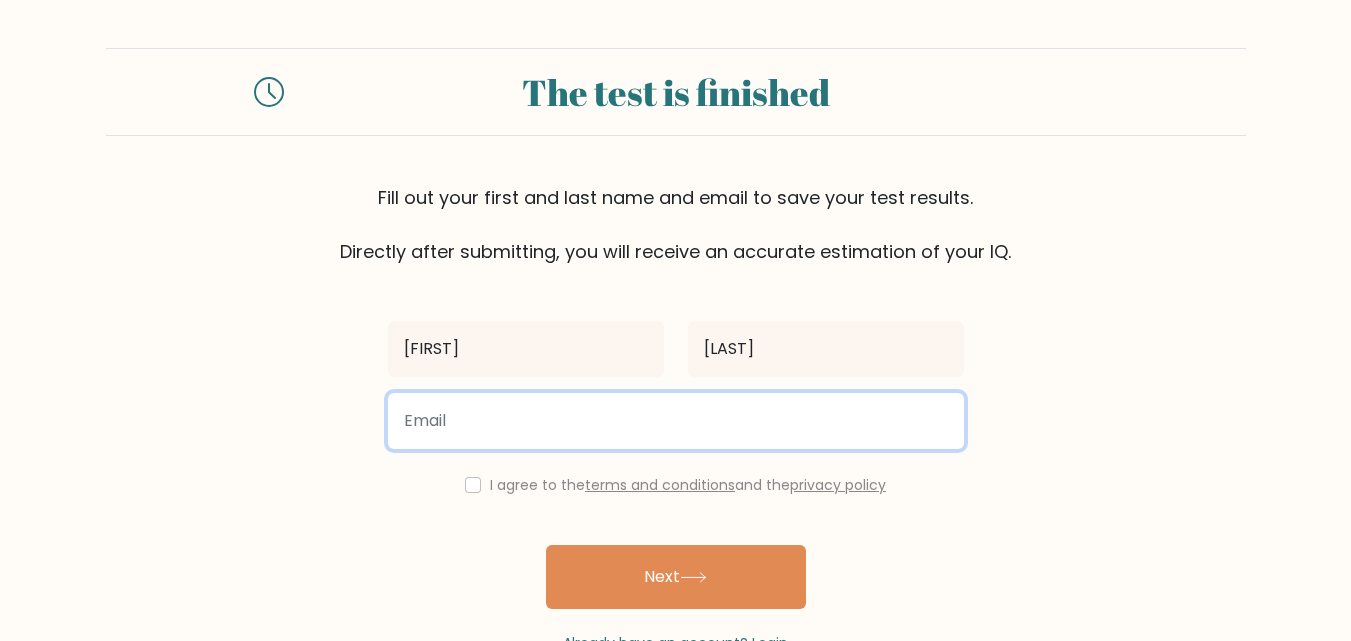 click at bounding box center (676, 421) 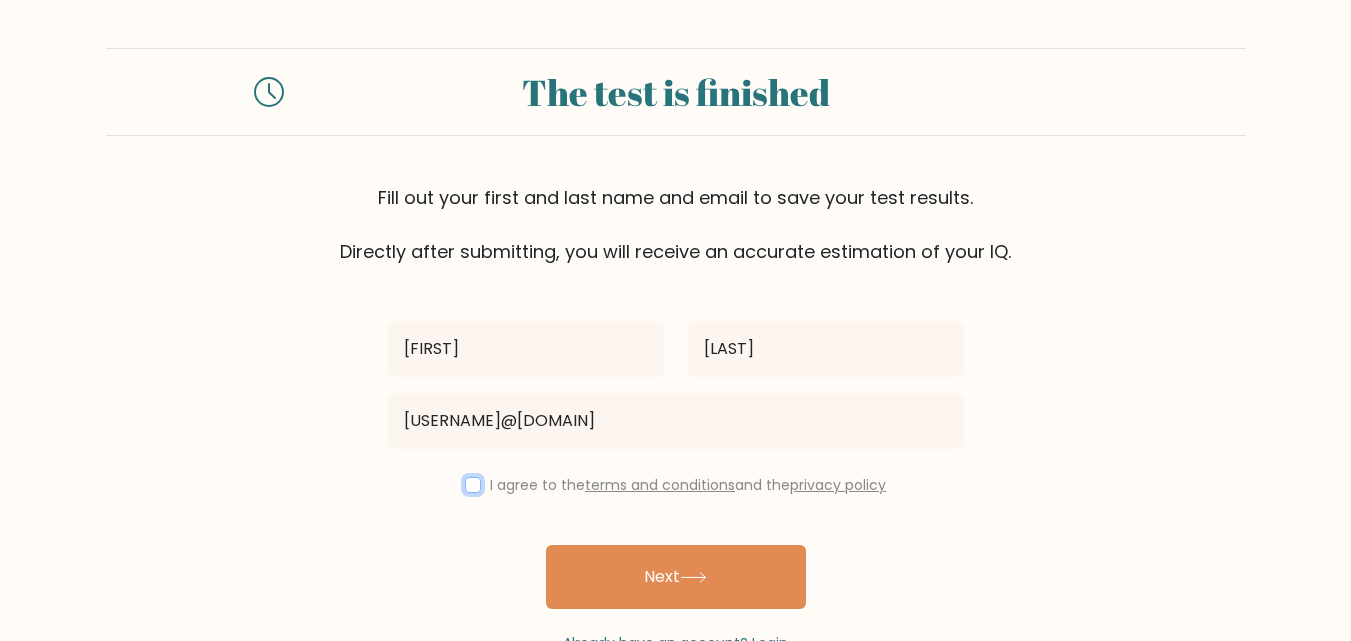 click at bounding box center [473, 485] 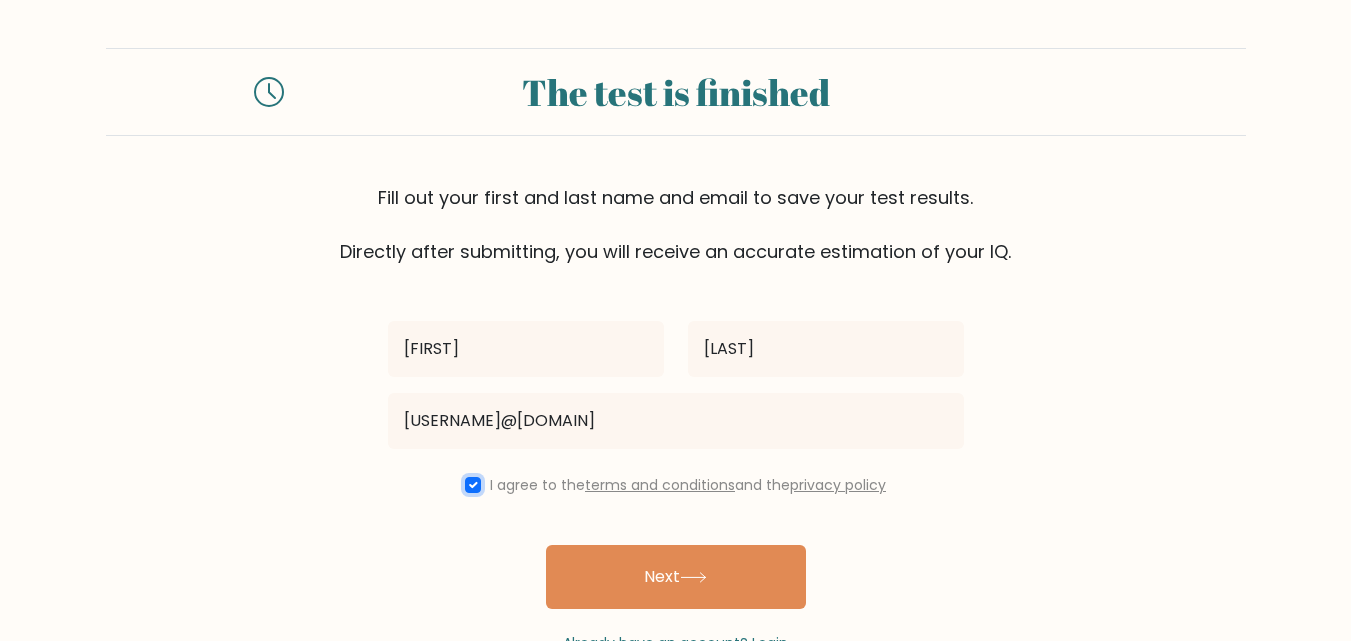 scroll, scrollTop: 61, scrollLeft: 0, axis: vertical 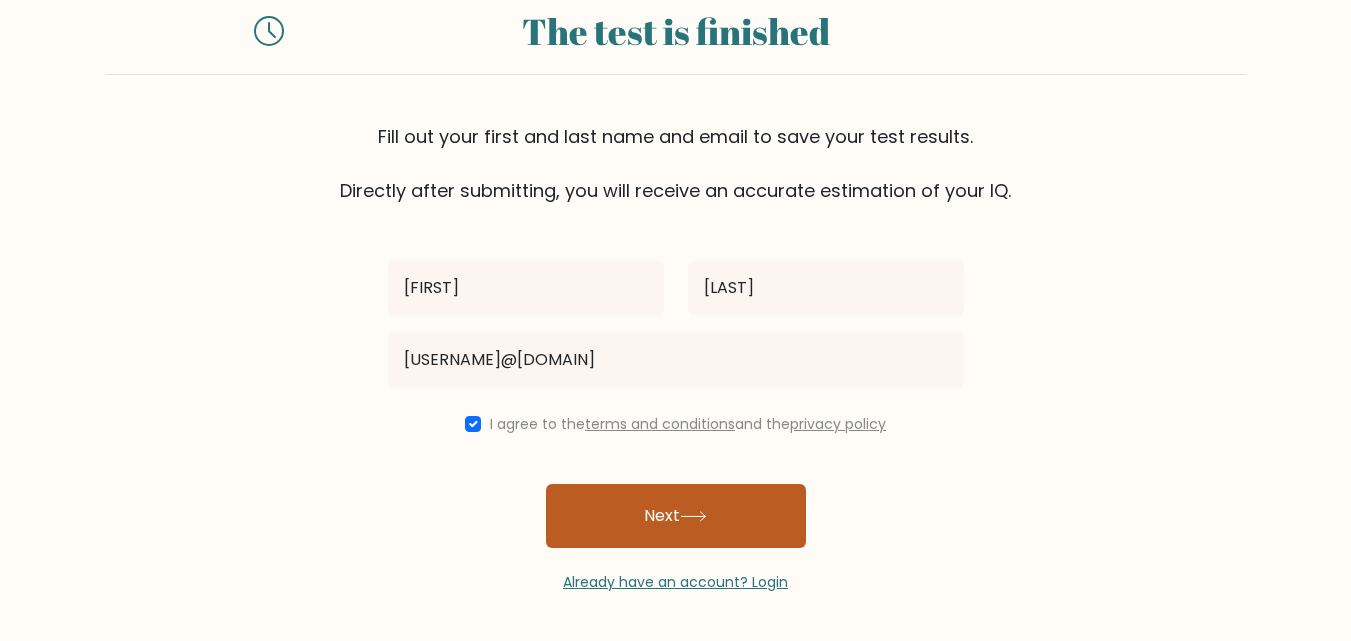 click on "Next" at bounding box center [676, 516] 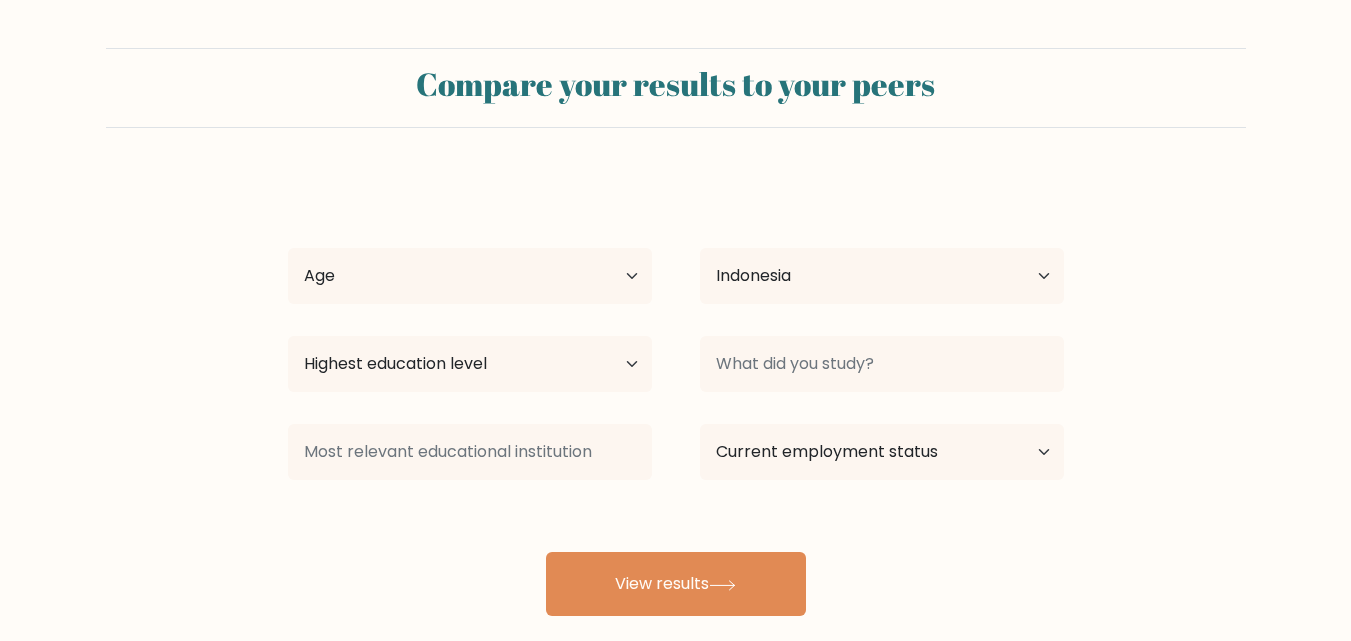 select on "ID" 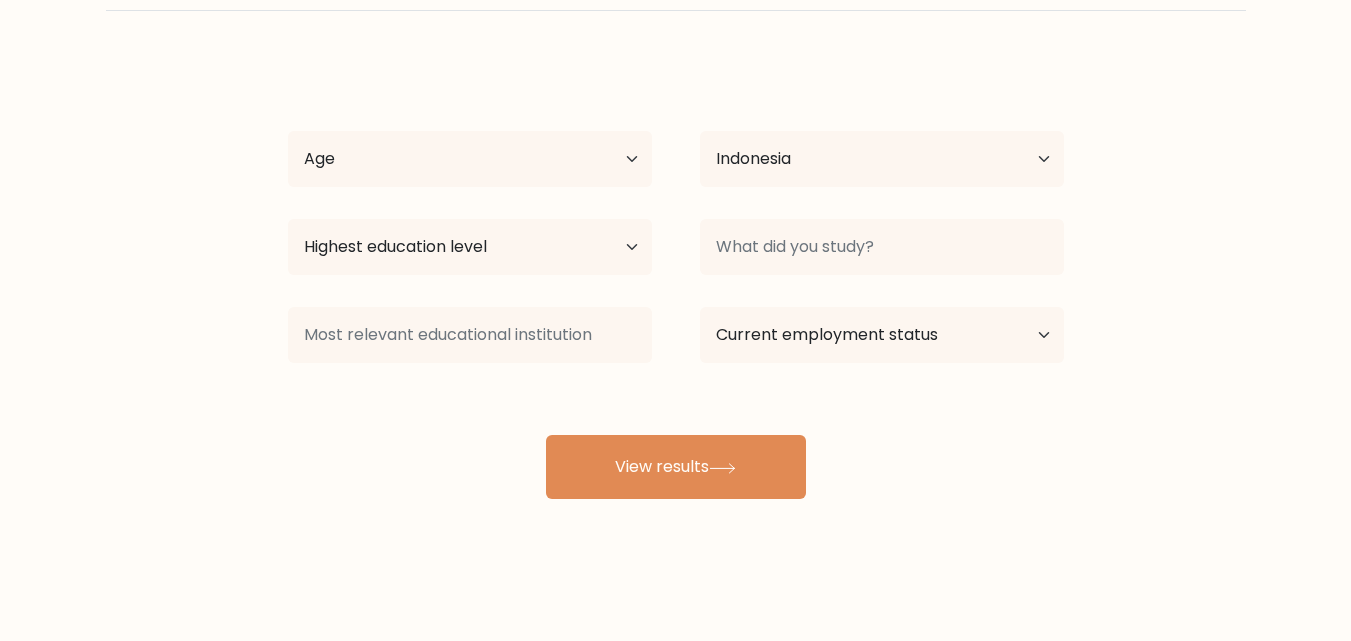 click on "Age
Under 18 years old
18-24 years old
25-34 years old
35-44 years old
45-54 years old
55-64 years old
65 years old and above" at bounding box center (470, 159) 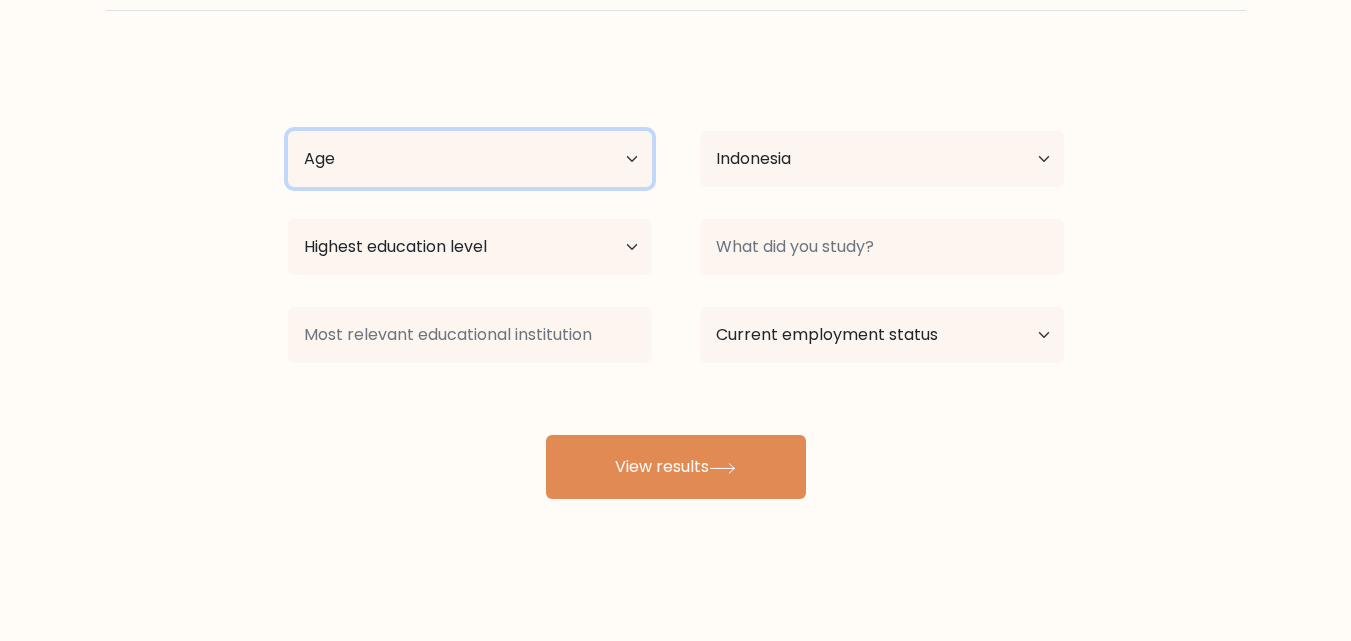 click on "Age
Under 18 years old
18-24 years old
25-34 years old
35-44 years old
45-54 years old
55-64 years old
65 years old and above" at bounding box center (470, 159) 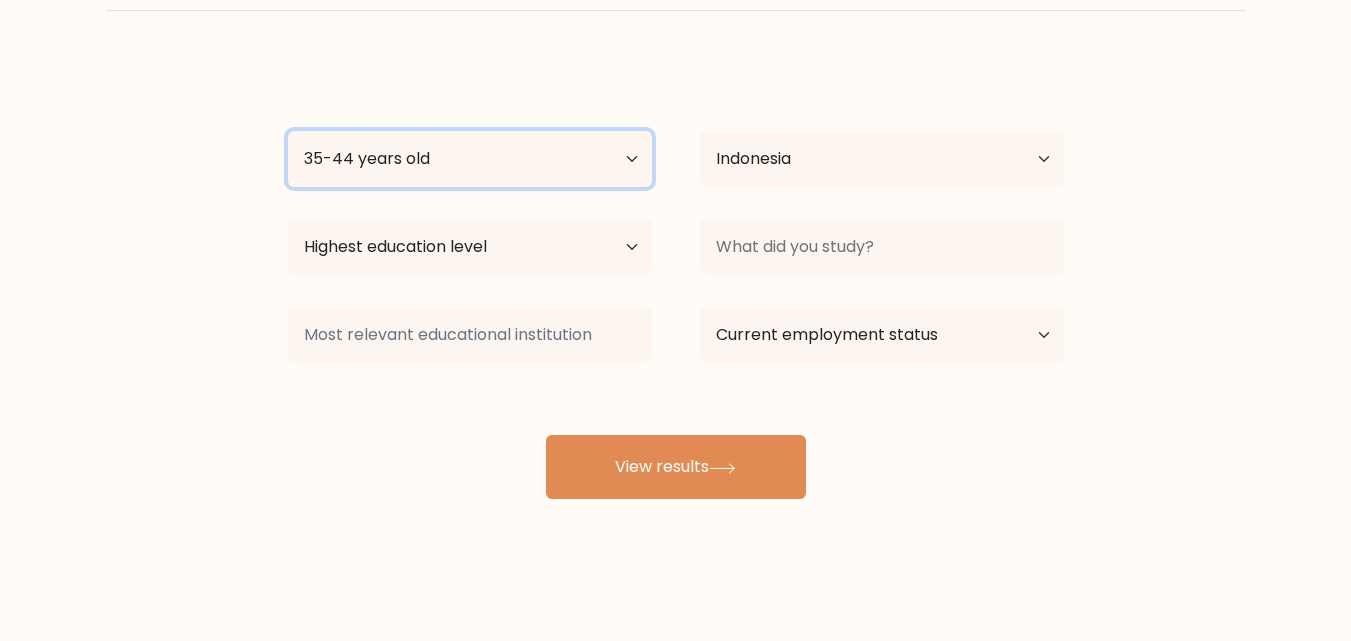 click on "Age
Under 18 years old
18-24 years old
25-34 years old
35-44 years old
45-54 years old
55-64 years old
65 years old and above" at bounding box center (470, 159) 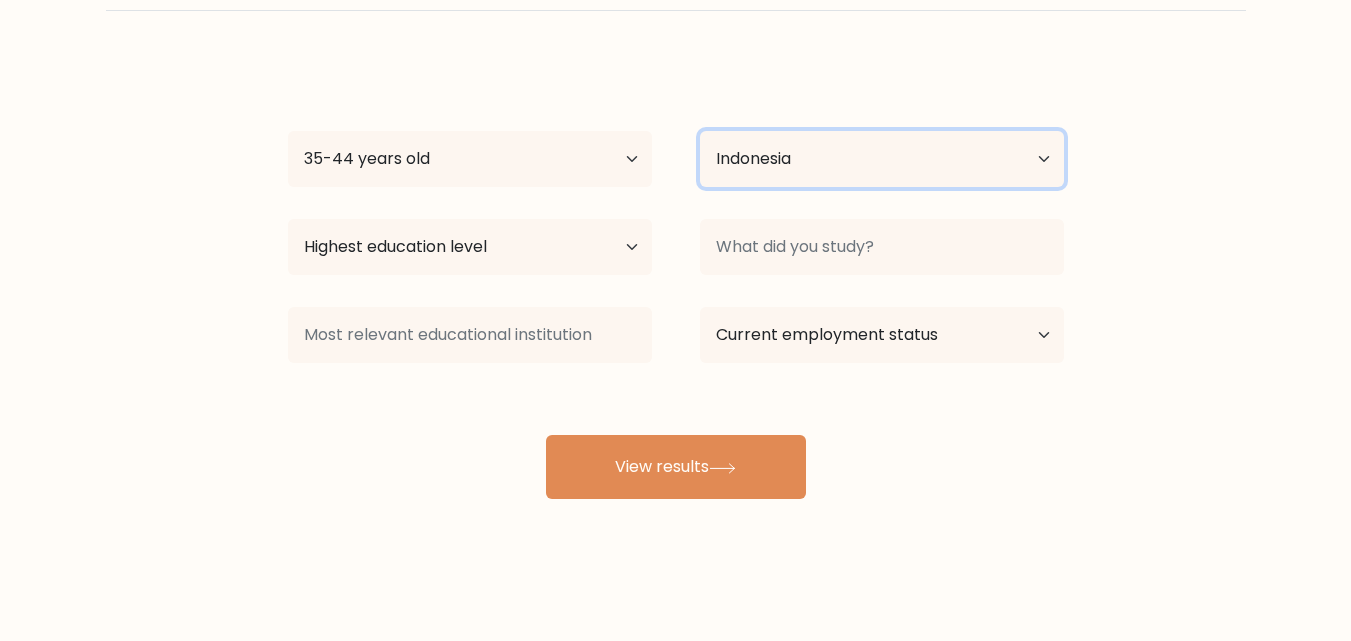 click on "Country
Afghanistan
Albania
Algeria
American Samoa
Andorra
Angola
Anguilla
Antarctica
Antigua and Barbuda
Argentina
Armenia
Aruba
Australia
Austria
Azerbaijan
Bahamas
Bahrain
Bangladesh
Barbados
Belarus
Belgium
Belize
Benin
Bermuda
Bhutan
Bolivia
Bonaire, Sint Eustatius and Saba
Bosnia and Herzegovina
Botswana
Bouvet Island
Brazil
British Indian Ocean Territory
Brunei
Bulgaria
Burkina Faso
Burundi
Cabo Verde
Cambodia
Cameroon
Canada
Cayman Islands
Central African Republic
Chad
Chile
China
Christmas Island
Cocos (Keeling) Islands
Colombia
Comoros
Congo
Congo (the Democratic Republic of the)
Cook Islands
Costa Rica
Côte d'Ivoire
Croatia
Cuba" at bounding box center (882, 159) 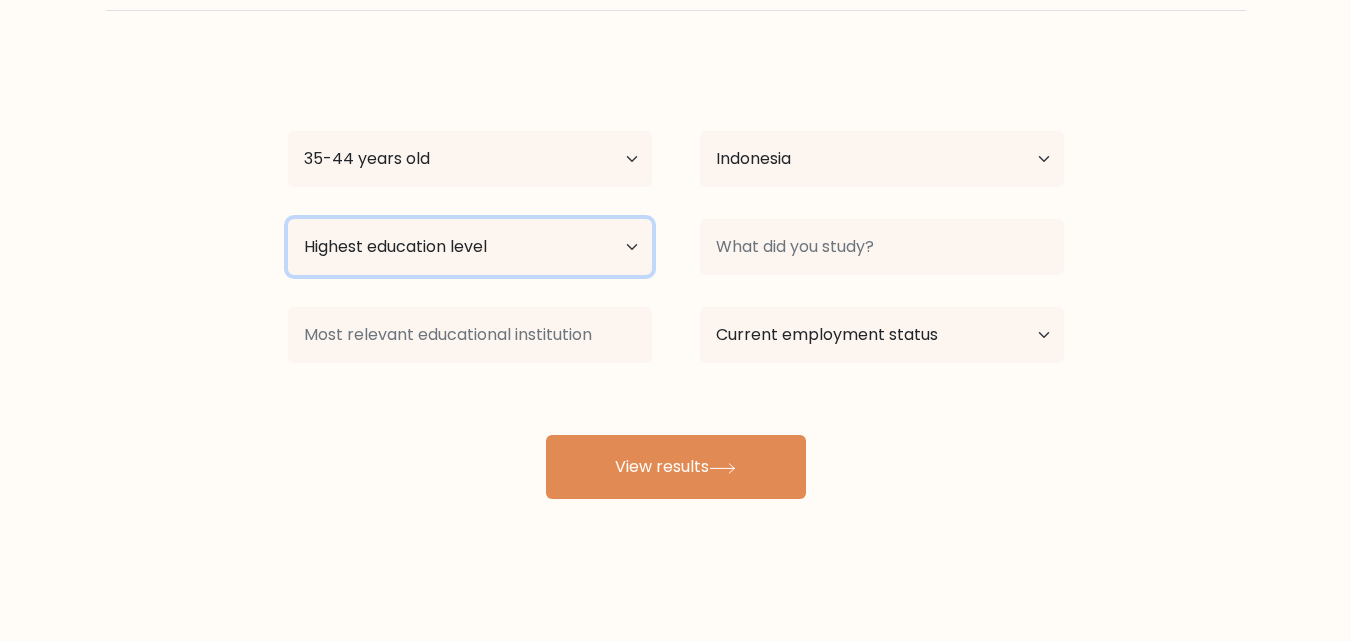 click on "Highest education level
No schooling
Primary
Lower Secondary
Upper Secondary
Occupation Specific
Bachelor's degree
Master's degree
Doctoral degree" at bounding box center [470, 247] 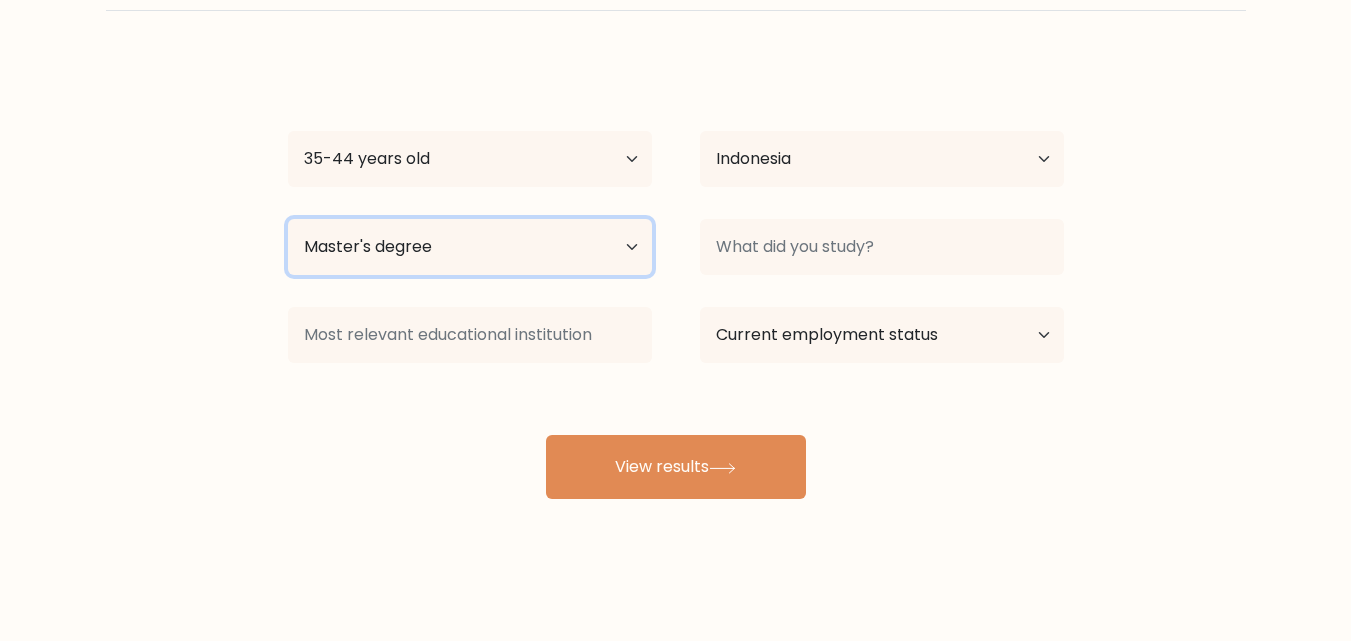 click on "Highest education level
No schooling
Primary
Lower Secondary
Upper Secondary
Occupation Specific
Bachelor's degree
Master's degree
Doctoral degree" at bounding box center (470, 247) 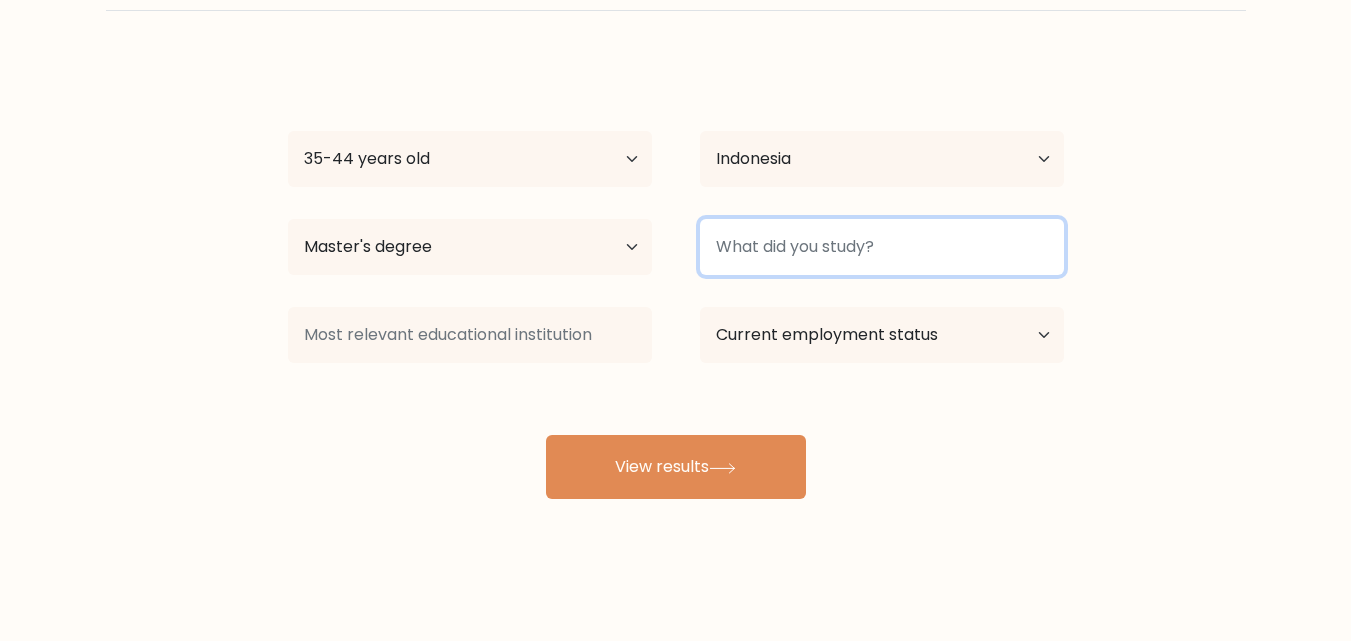click at bounding box center (882, 247) 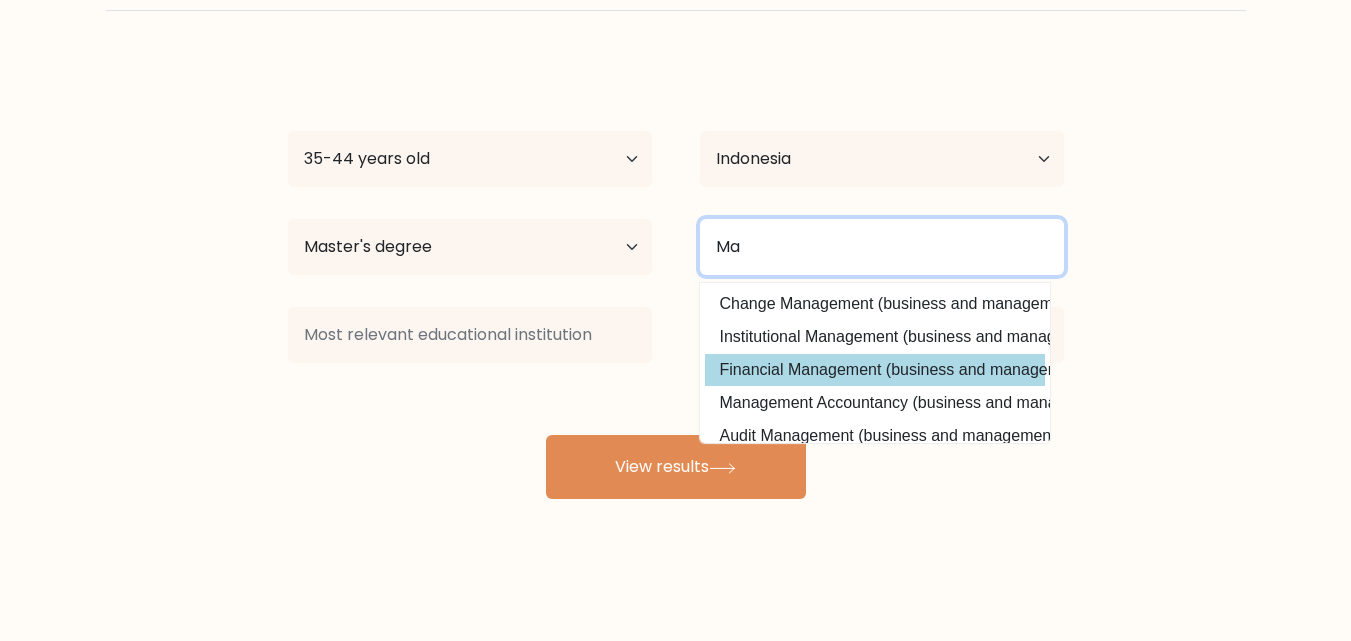 type on "M" 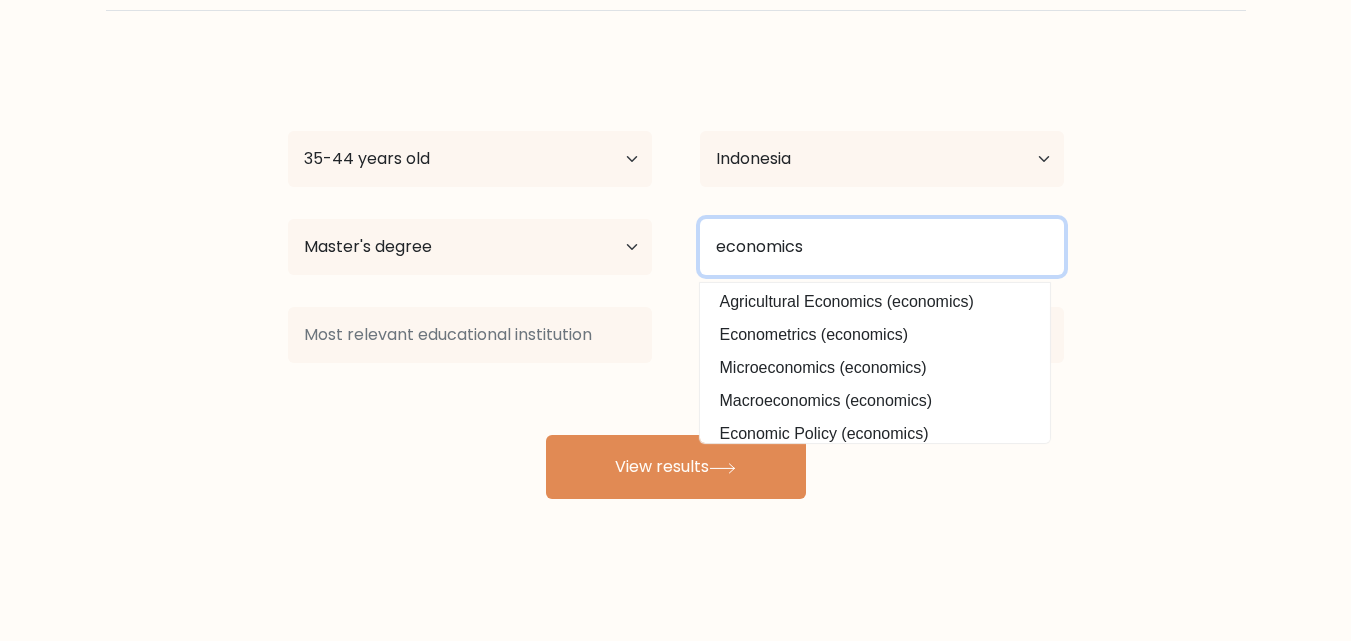 scroll, scrollTop: 0, scrollLeft: 0, axis: both 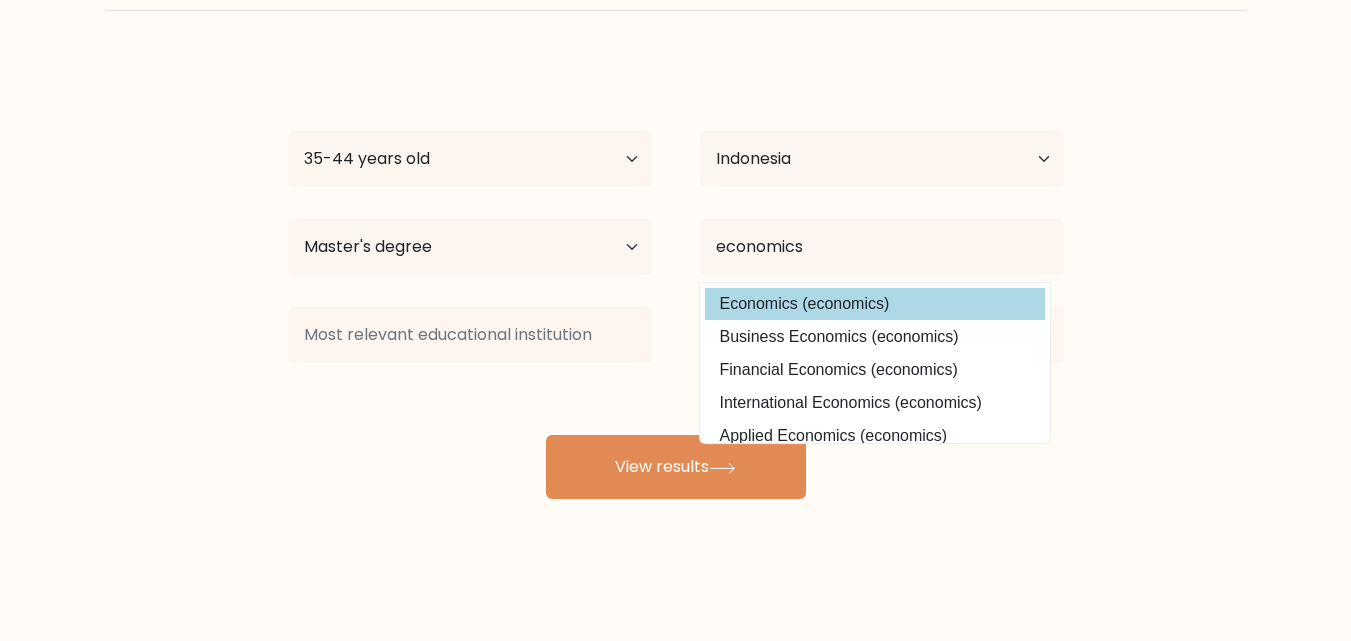 click on "Economics (economics)" at bounding box center [875, 304] 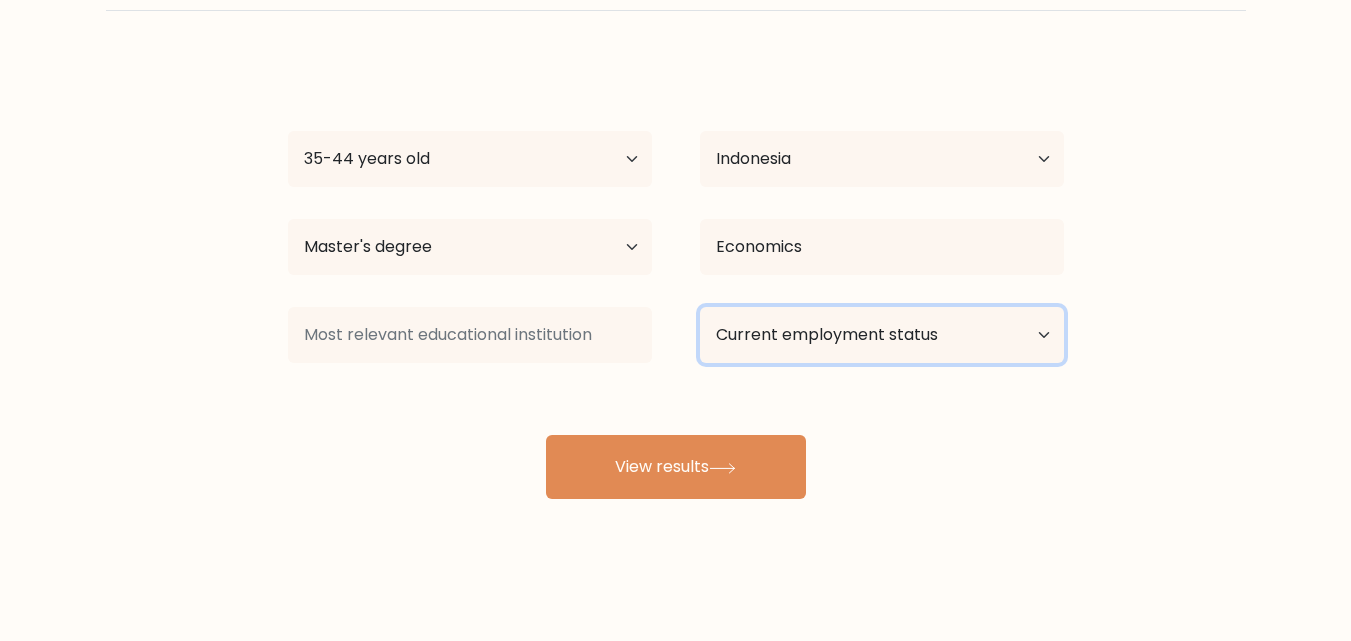 click on "Current employment status
Employed
Student
Retired
Other / prefer not to answer" at bounding box center [882, 335] 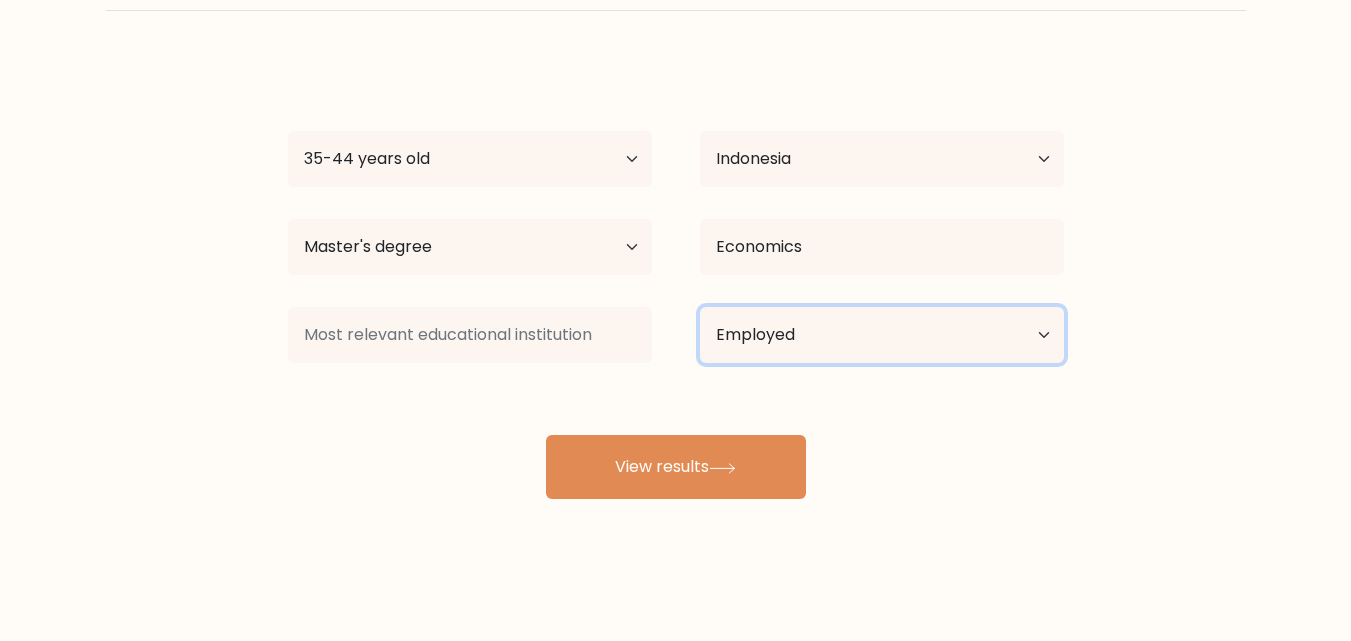 click on "Current employment status
Employed
Student
Retired
Other / prefer not to answer" at bounding box center (882, 335) 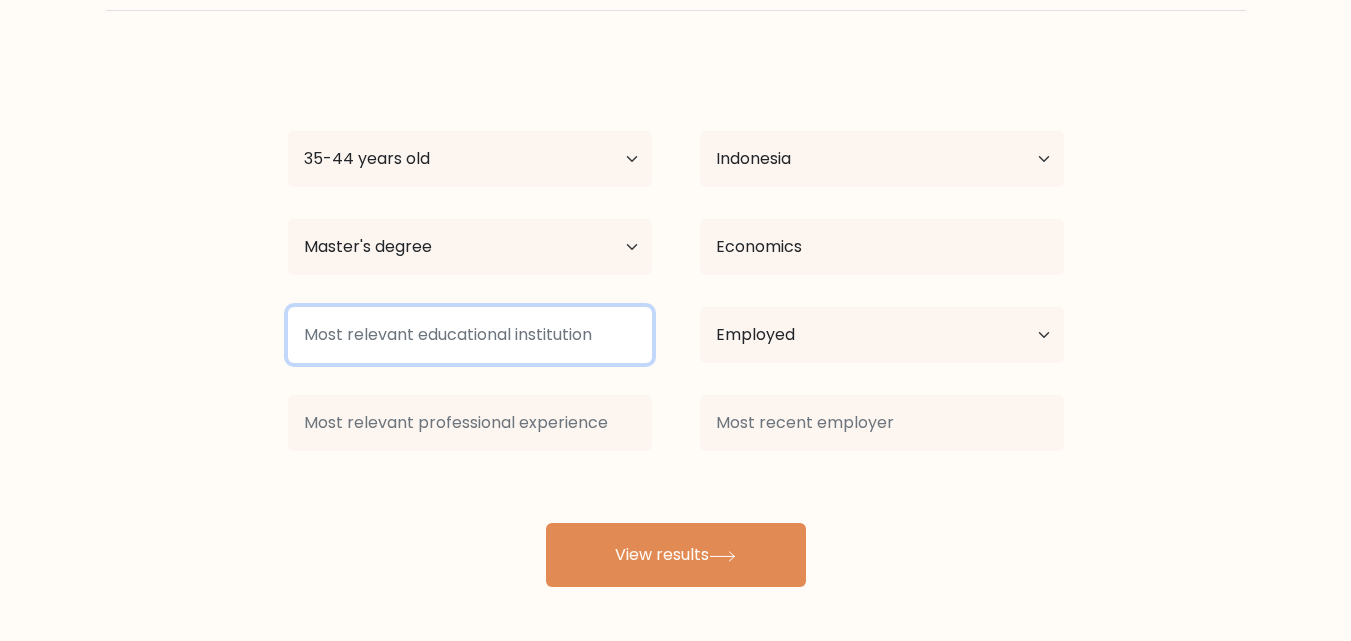 click at bounding box center [470, 335] 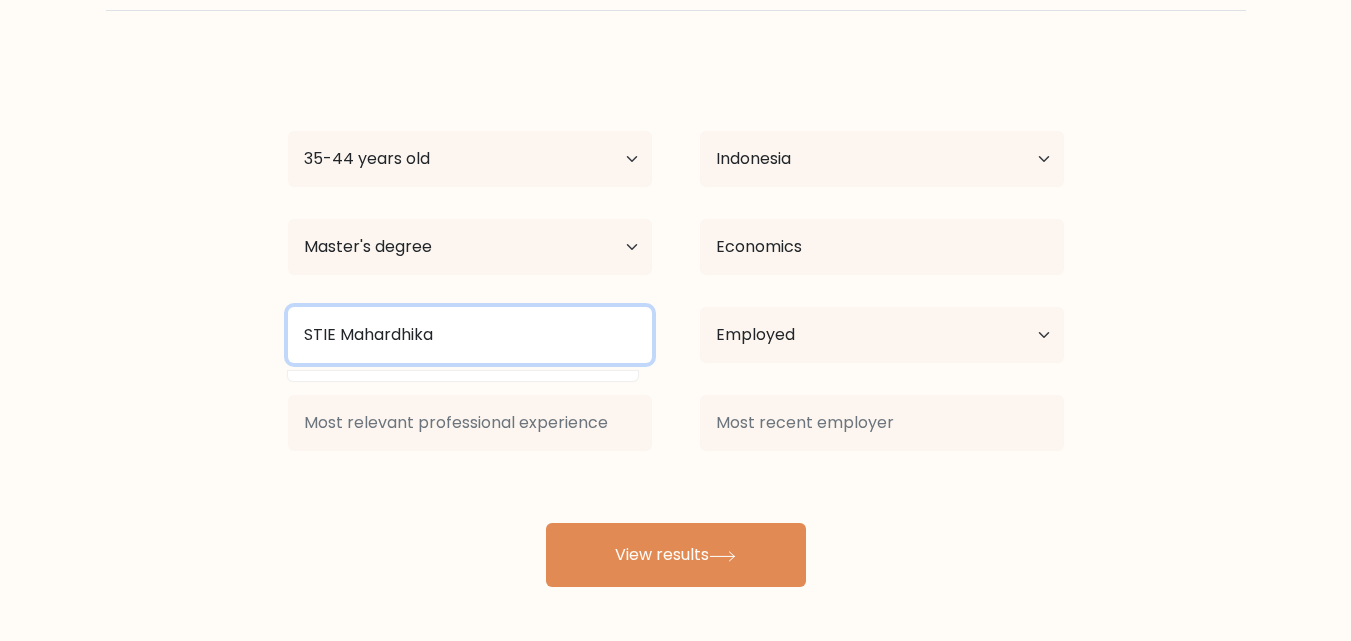 type on "STIE Mahardhika" 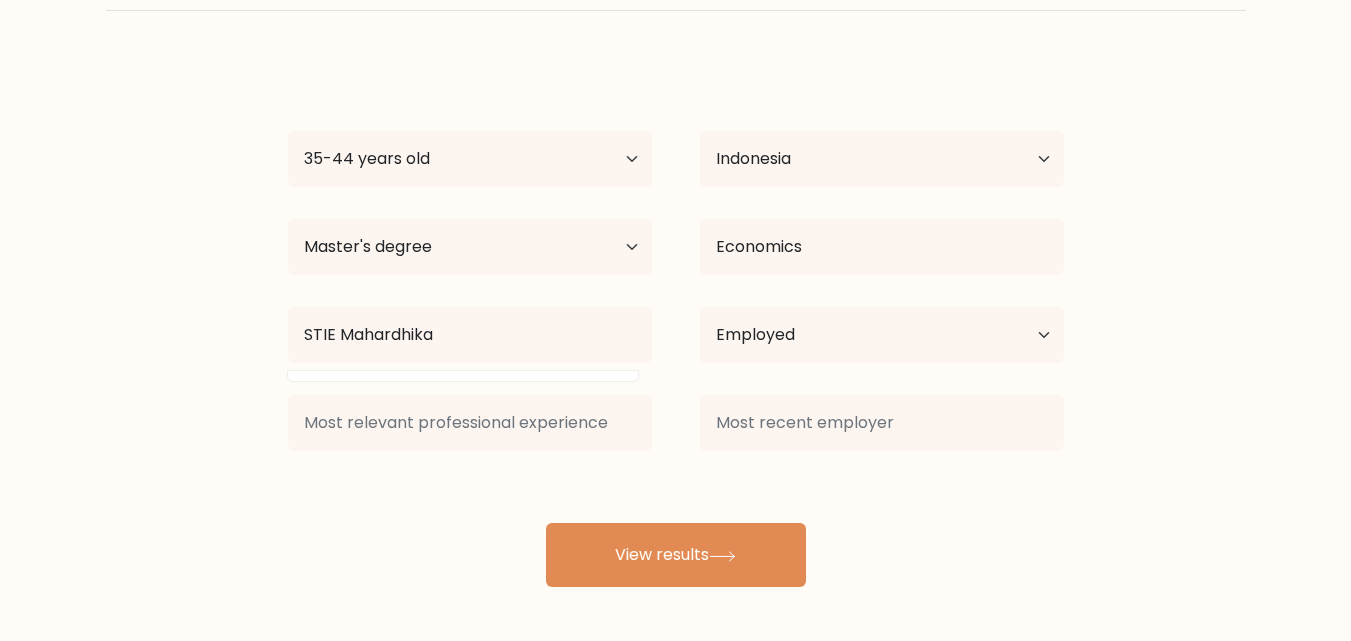 drag, startPoint x: 415, startPoint y: 346, endPoint x: 131, endPoint y: 302, distance: 287.38824 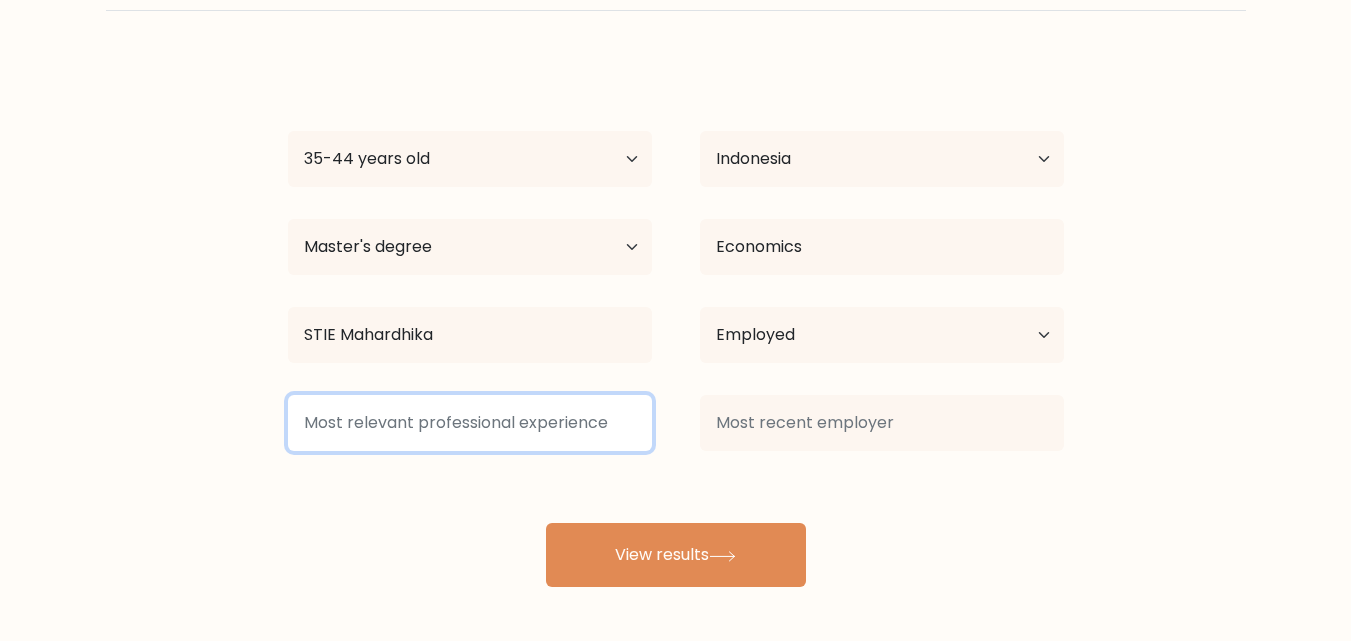 click at bounding box center (470, 423) 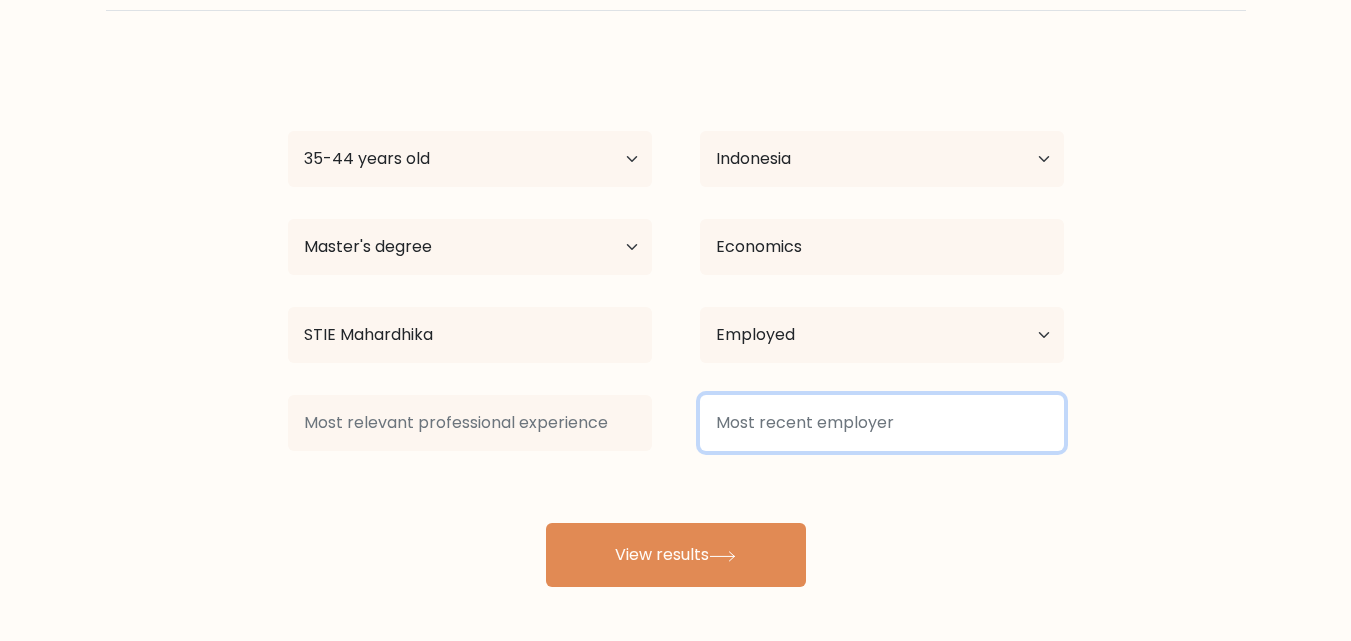 click at bounding box center [882, 423] 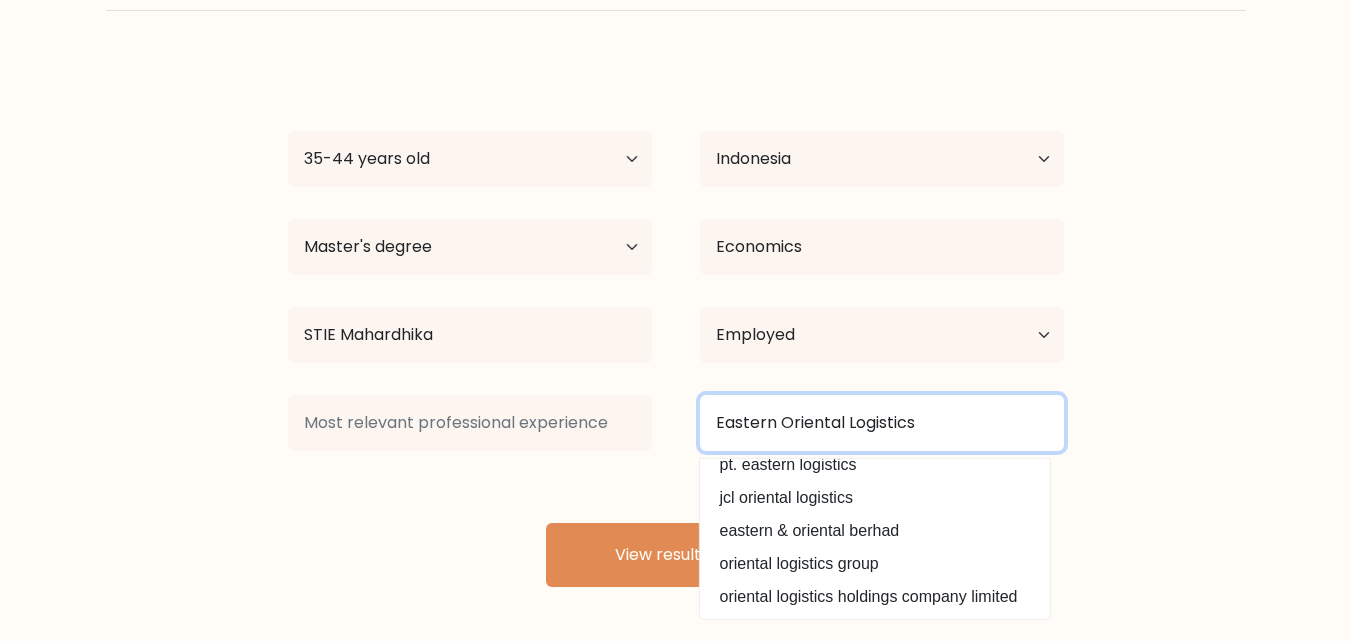 scroll, scrollTop: 13, scrollLeft: 0, axis: vertical 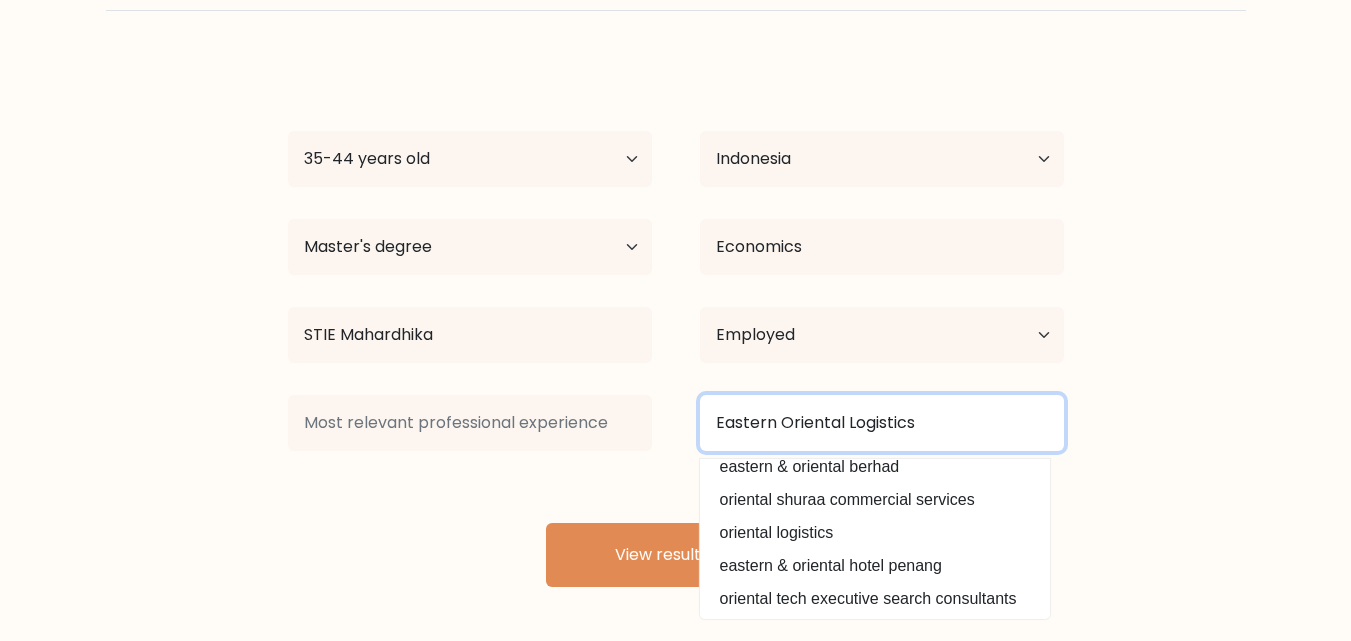 type on "Eastern Oriental Logistics" 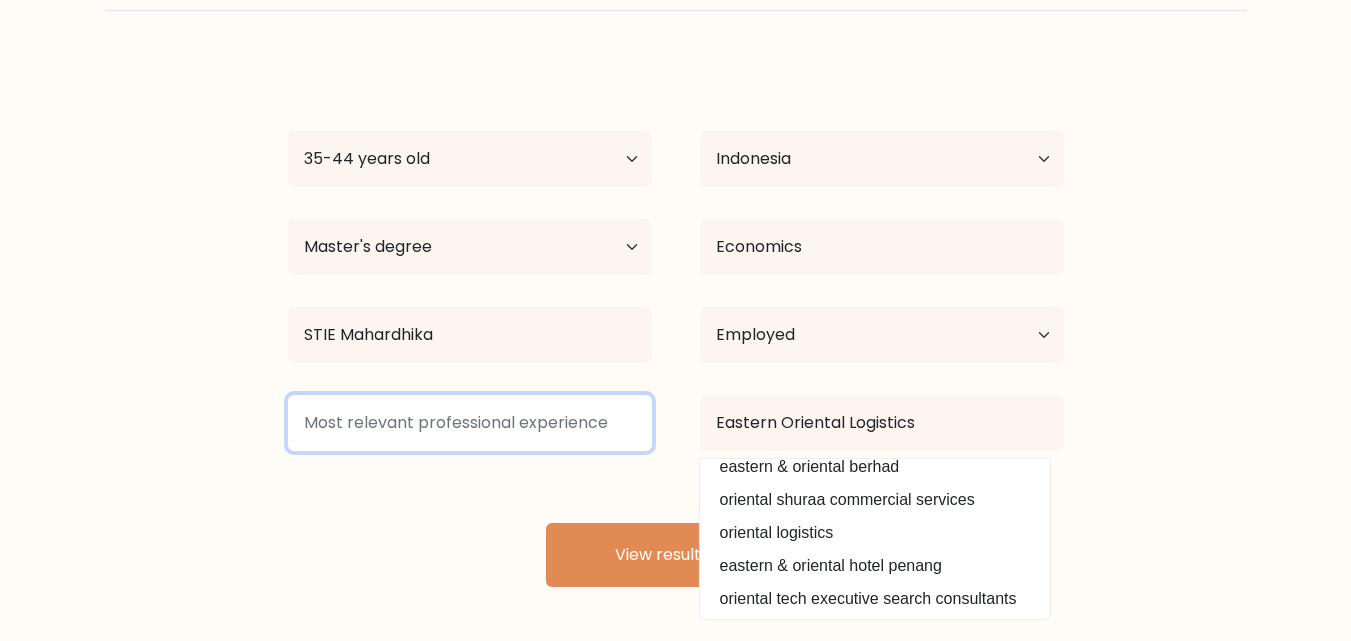 click at bounding box center (470, 423) 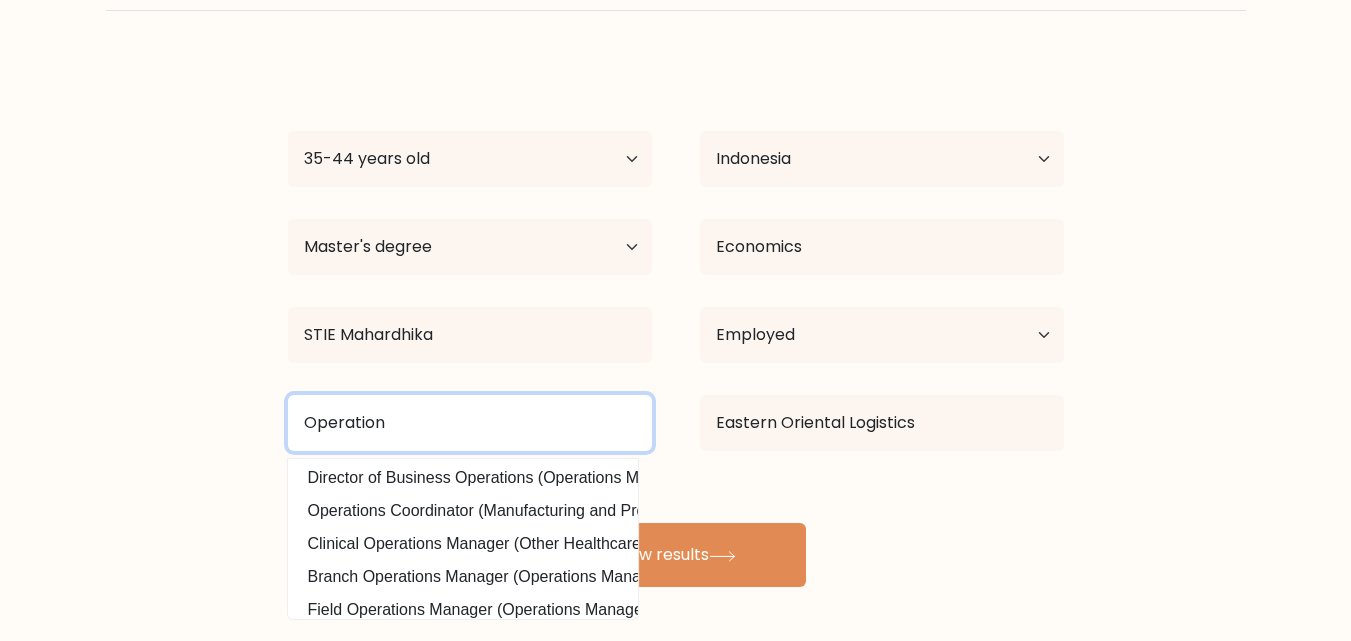 scroll, scrollTop: 195, scrollLeft: 0, axis: vertical 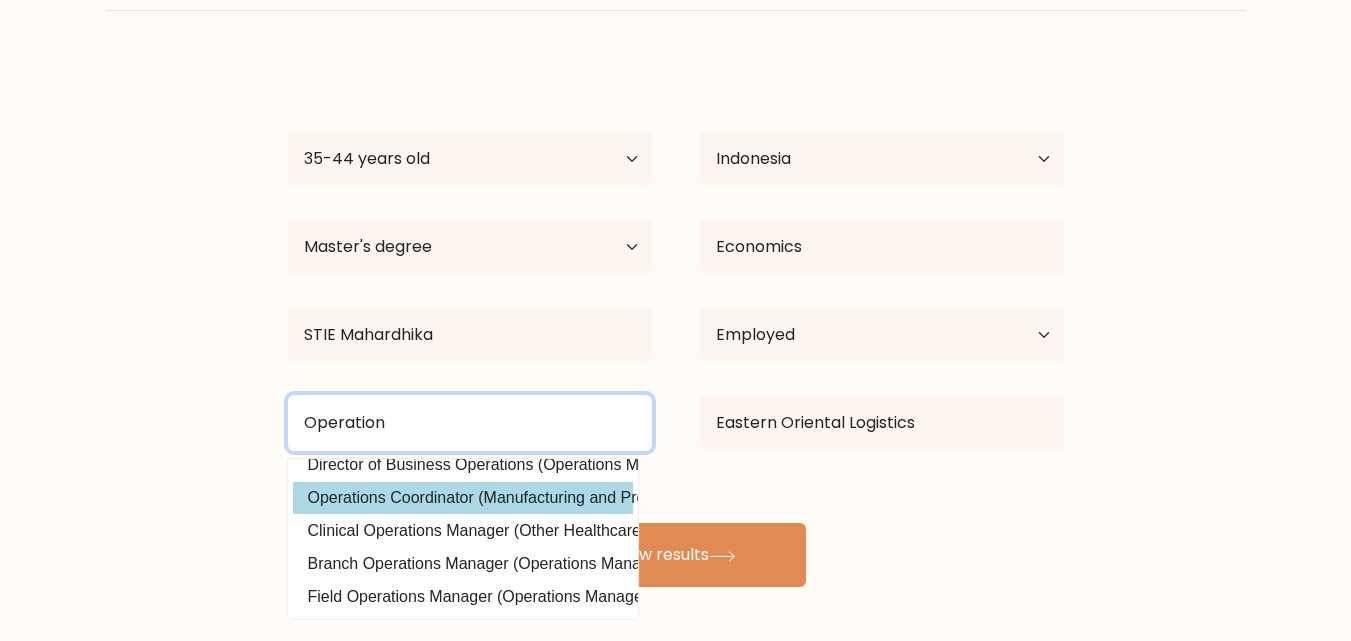 type on "Operation" 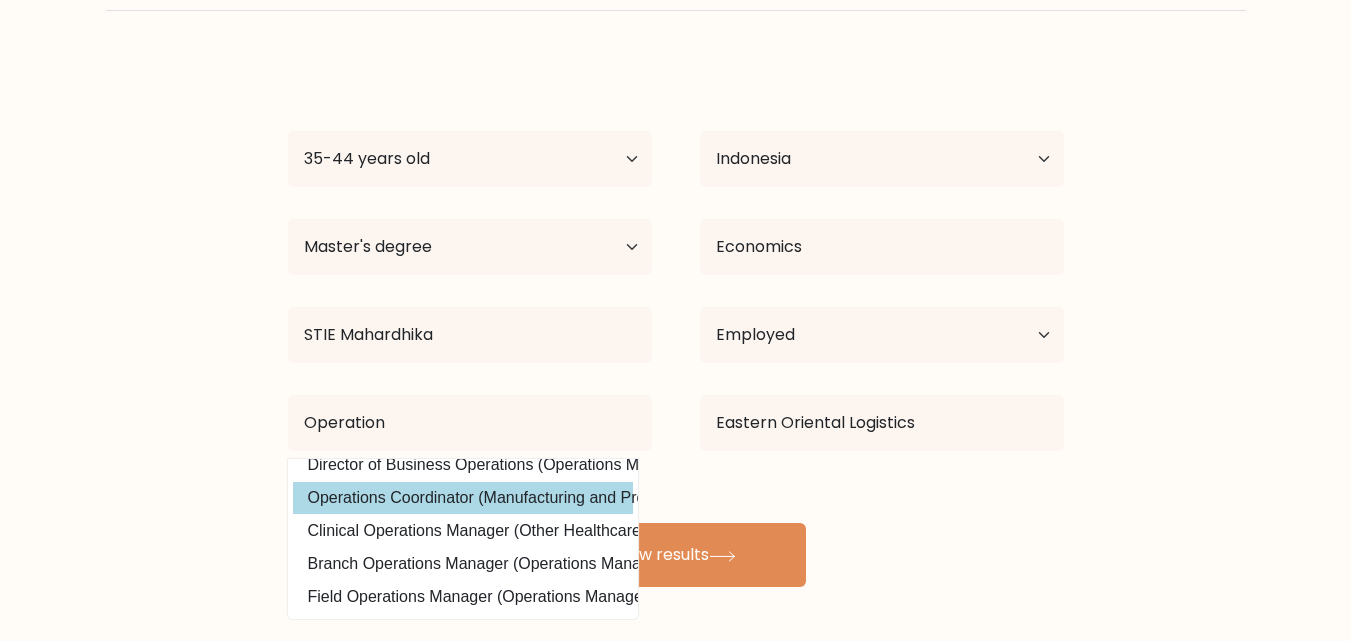 click on "Ujang
suwanda
Age
Under 18 years old
18-24 years old
25-34 years old
35-44 years old
45-54 years old
55-64 years old
65 years old and above
Country
Afghanistan
Albania
Algeria
American Samoa
Andorra
Angola
Anguilla
Antarctica
Antigua and Barbuda
Argentina
Armenia
Aruba
Australia
Austria
Azerbaijan
Bahamas
Bahrain
Bangladesh
Barbados
Belarus
Belgium
Belize
Benin
Bermuda
Bhutan
Bolivia
Bonaire, Sint Eustatius and Saba
Bosnia and Herzegovina
Botswana
Bouvet Island
Brazil
Brunei" at bounding box center [676, 323] 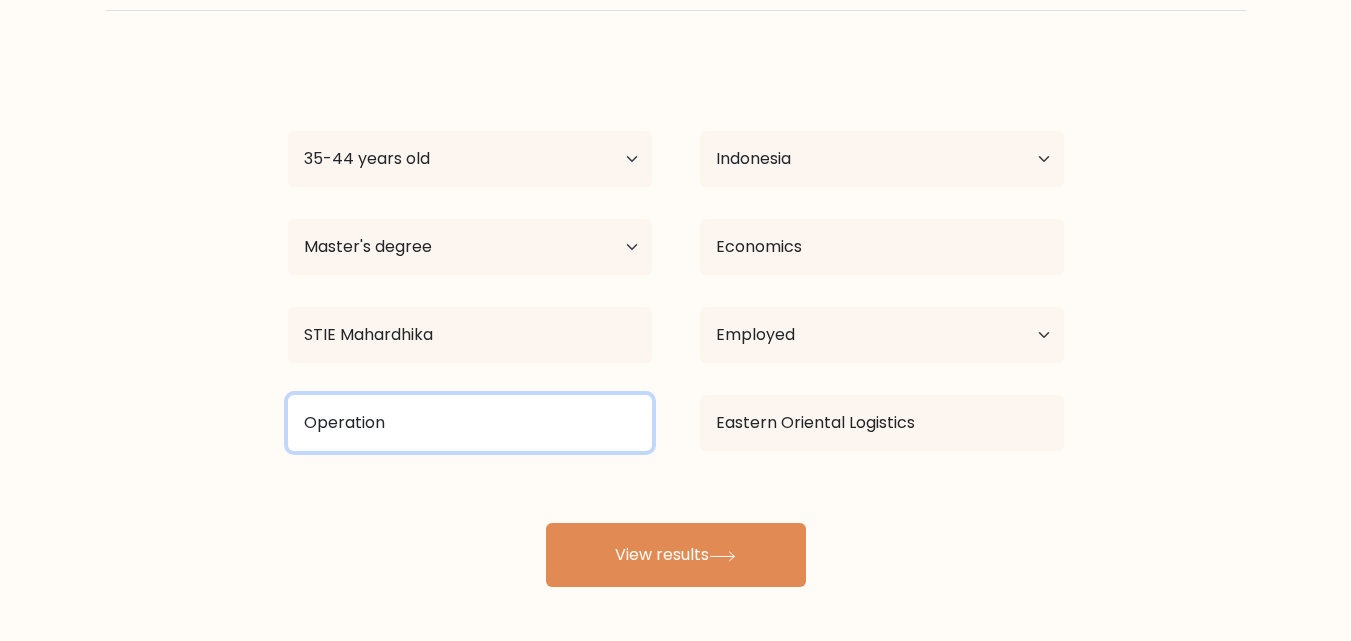 click on "Operation" at bounding box center [470, 423] 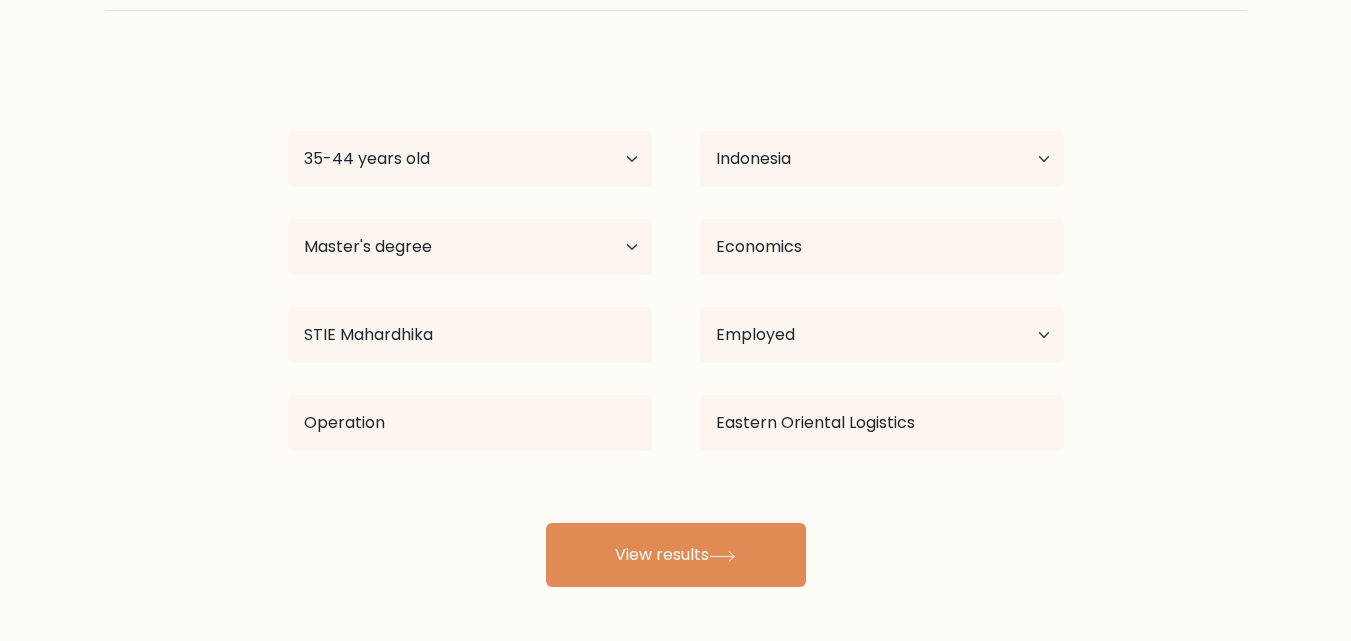 click on "Ujang
suwanda
Age
Under 18 years old
18-24 years old
25-34 years old
35-44 years old
45-54 years old
55-64 years old
65 years old and above
Country
Afghanistan
Albania
Algeria
American Samoa
Andorra
Angola
Anguilla
Antarctica
Antigua and Barbuda
Argentina
Armenia
Aruba
Australia
Austria
Azerbaijan
Bahamas
Bahrain
Bangladesh
Barbados
Belarus
Belgium
Belize
Benin
Bermuda
Bhutan
Bolivia
Bonaire, Sint Eustatius and Saba
Bosnia and Herzegovina
Botswana
Bouvet Island
Brazil
Brunei" at bounding box center [676, 323] 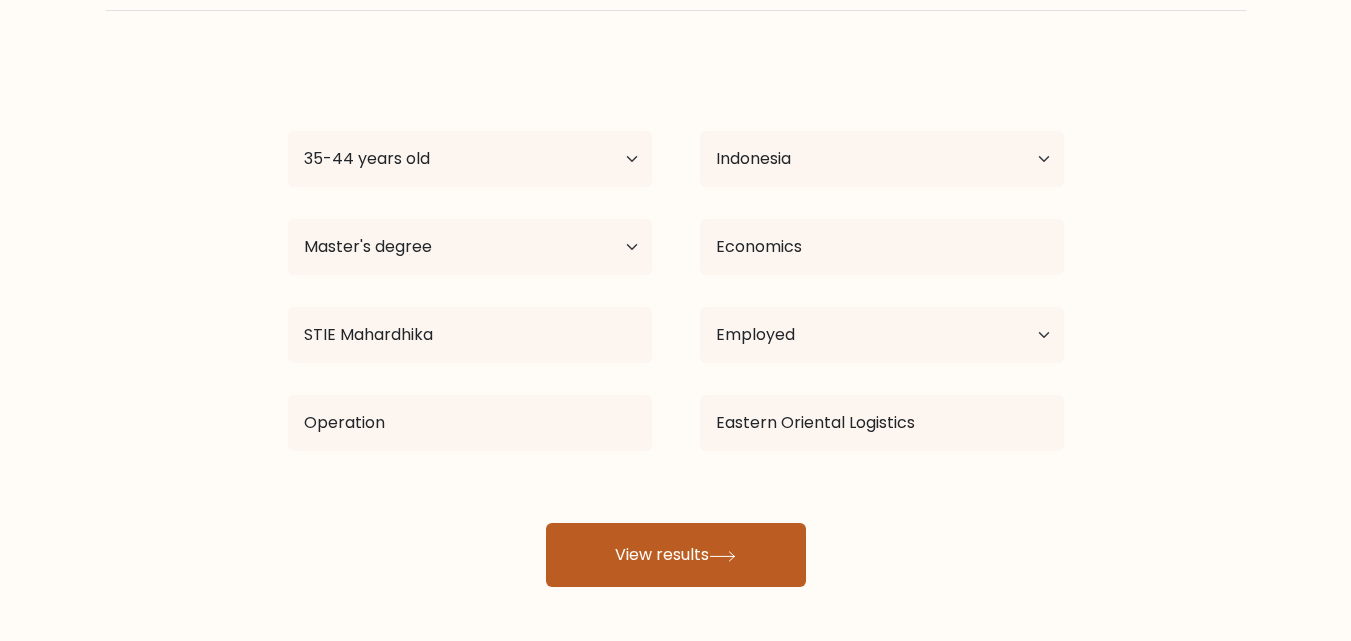 click on "View results" at bounding box center [676, 555] 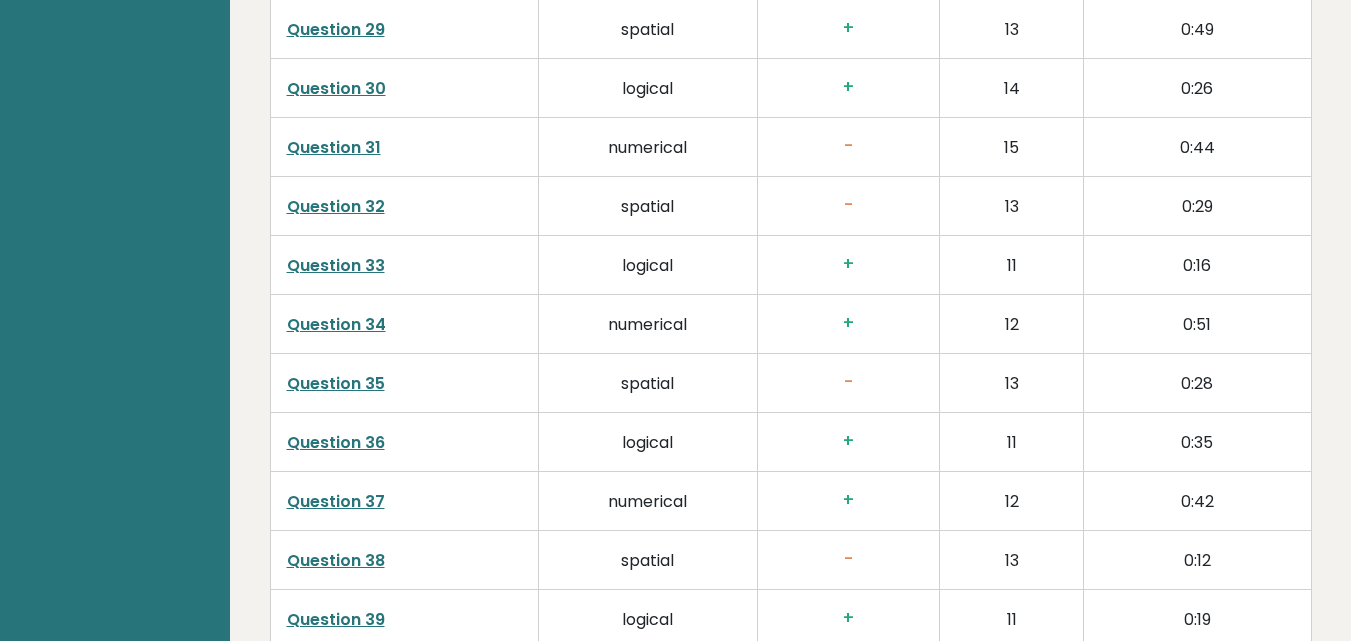 scroll, scrollTop: 5181, scrollLeft: 0, axis: vertical 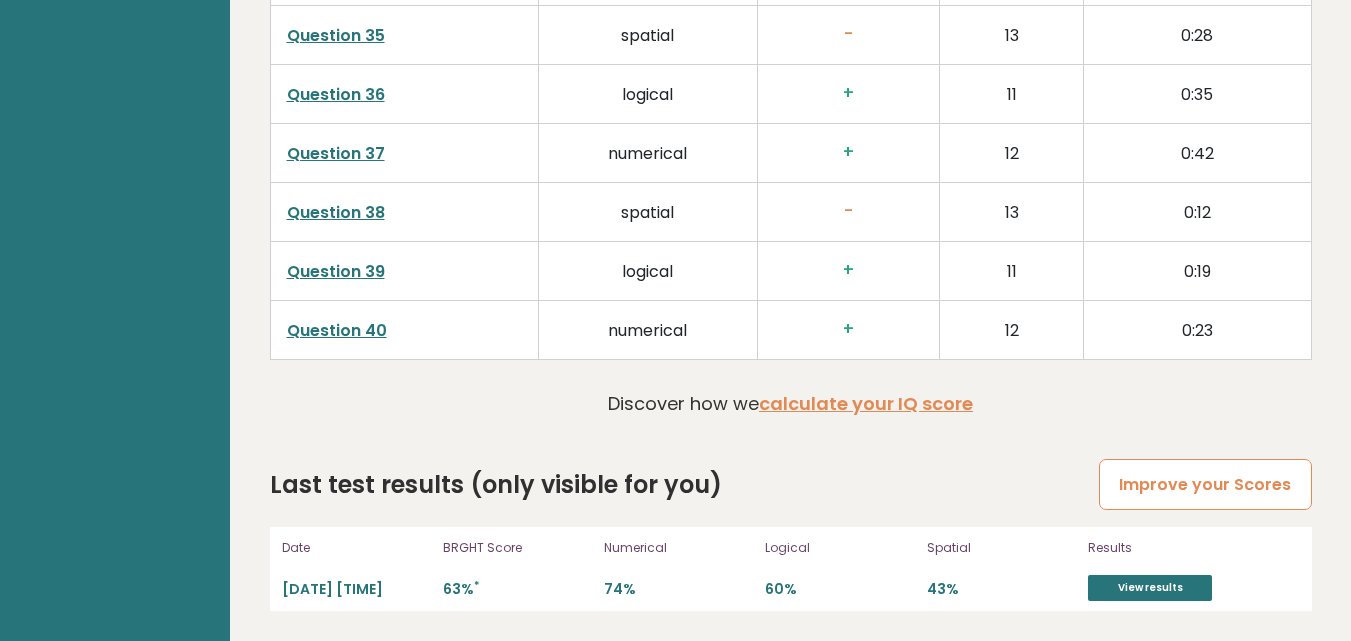 click on "Improve your Scores" at bounding box center [1205, 484] 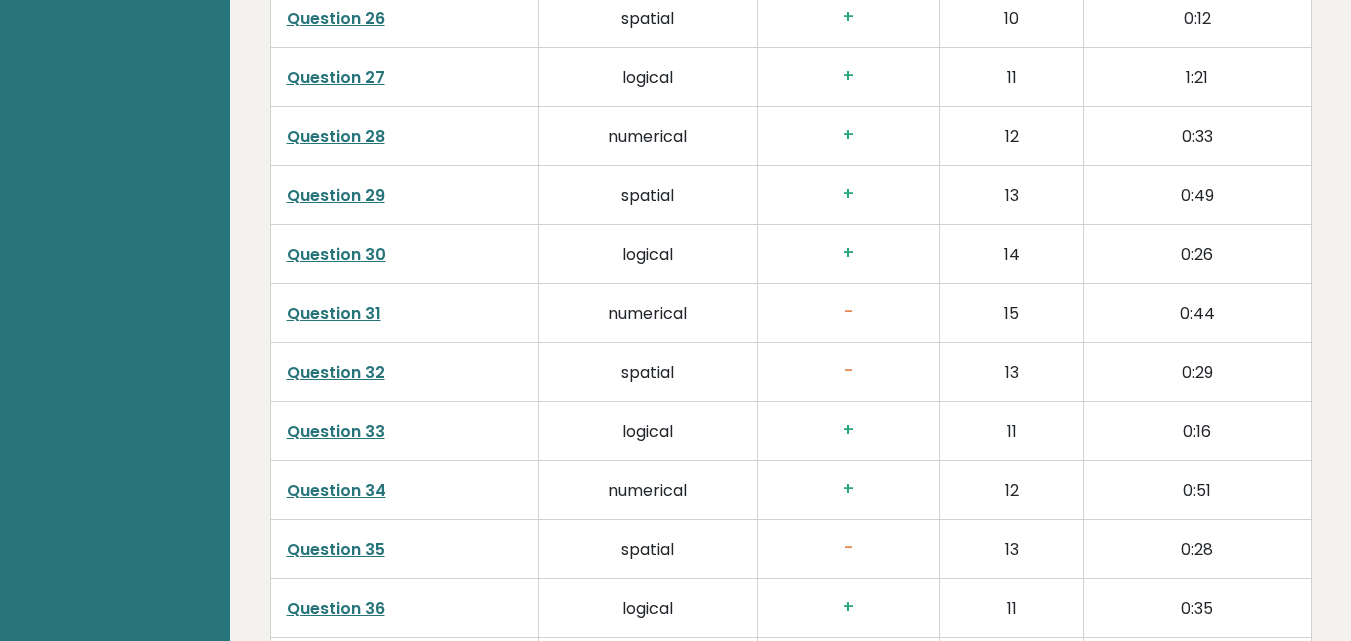 scroll, scrollTop: 5181, scrollLeft: 0, axis: vertical 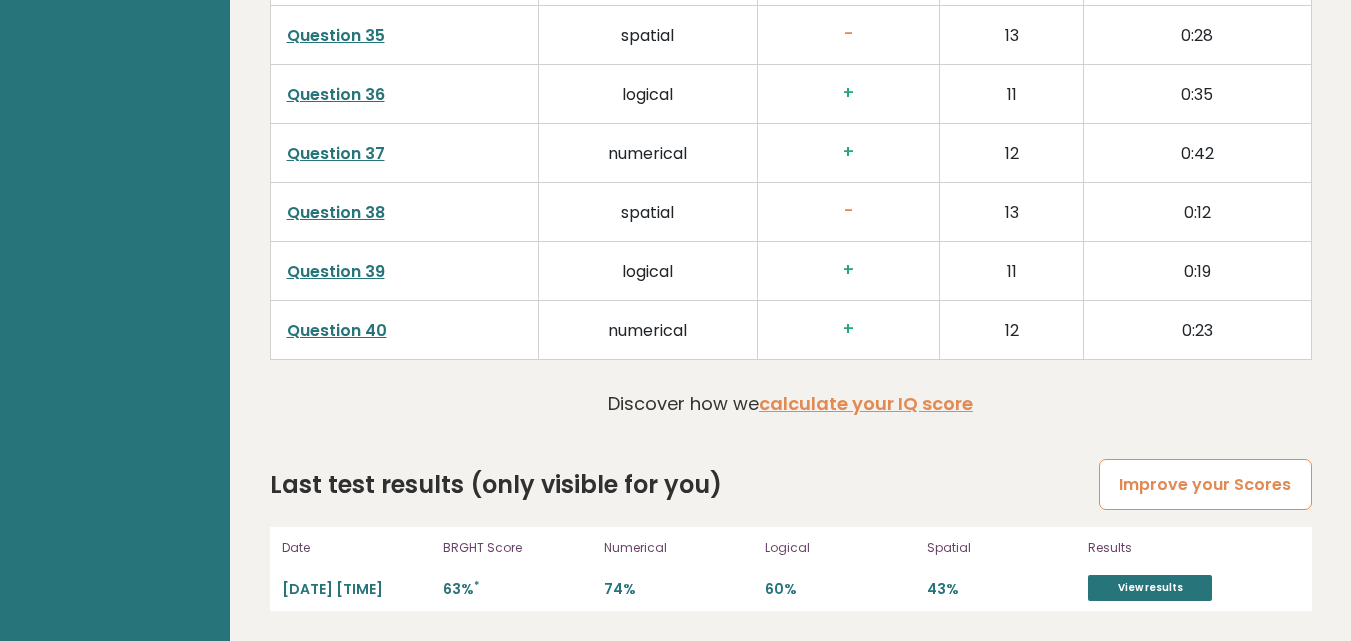 click on "Improve your Scores" at bounding box center [1205, 484] 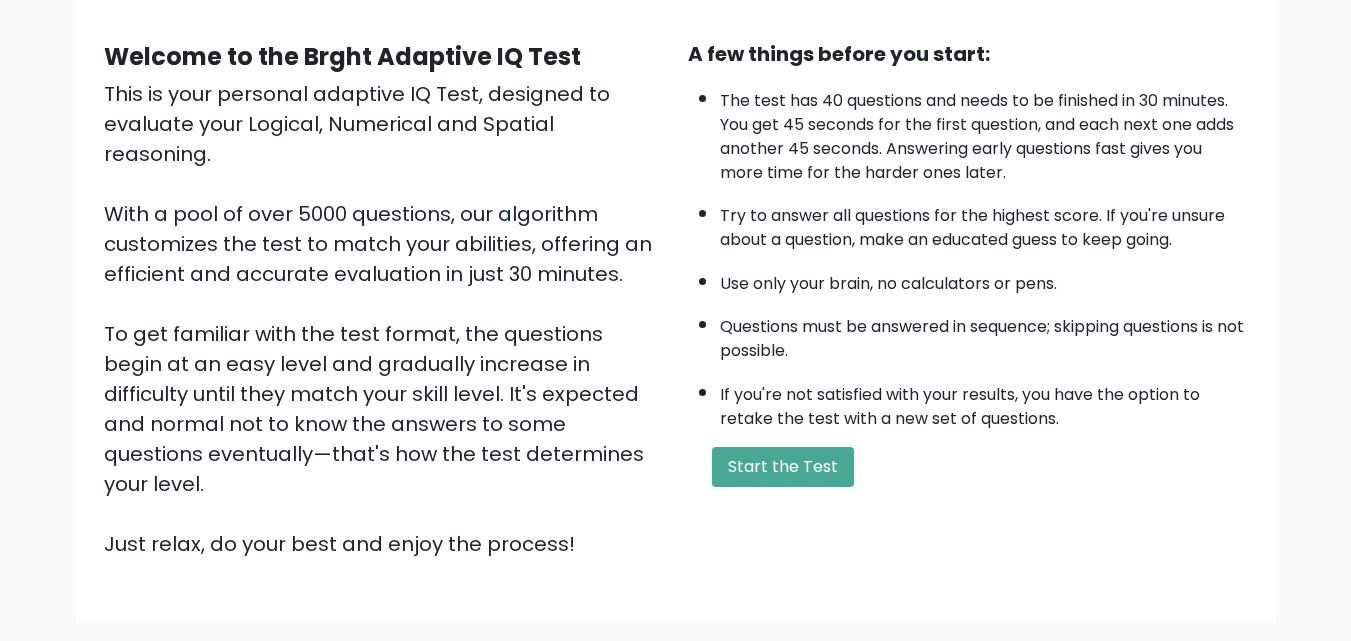 scroll, scrollTop: 275, scrollLeft: 0, axis: vertical 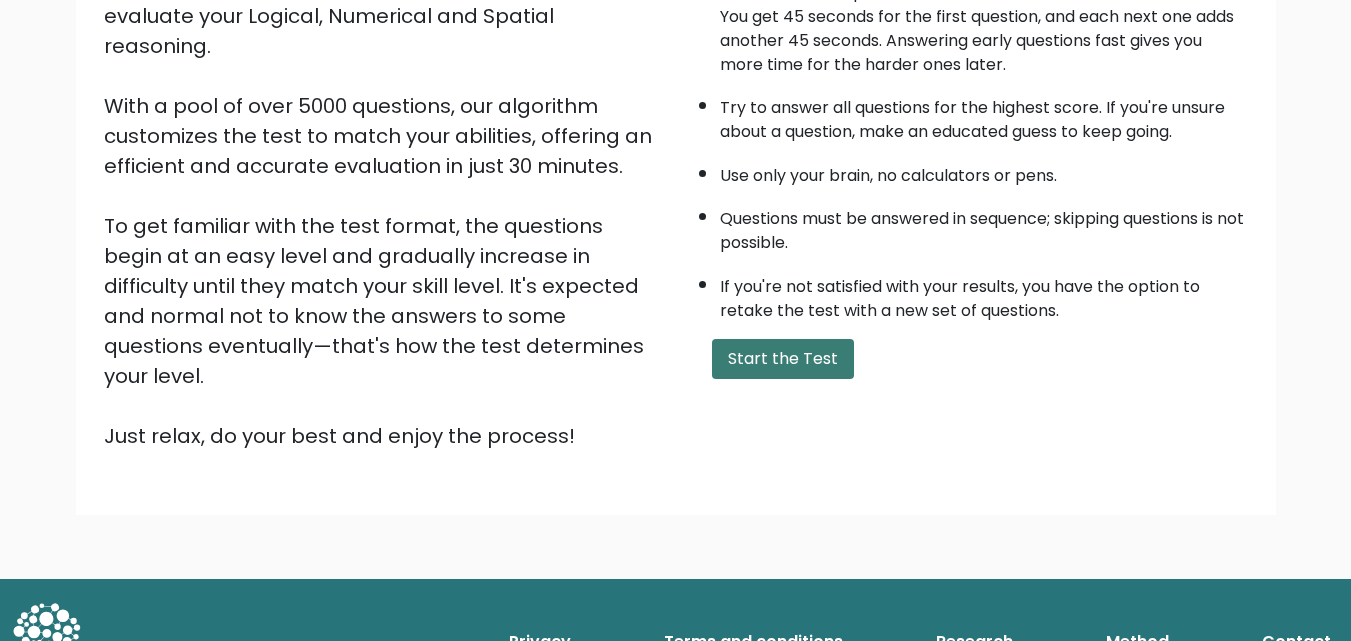 click on "Start the Test" at bounding box center [783, 359] 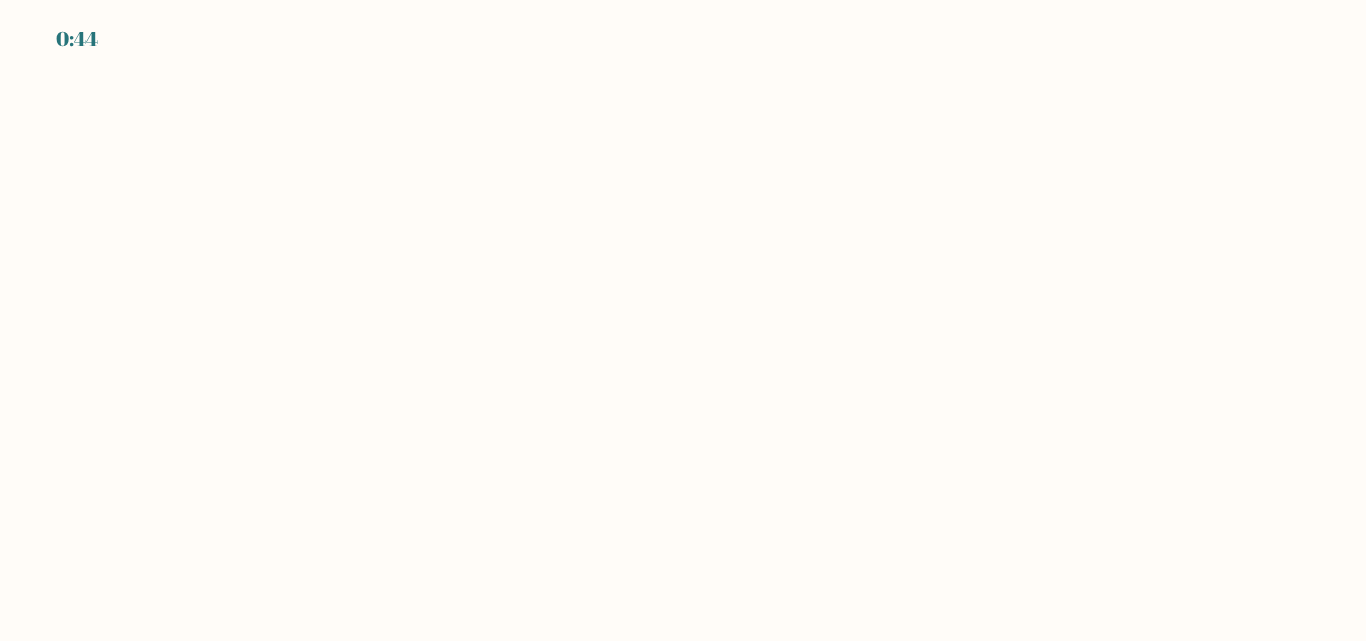 scroll, scrollTop: 0, scrollLeft: 0, axis: both 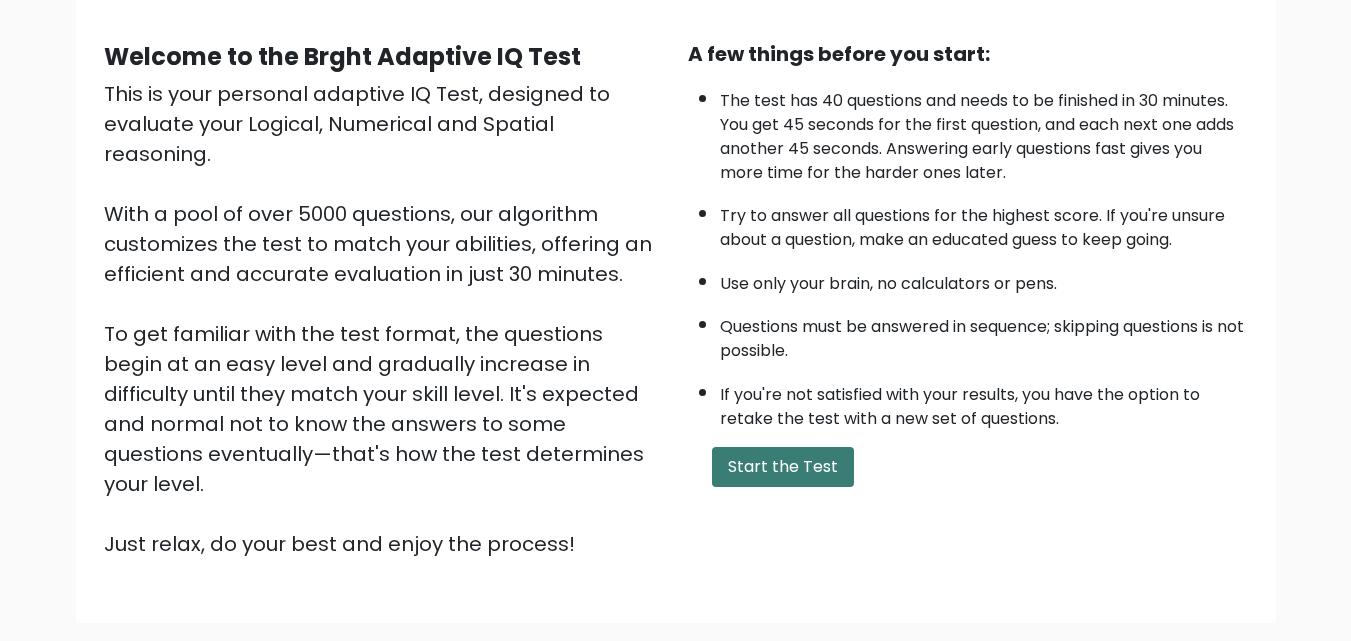click on "Start the Test" at bounding box center (783, 467) 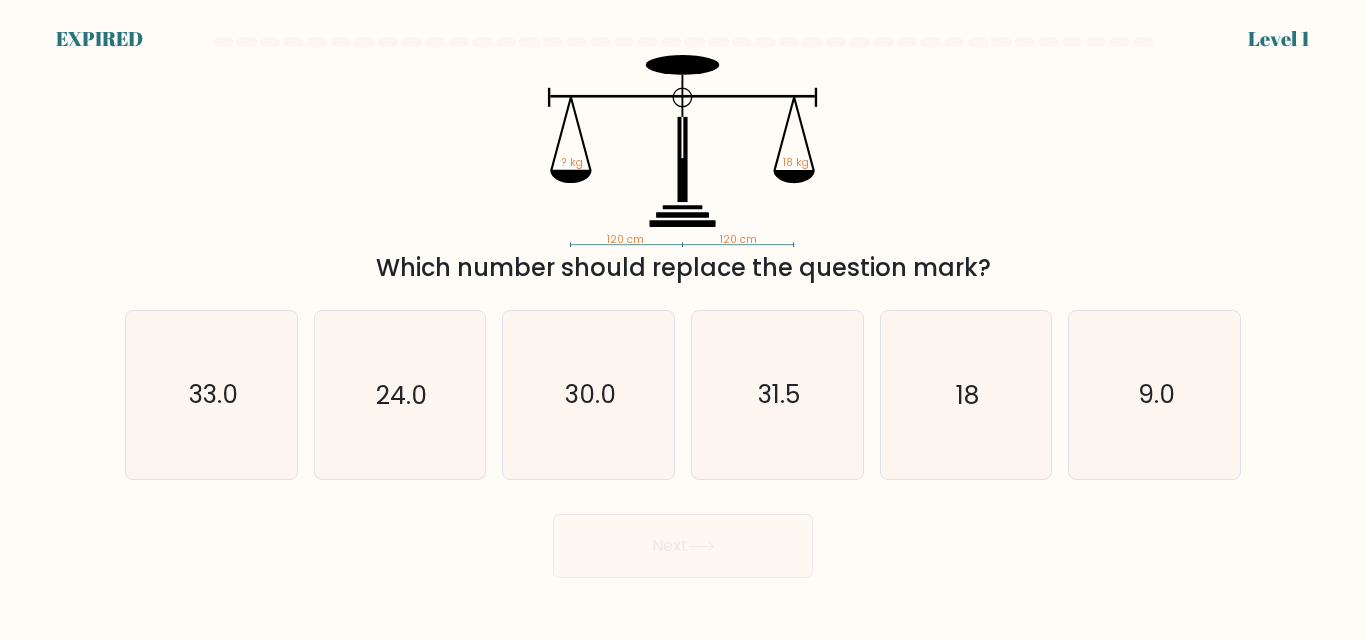 scroll, scrollTop: 0, scrollLeft: 0, axis: both 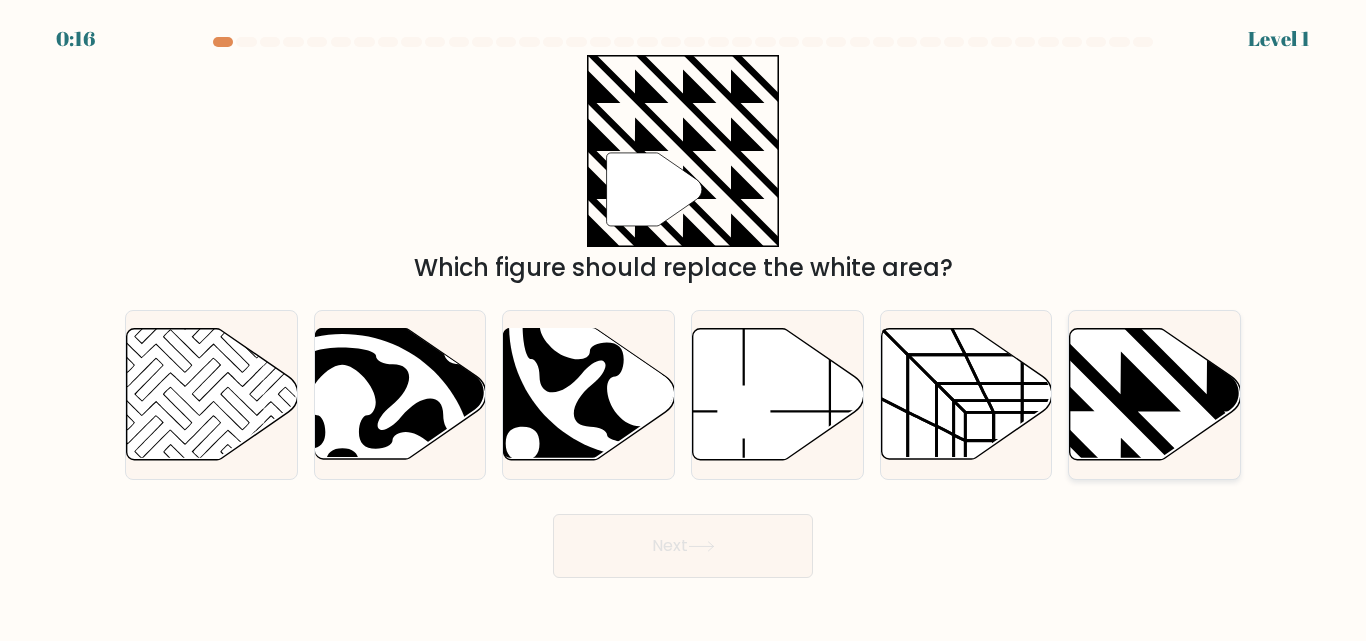 click 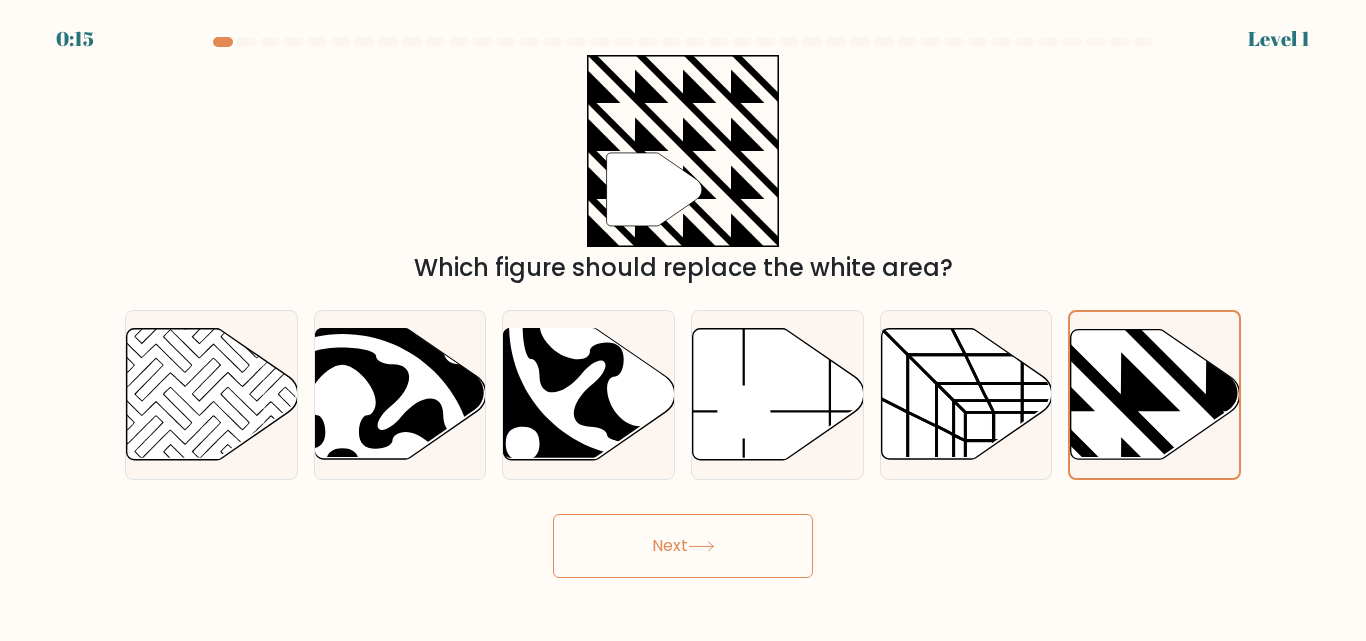 click on "Next" at bounding box center (683, 546) 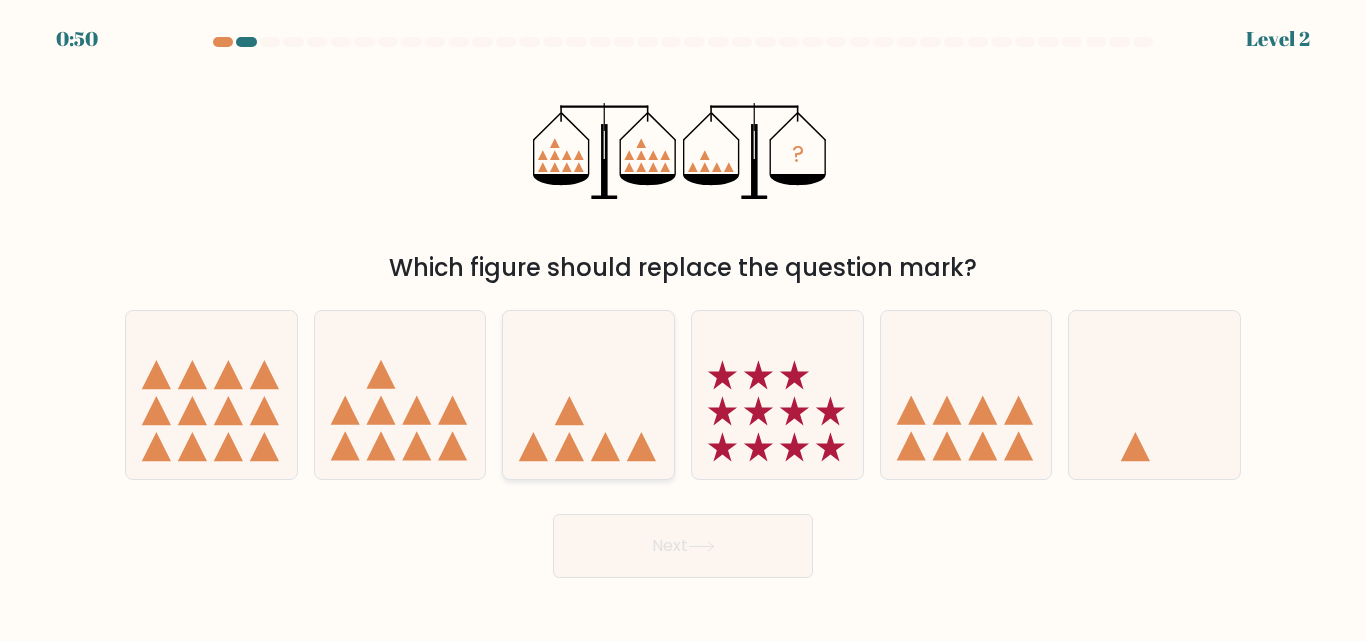 click 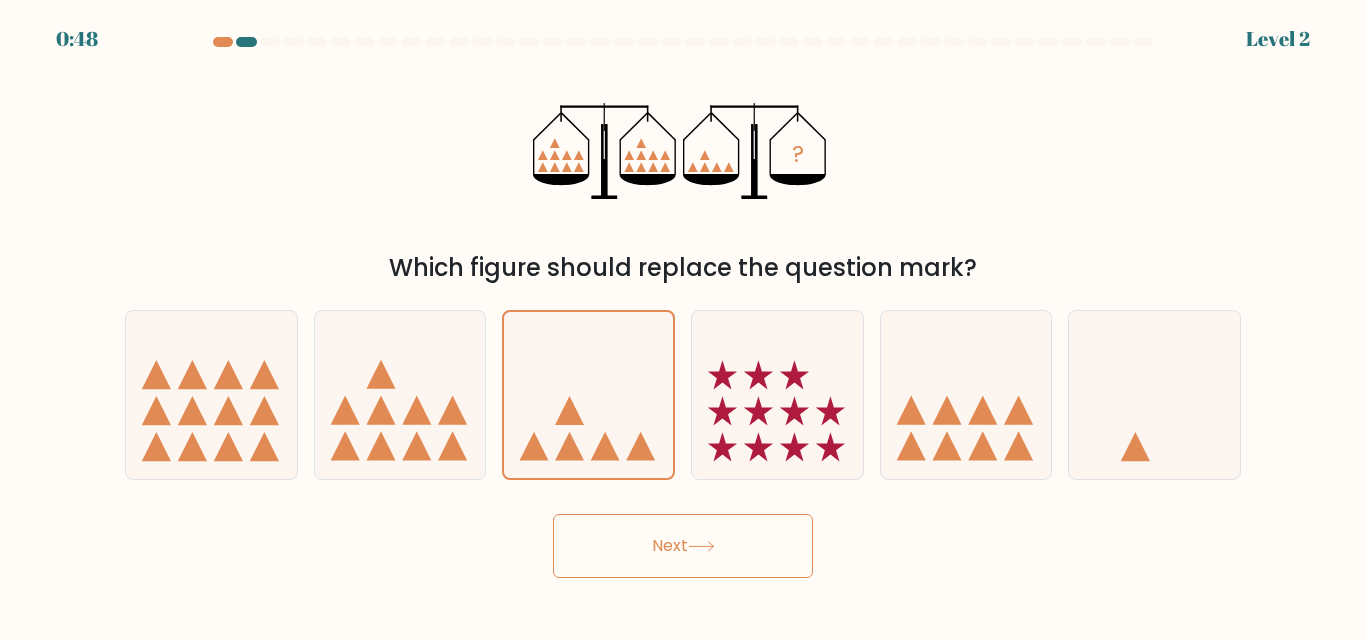 click on "Next" at bounding box center (683, 546) 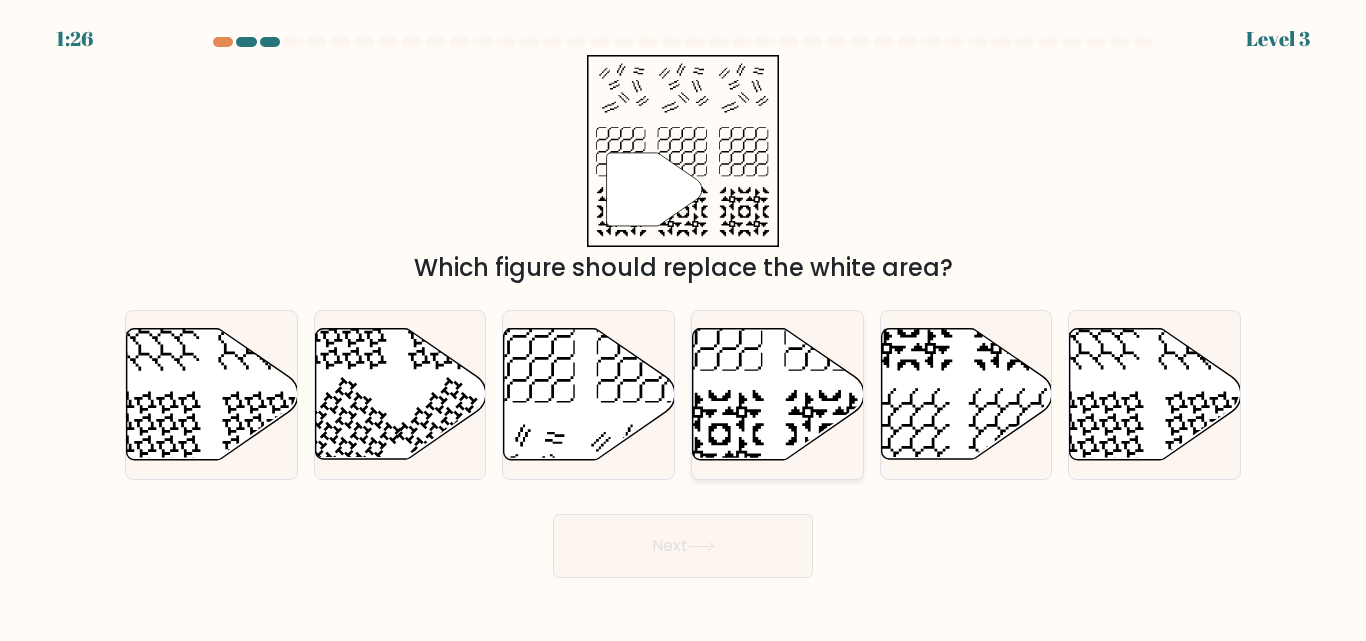 click 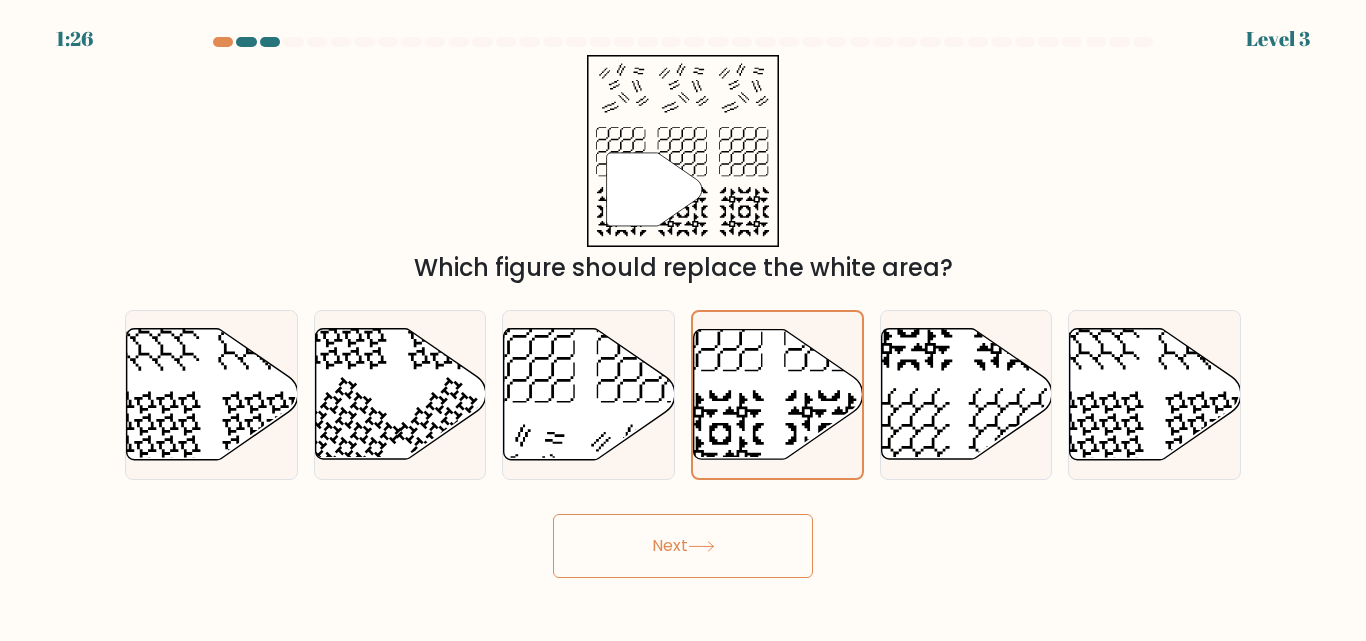 click on "Next" at bounding box center [683, 546] 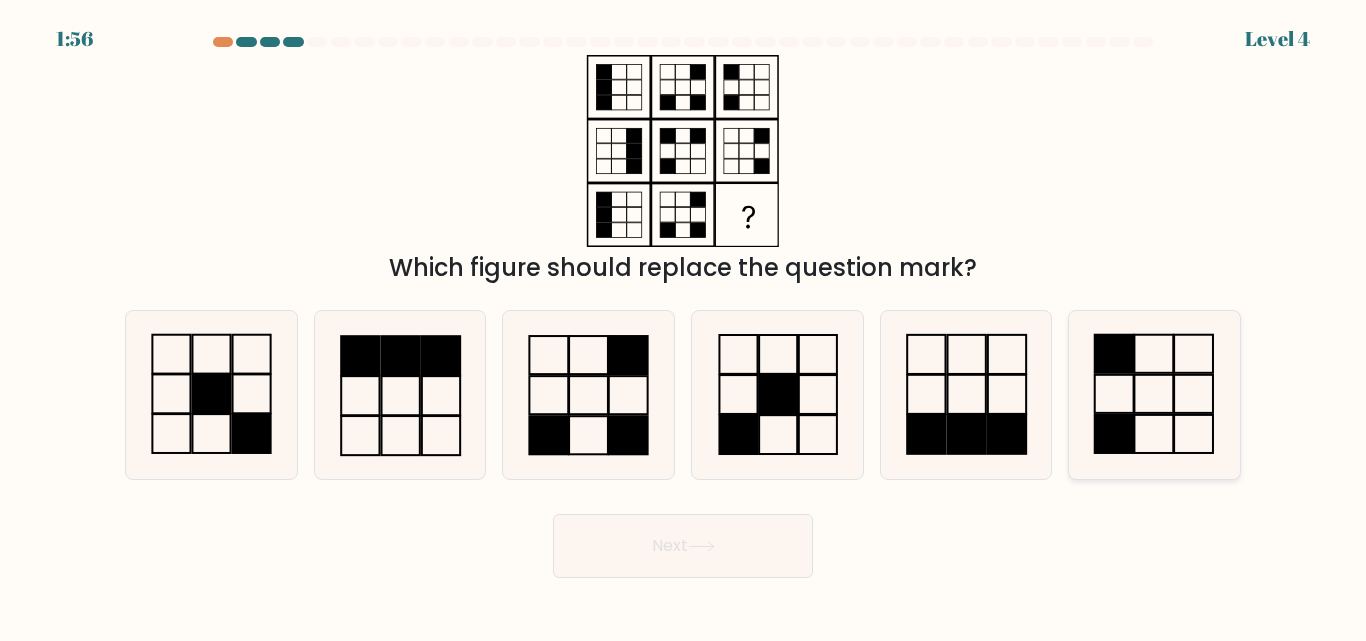 click 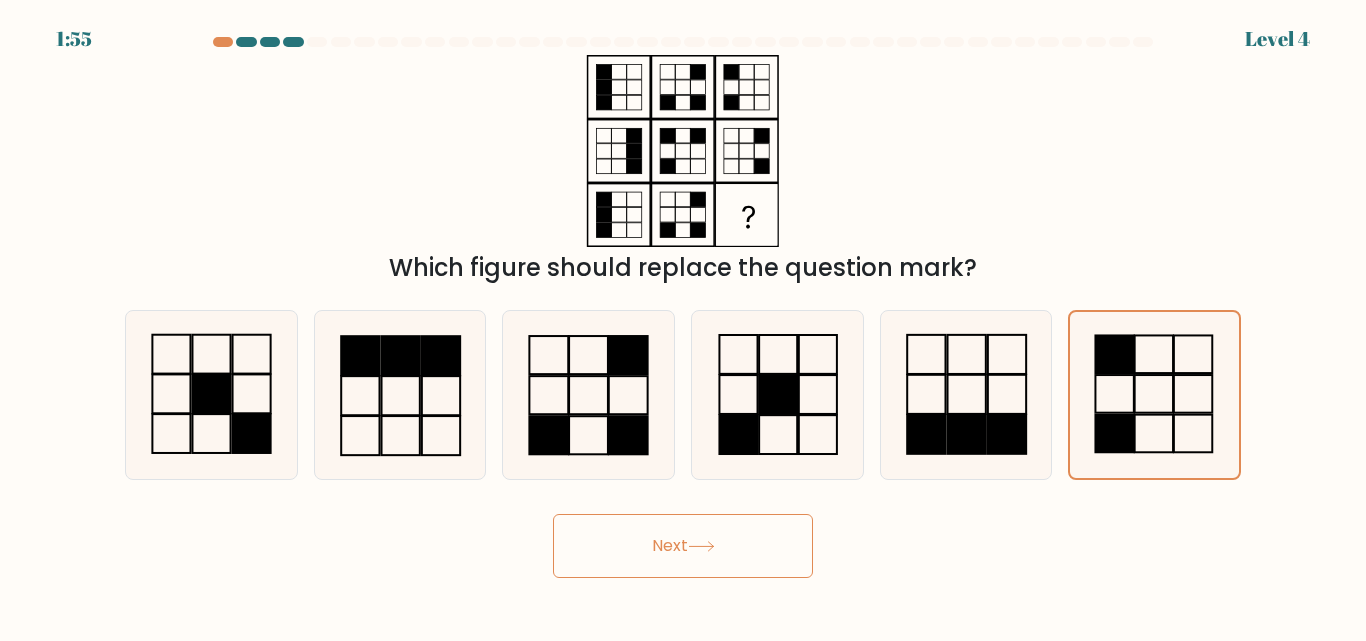 click on "Next" at bounding box center [683, 546] 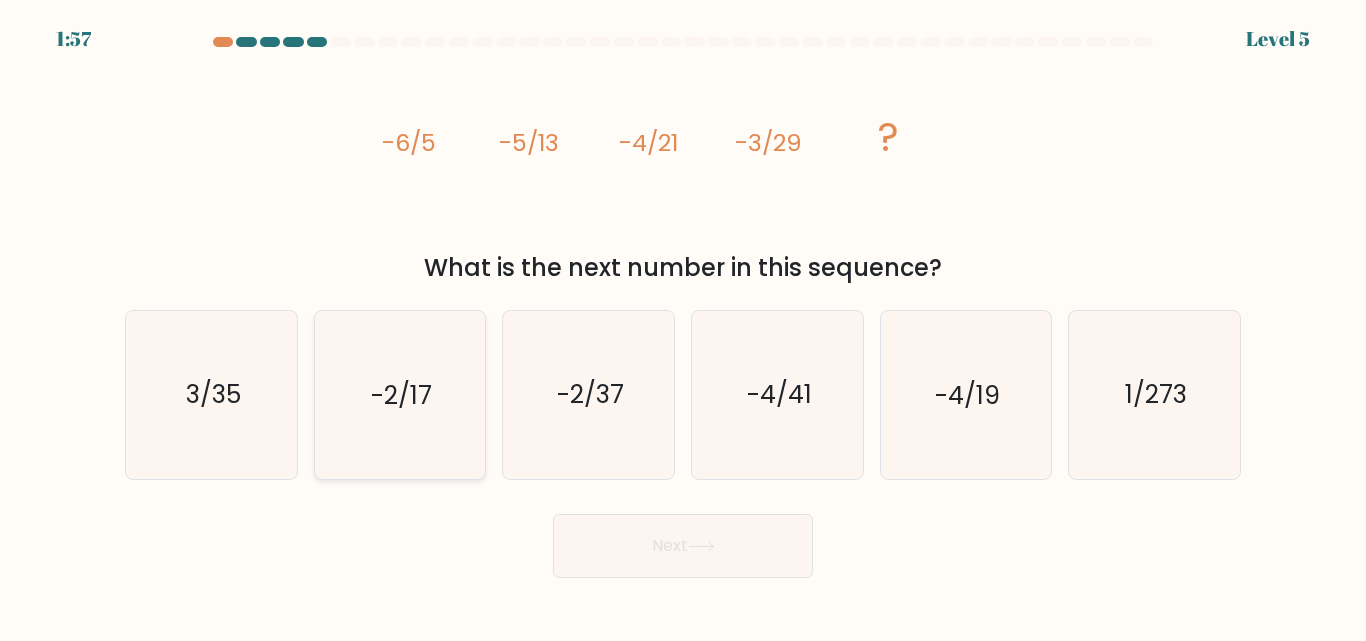 click on "-2/17" 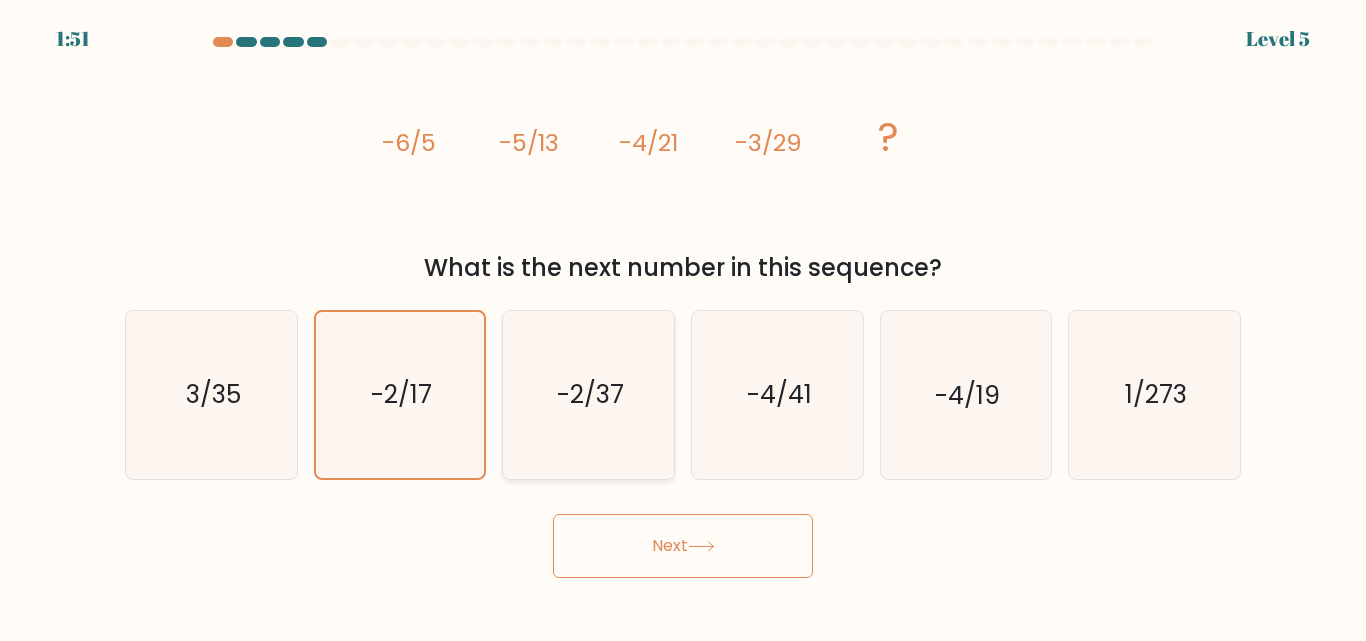 click on "-2/37" 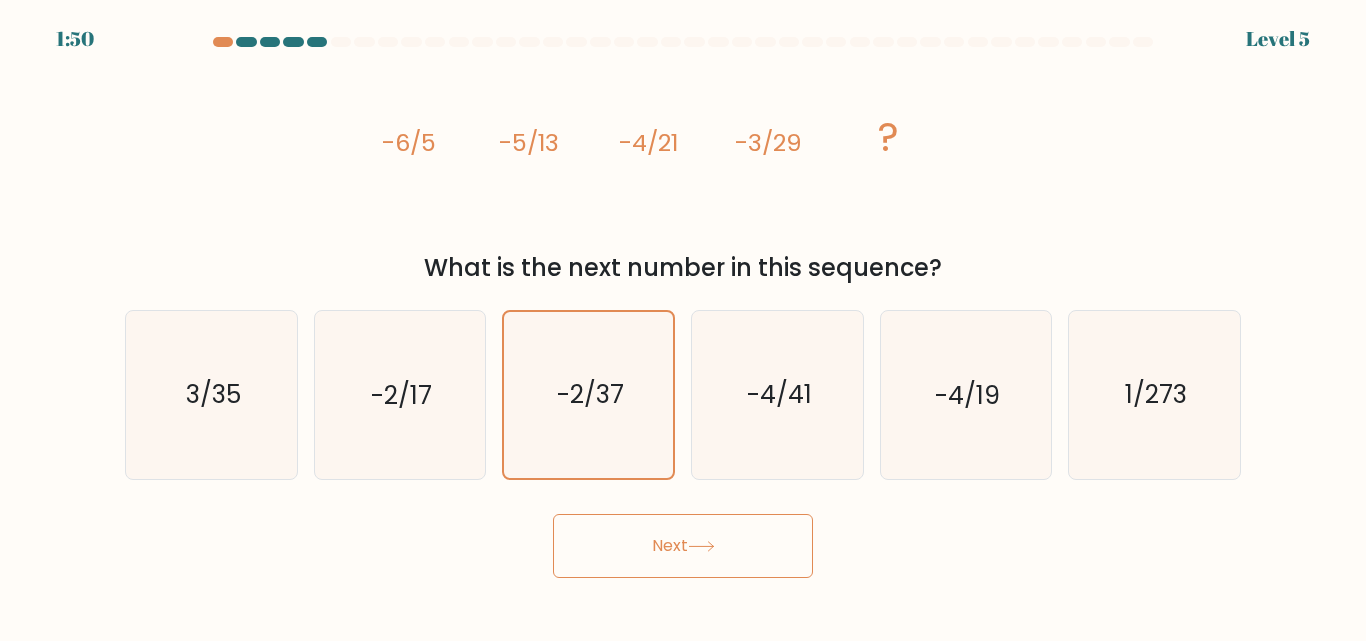 click on "Next" at bounding box center (683, 546) 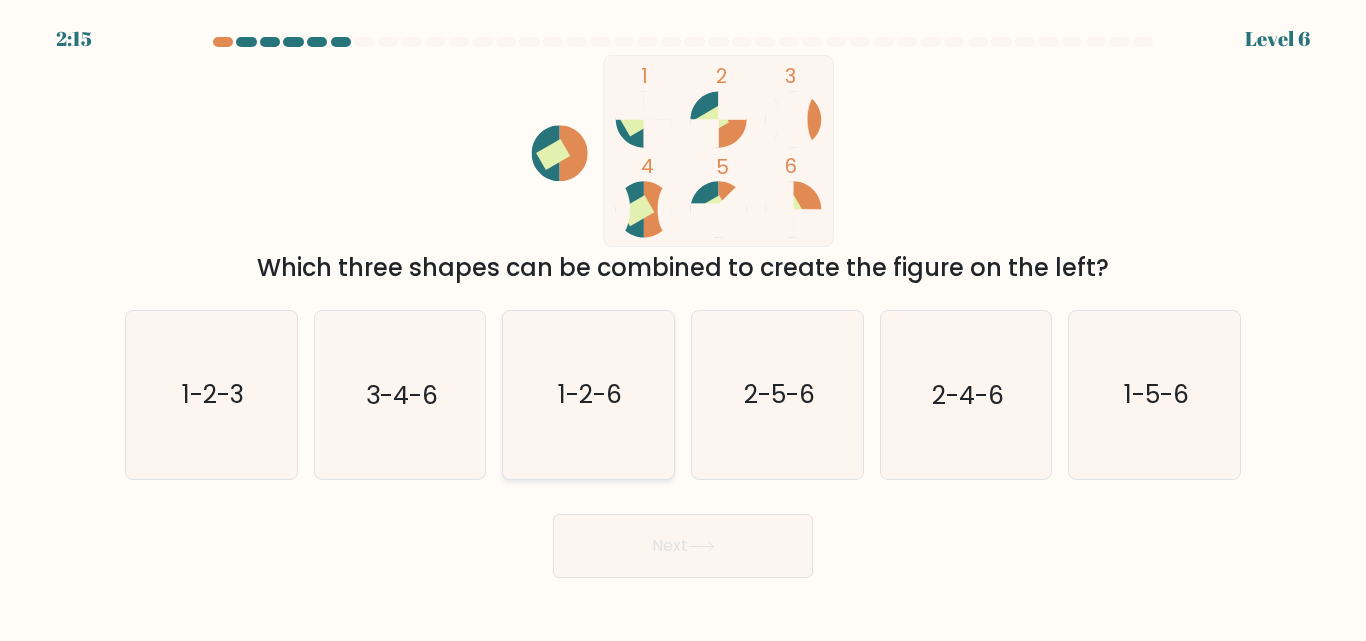 click on "1-2-6" 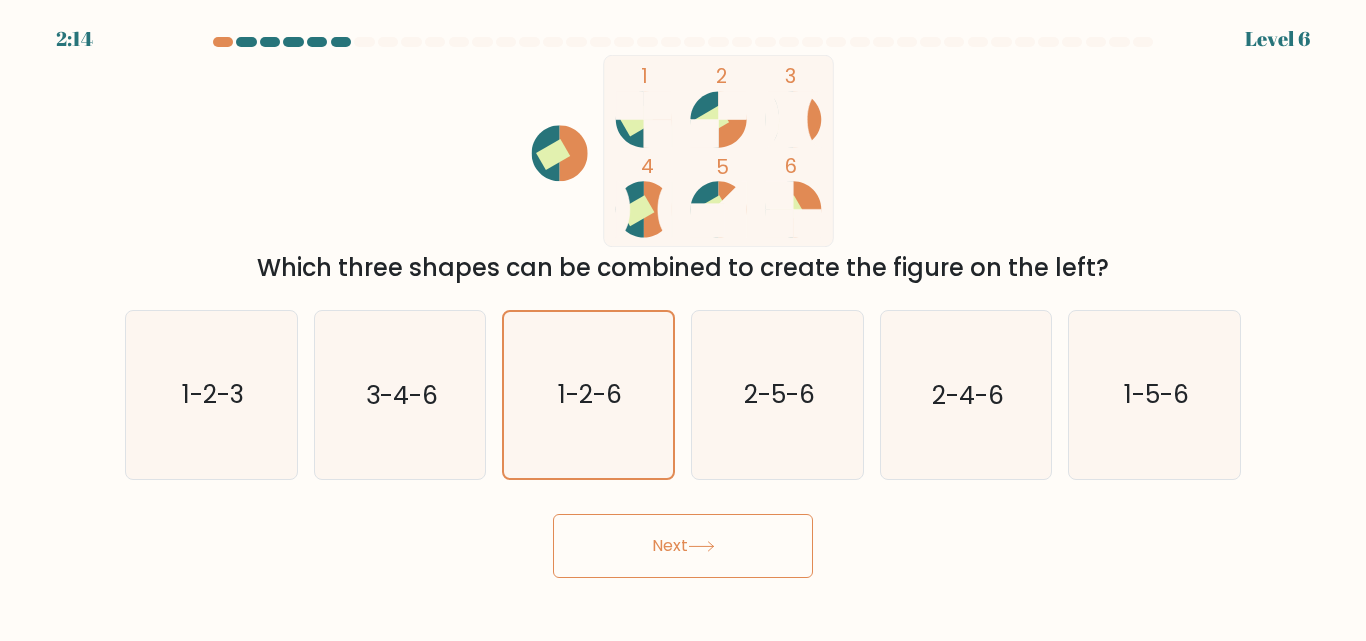 click on "Next" at bounding box center (683, 546) 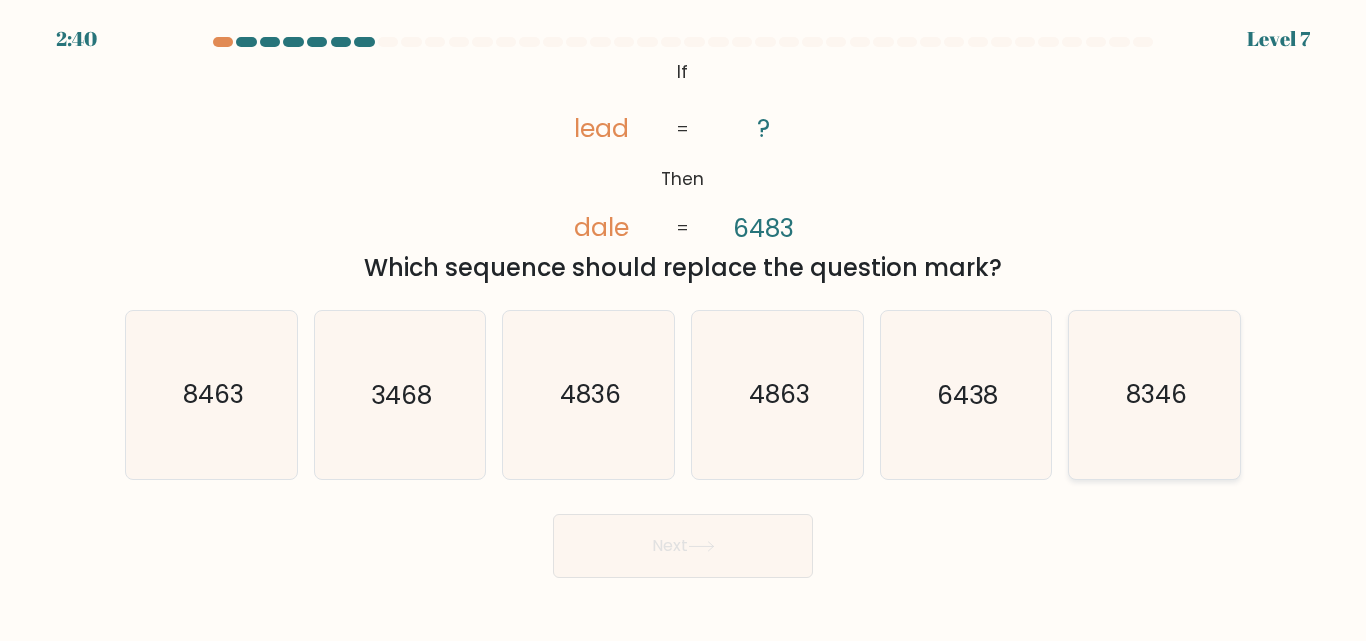 click on "8346" 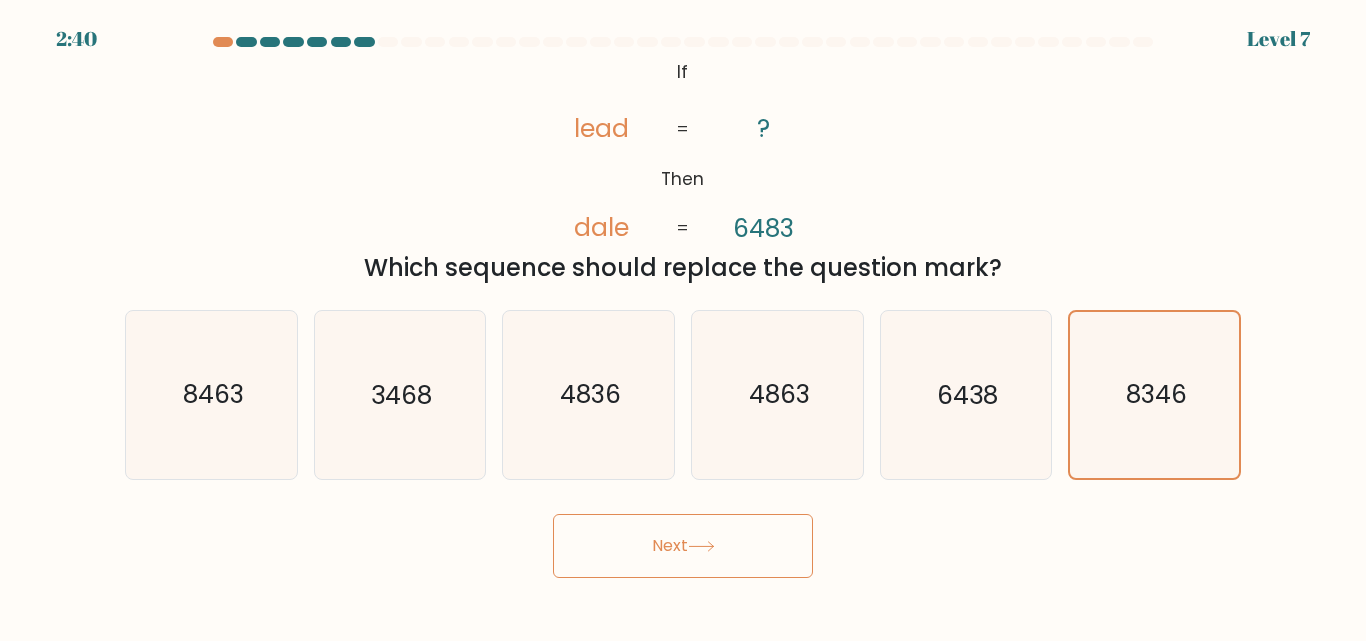 click on "Next" at bounding box center (683, 546) 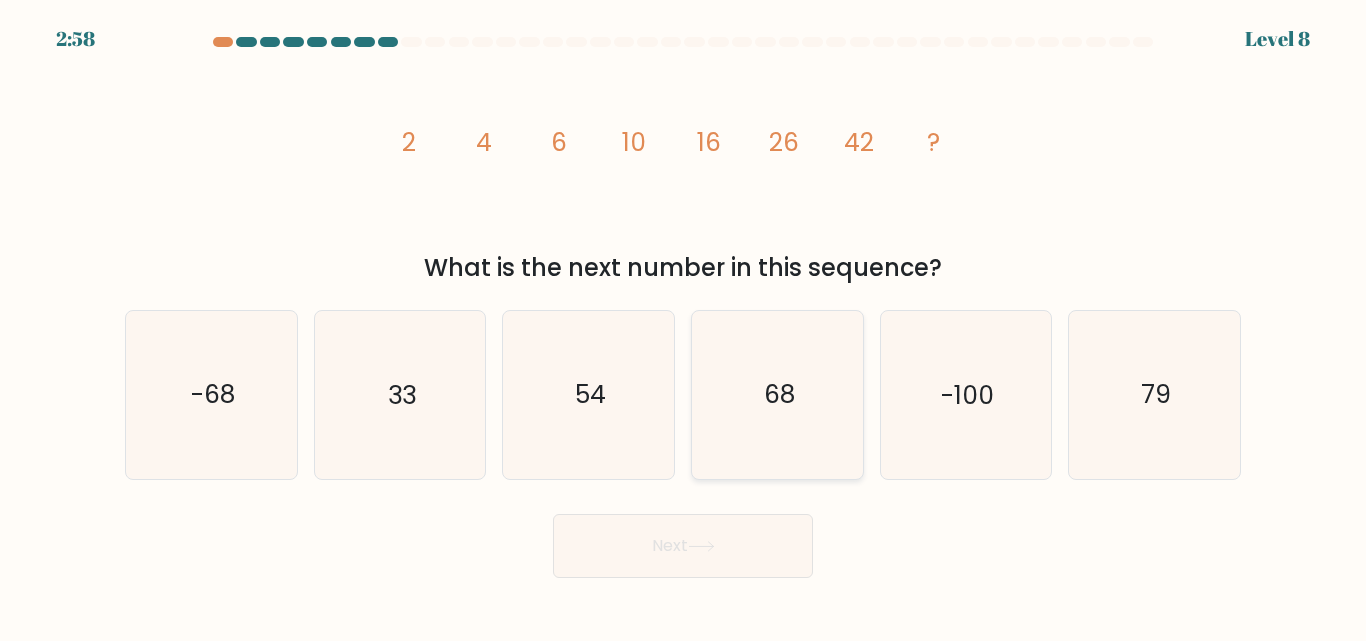 click on "68" 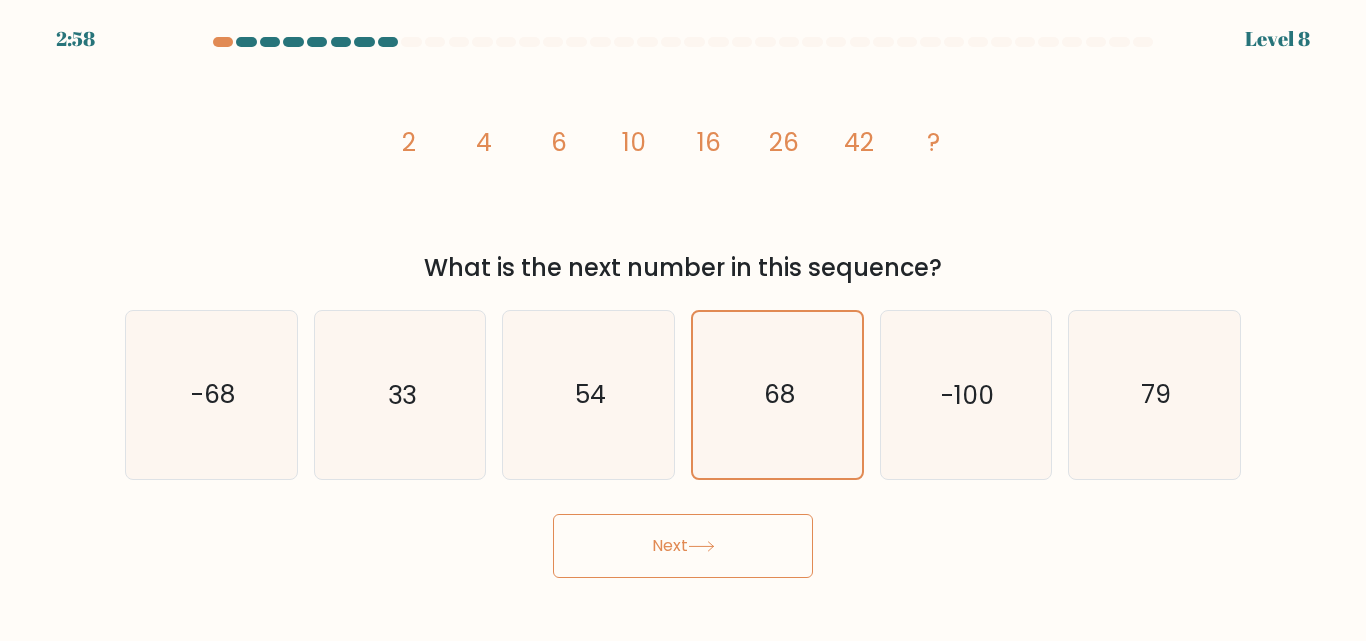 click on "Next" at bounding box center (683, 546) 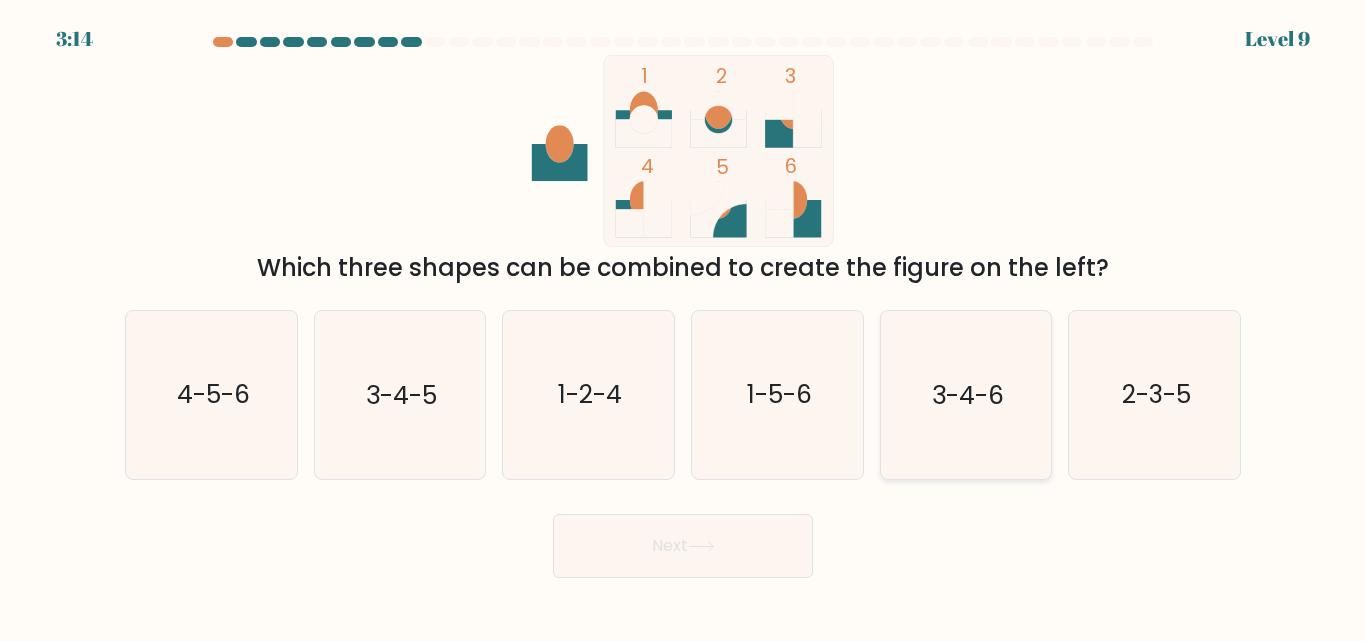 click on "3-4-6" 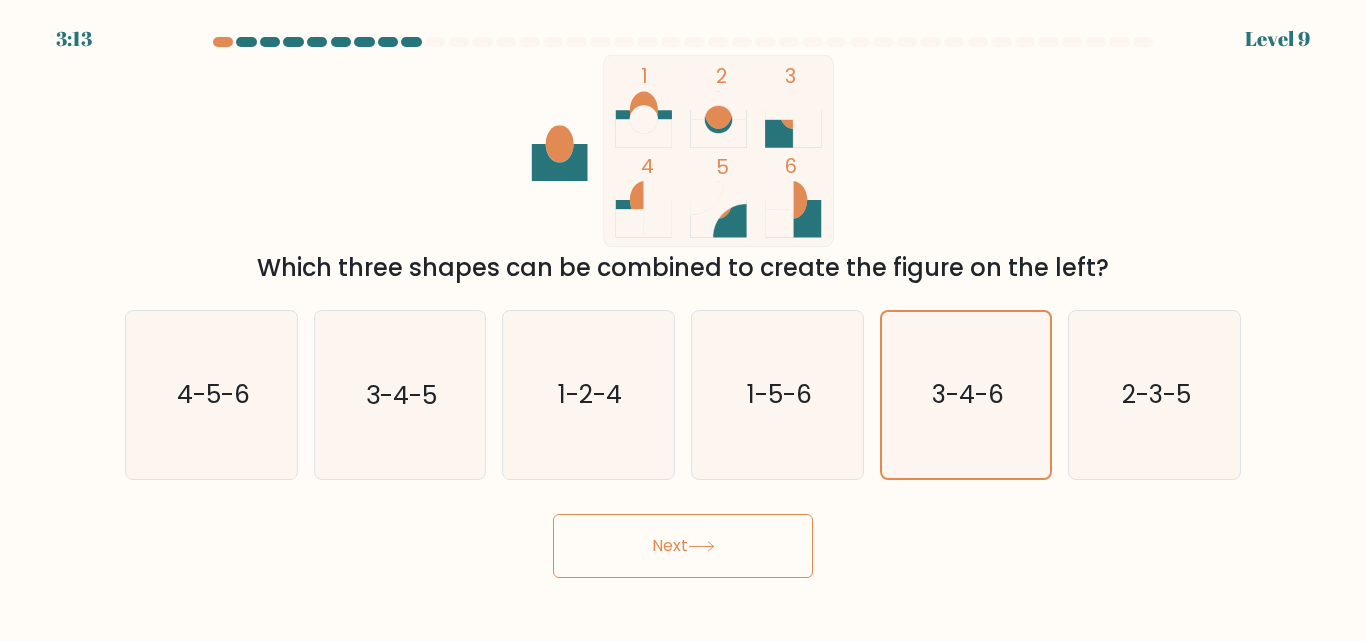 click on "Next" at bounding box center (683, 546) 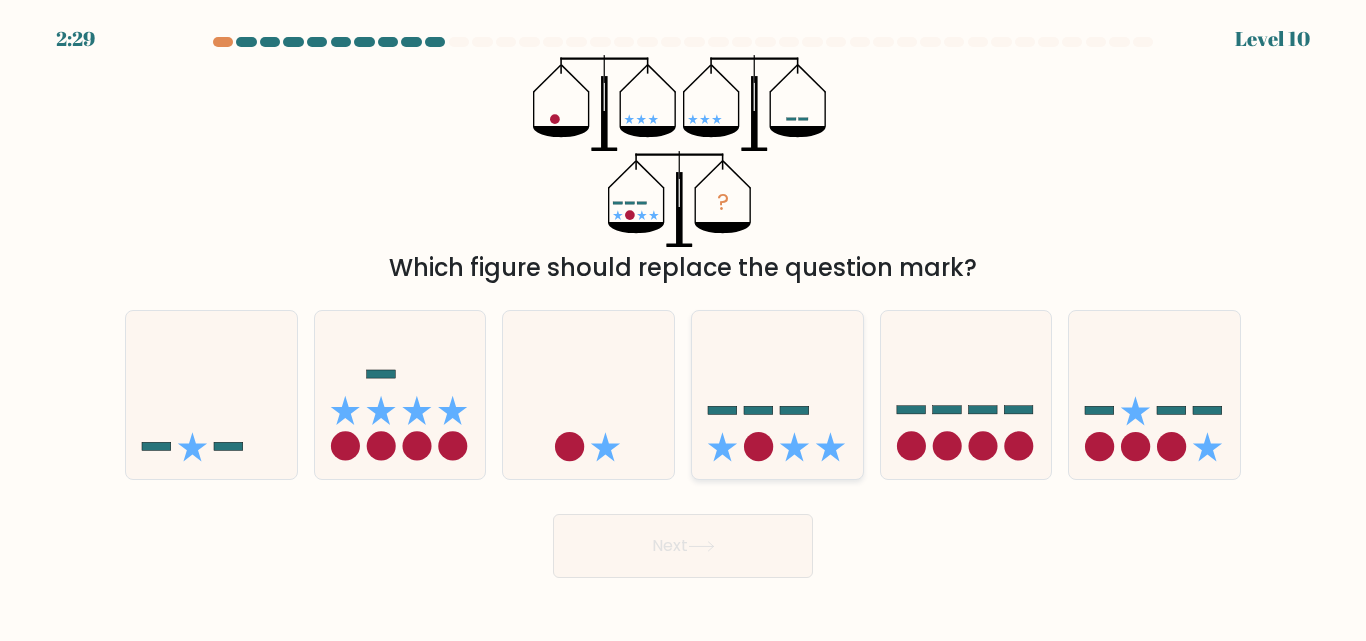 click 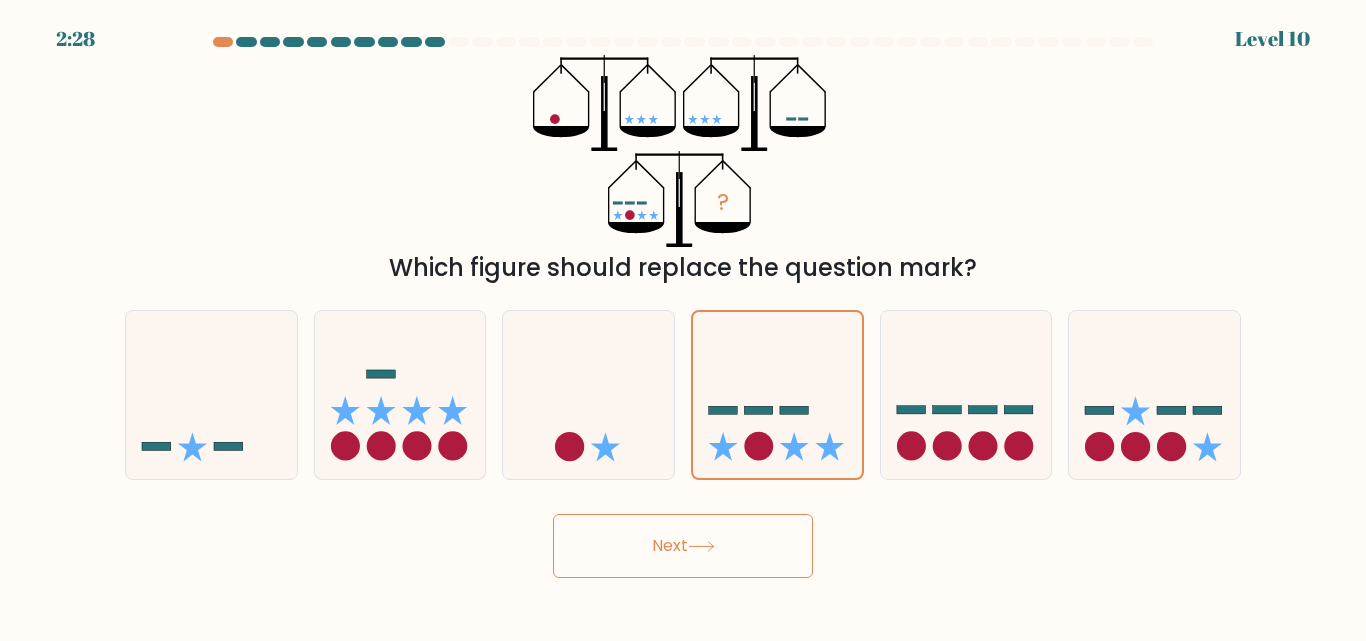 click on "Next" at bounding box center (683, 546) 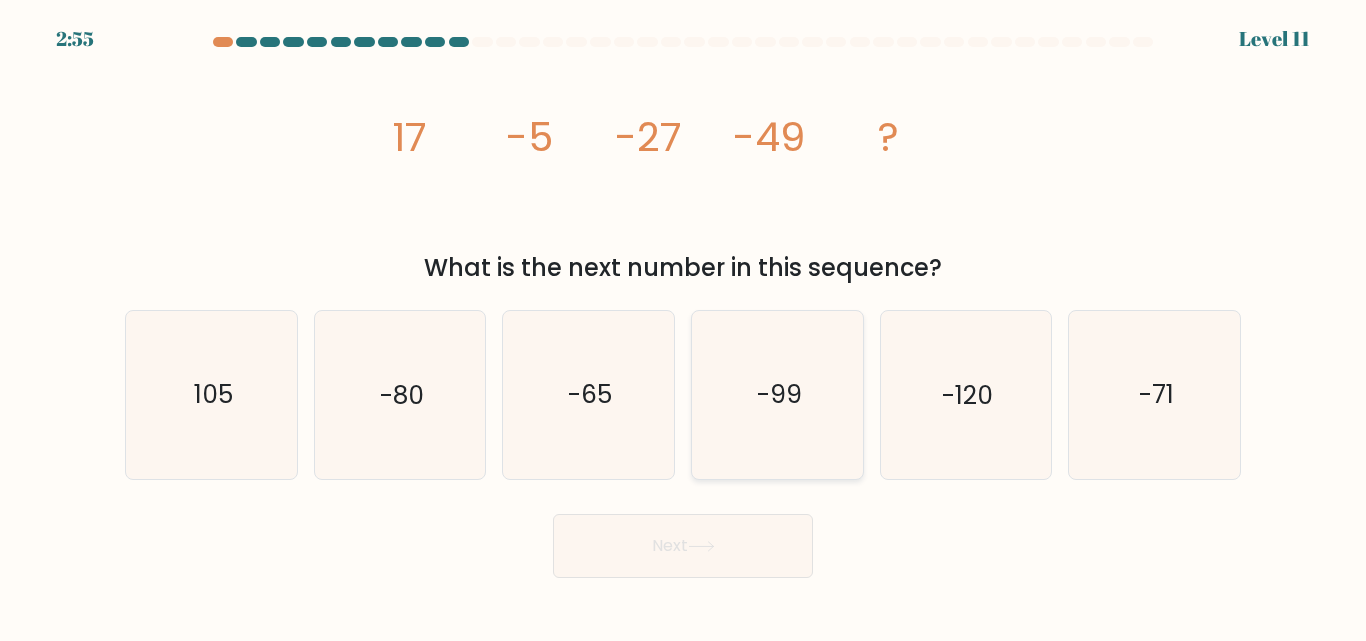 click on "-99" 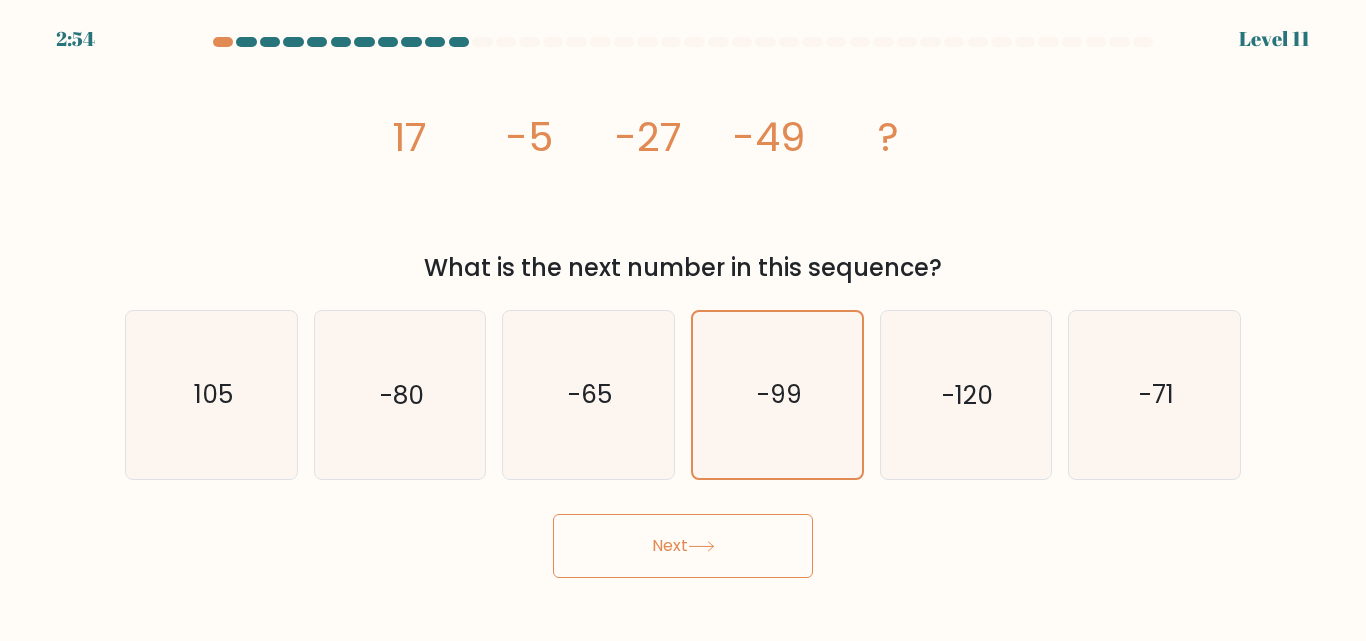 click on "Next" at bounding box center [683, 546] 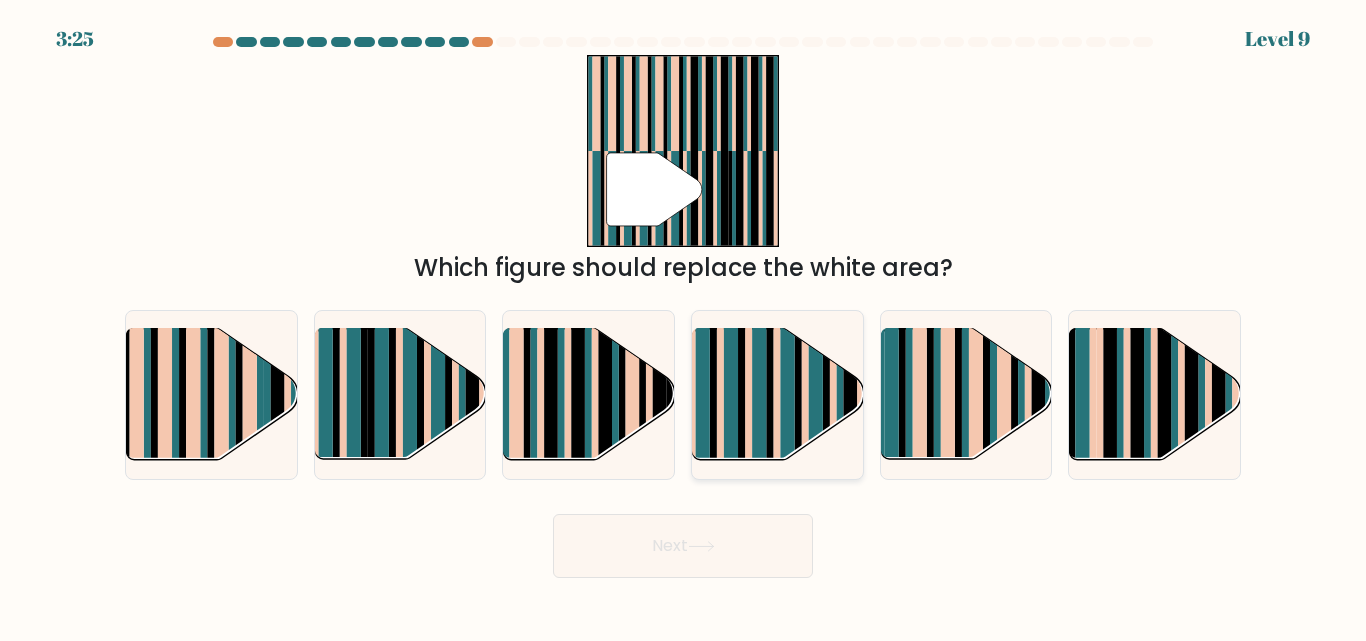 click 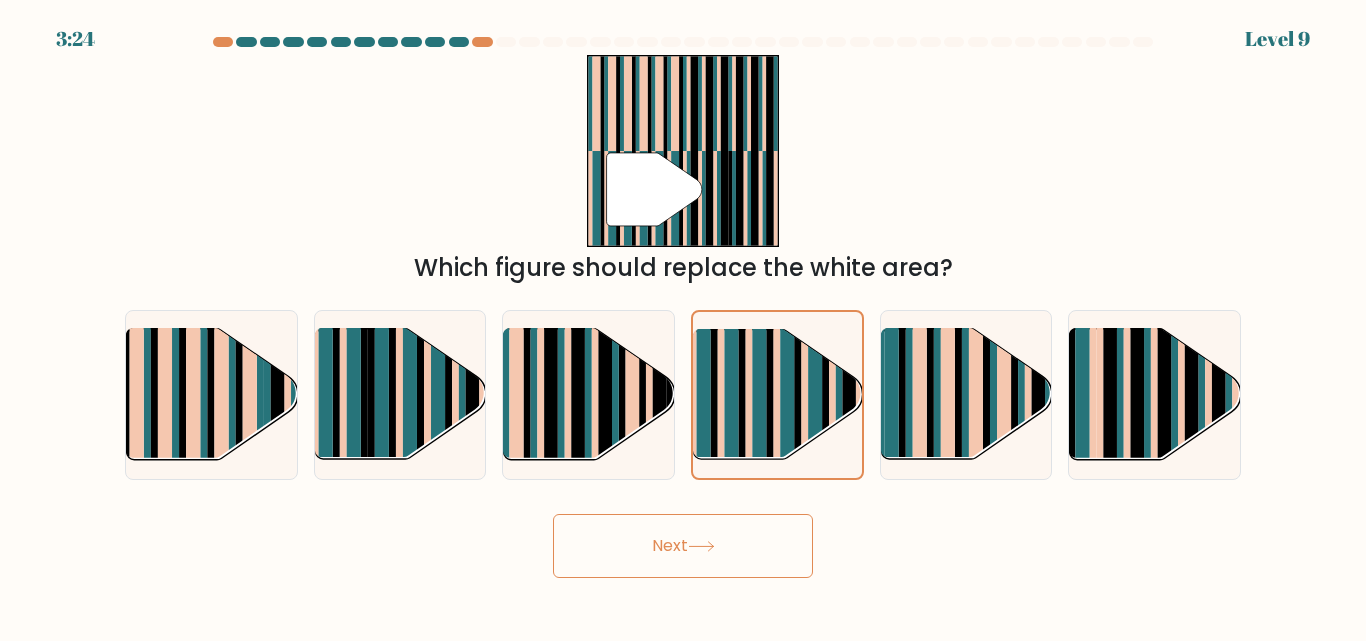 click on "Next" at bounding box center (683, 546) 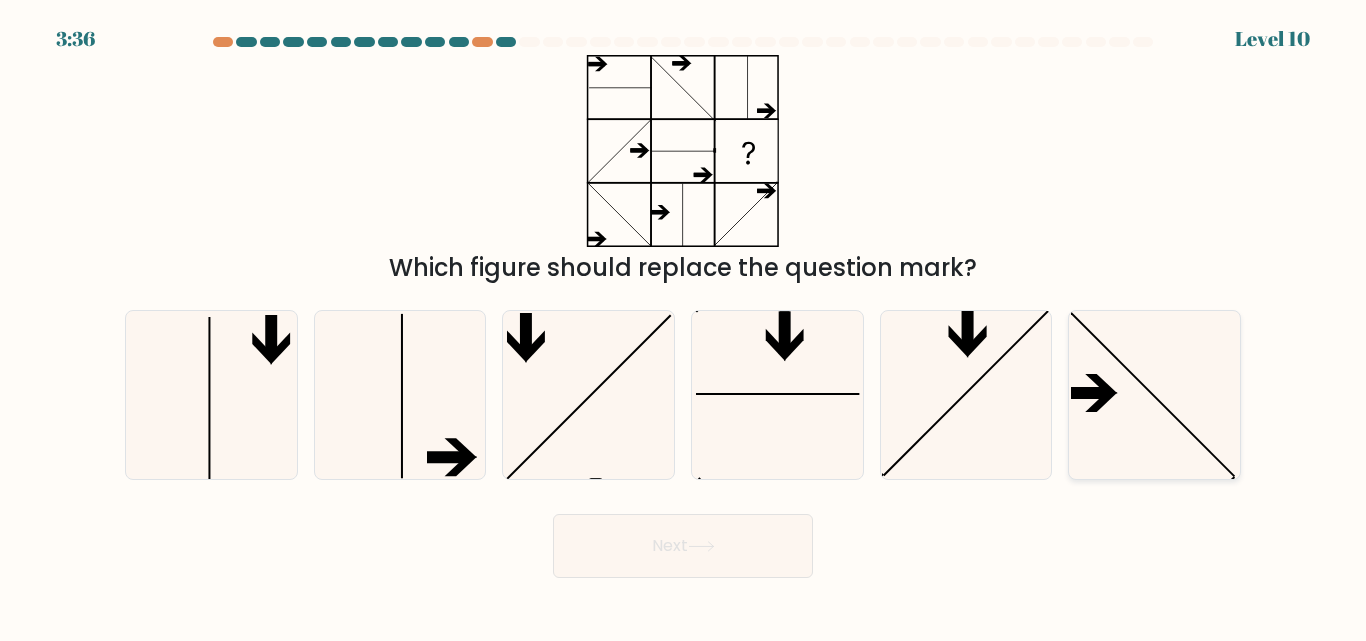 click 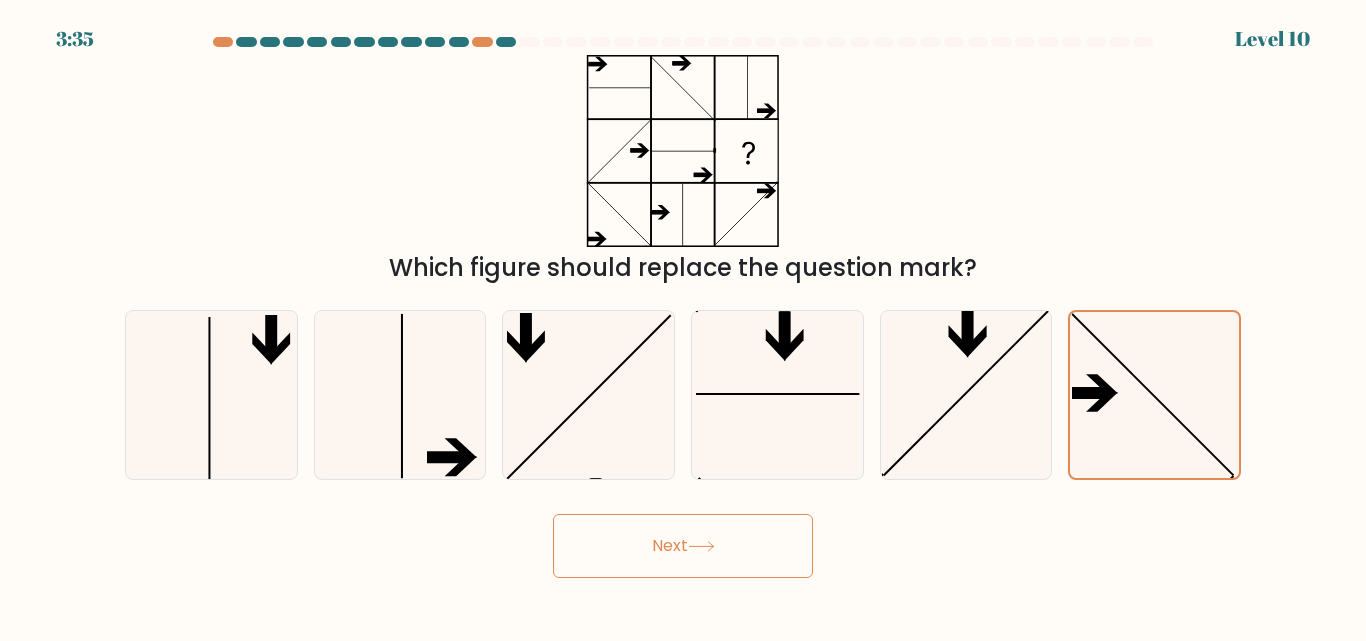 click on "Next" at bounding box center (683, 546) 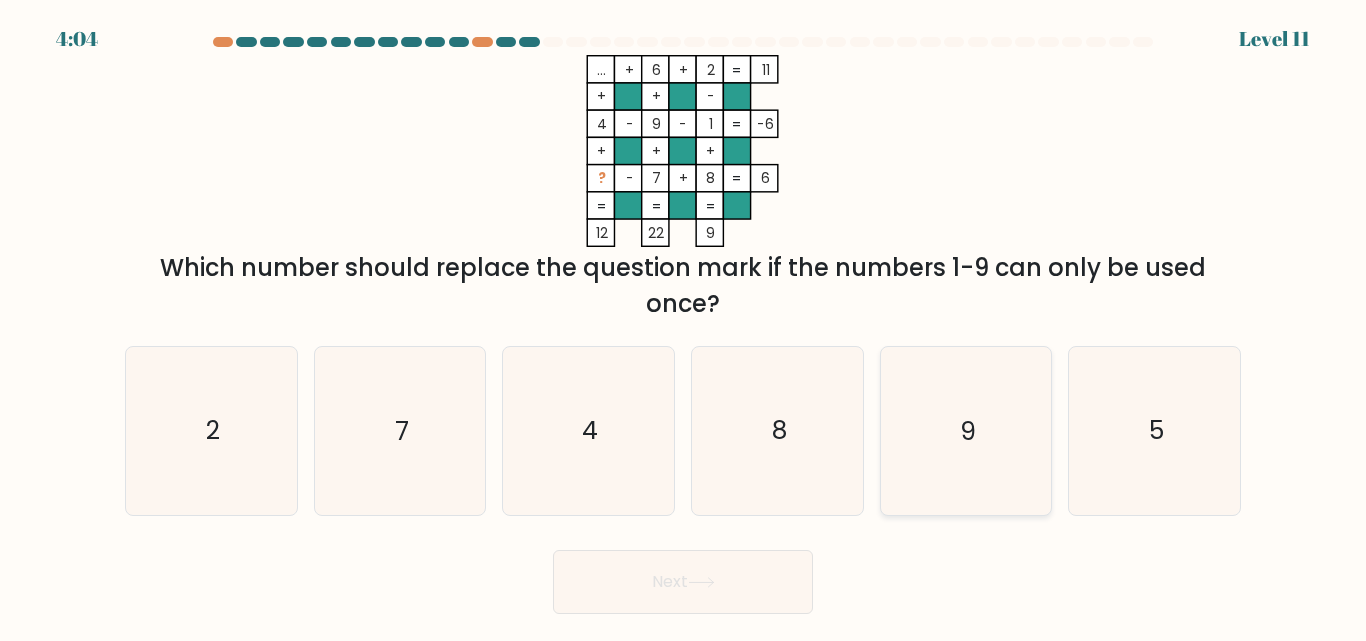 drag, startPoint x: 1126, startPoint y: 423, endPoint x: 941, endPoint y: 506, distance: 202.76587 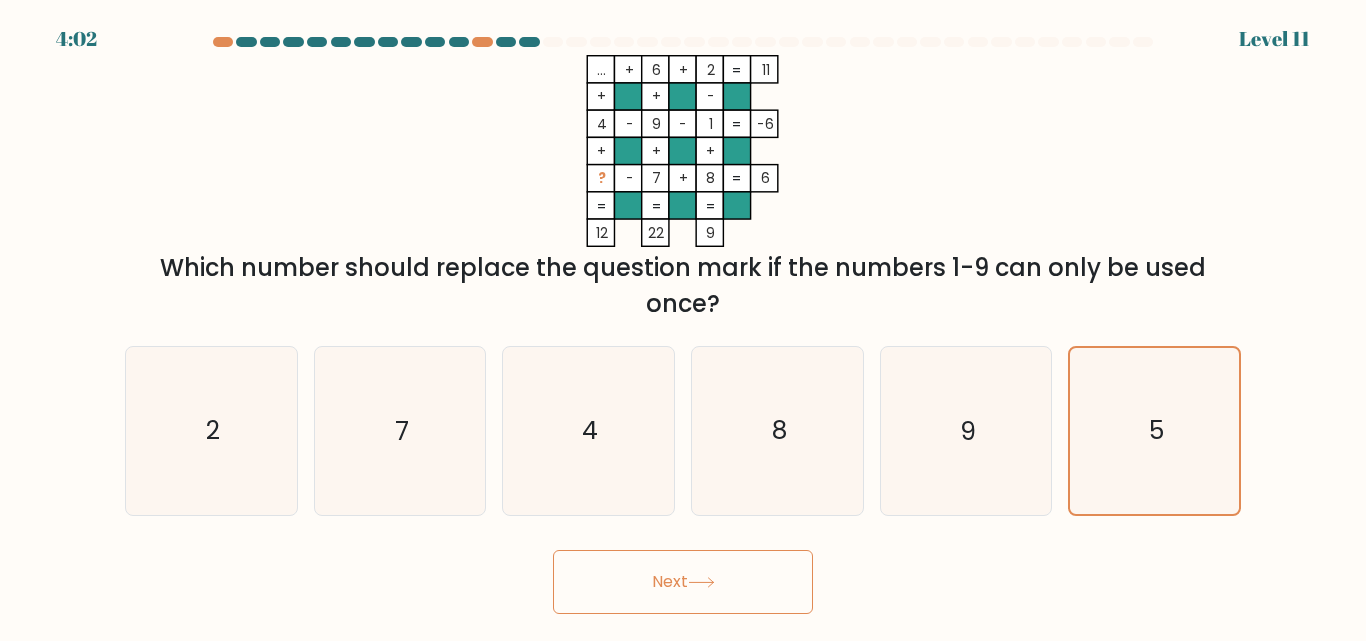 click on "Next" at bounding box center [683, 582] 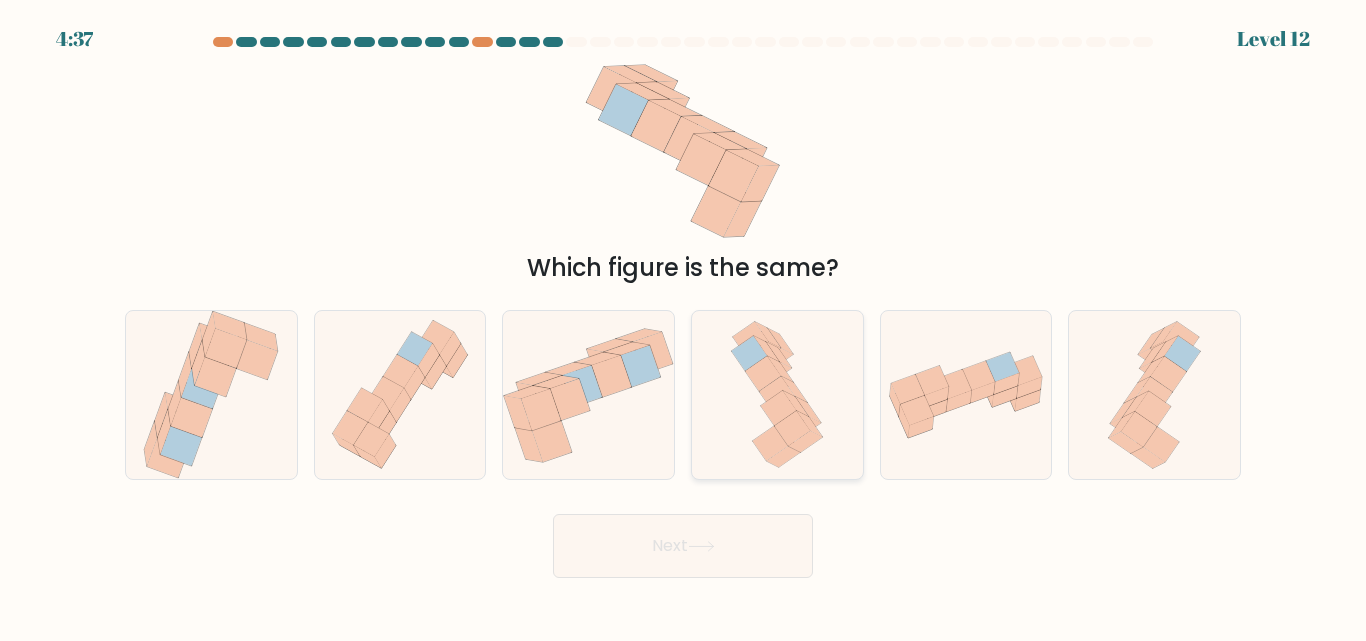 click 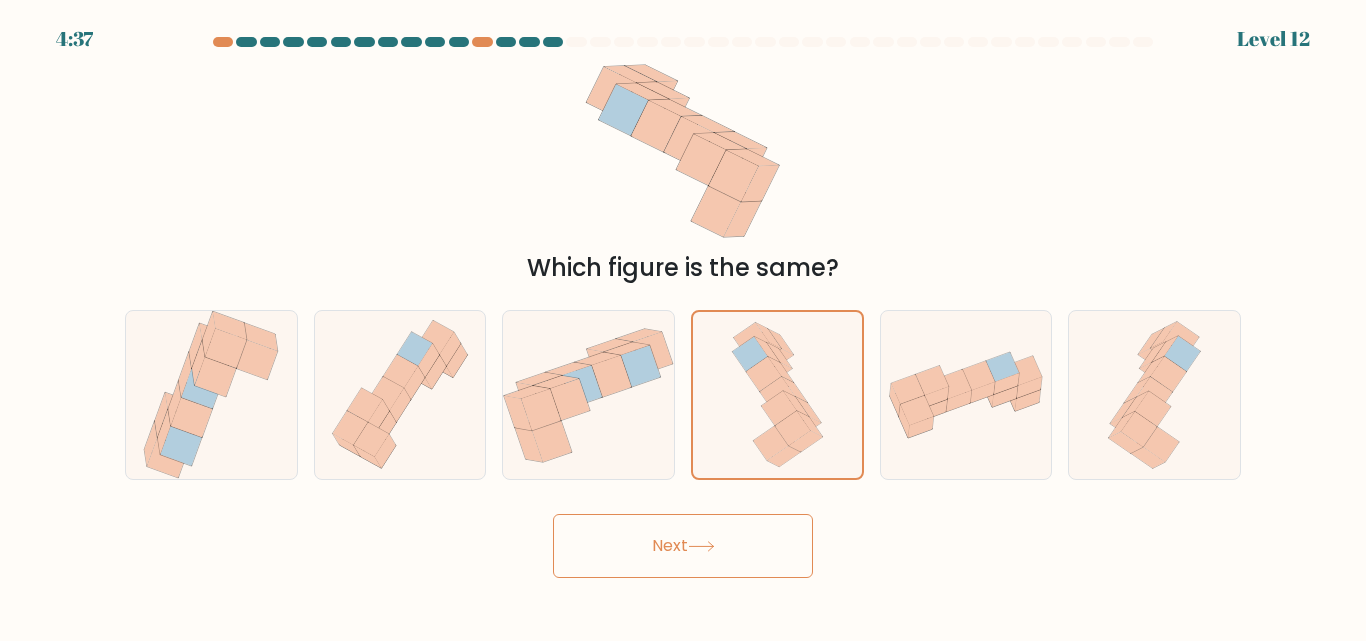 click 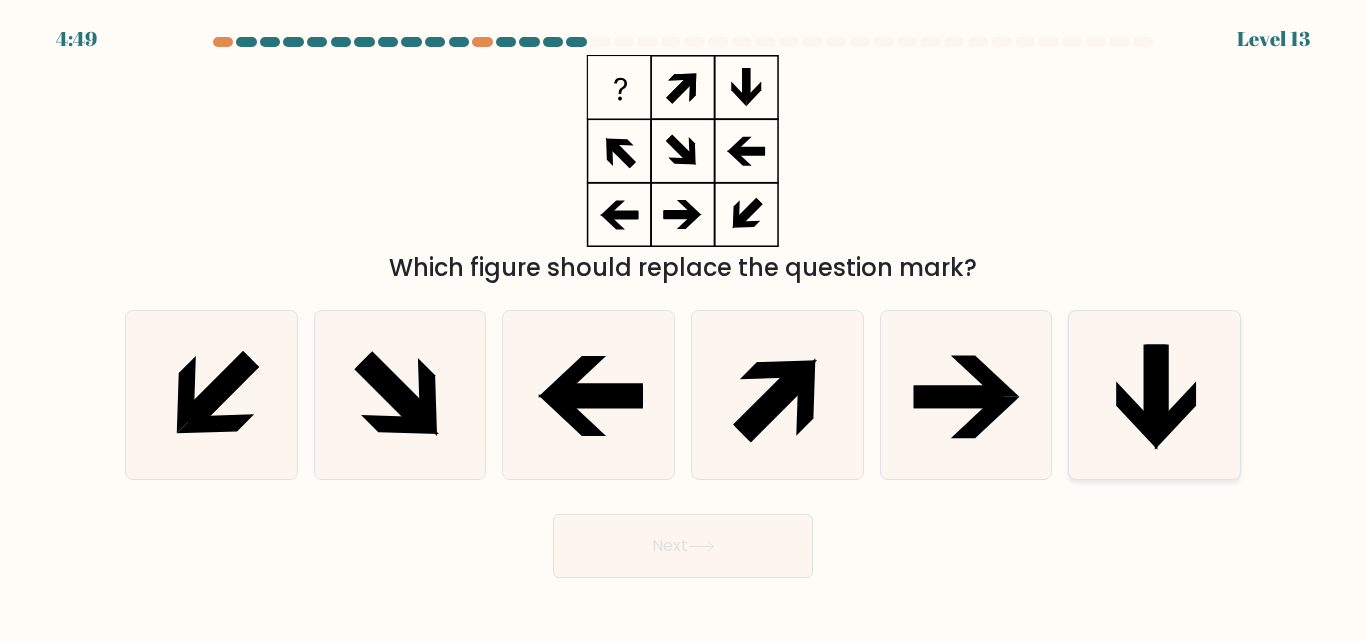 click 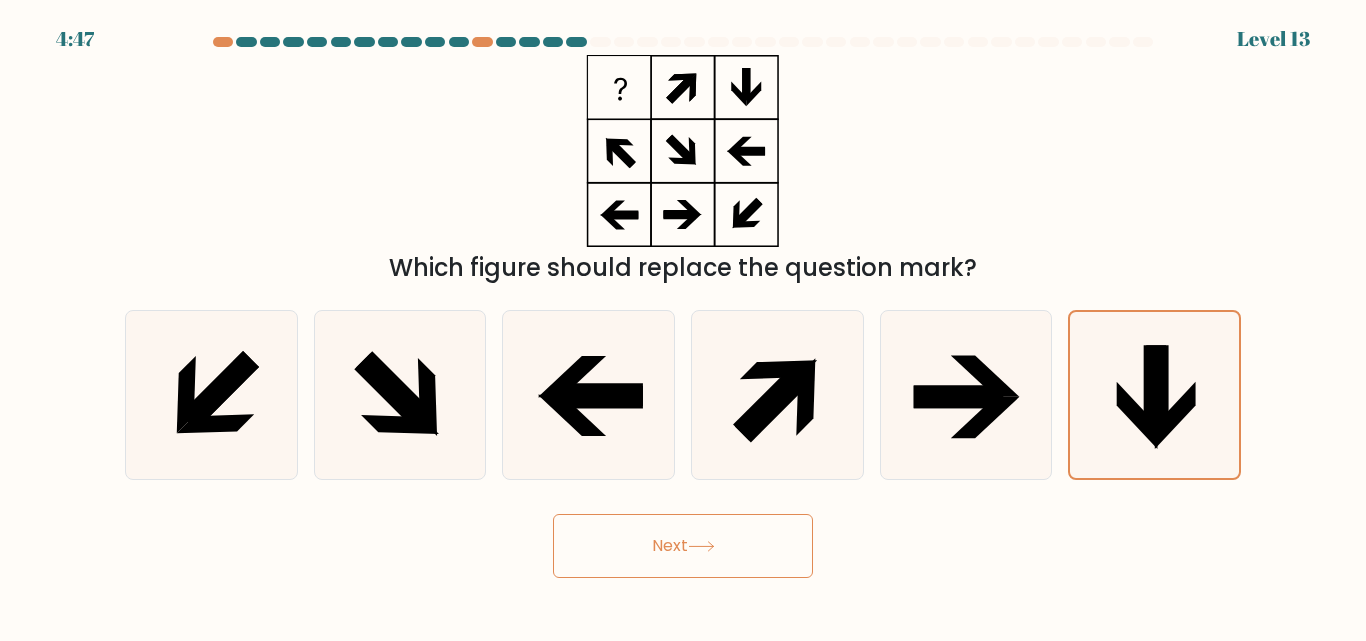 click on "Next" at bounding box center [683, 546] 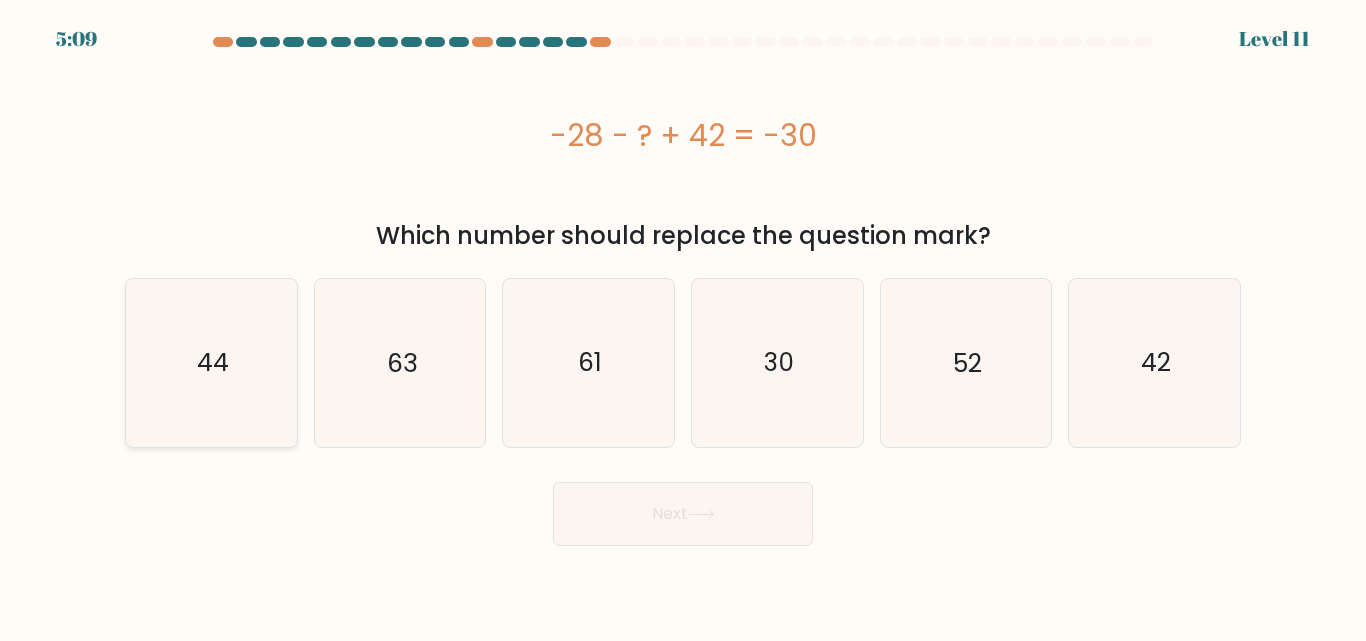 click on "44" 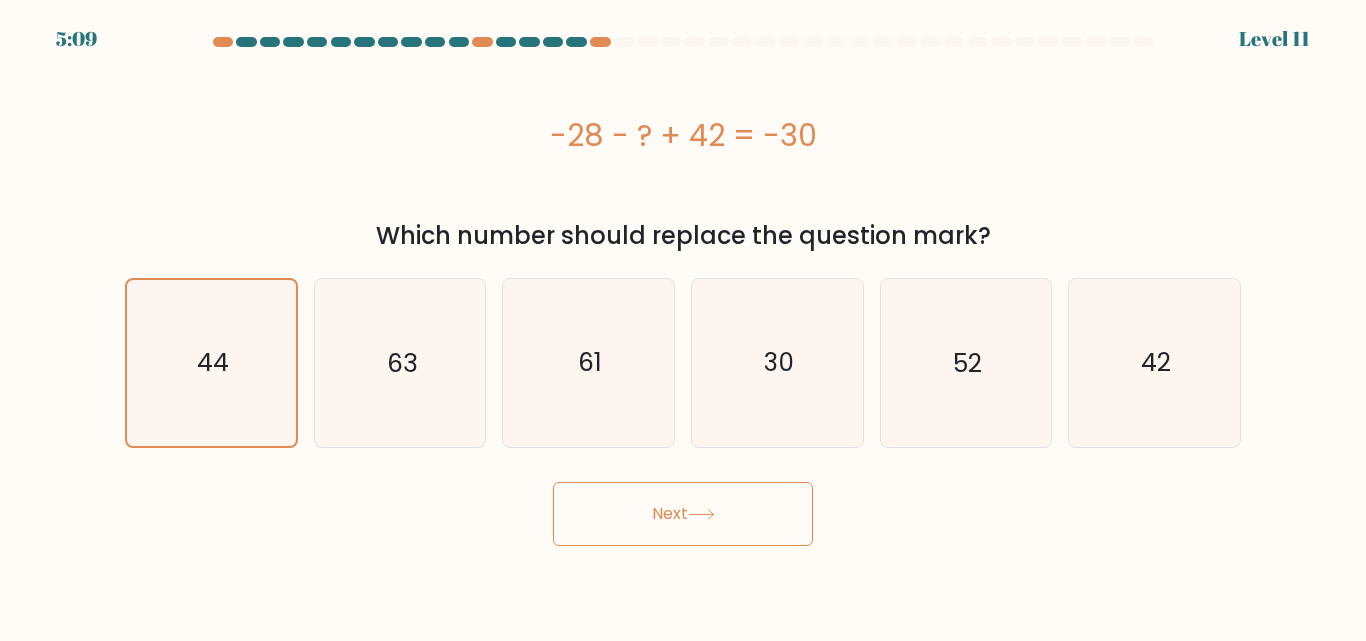 click on "Next" at bounding box center [683, 514] 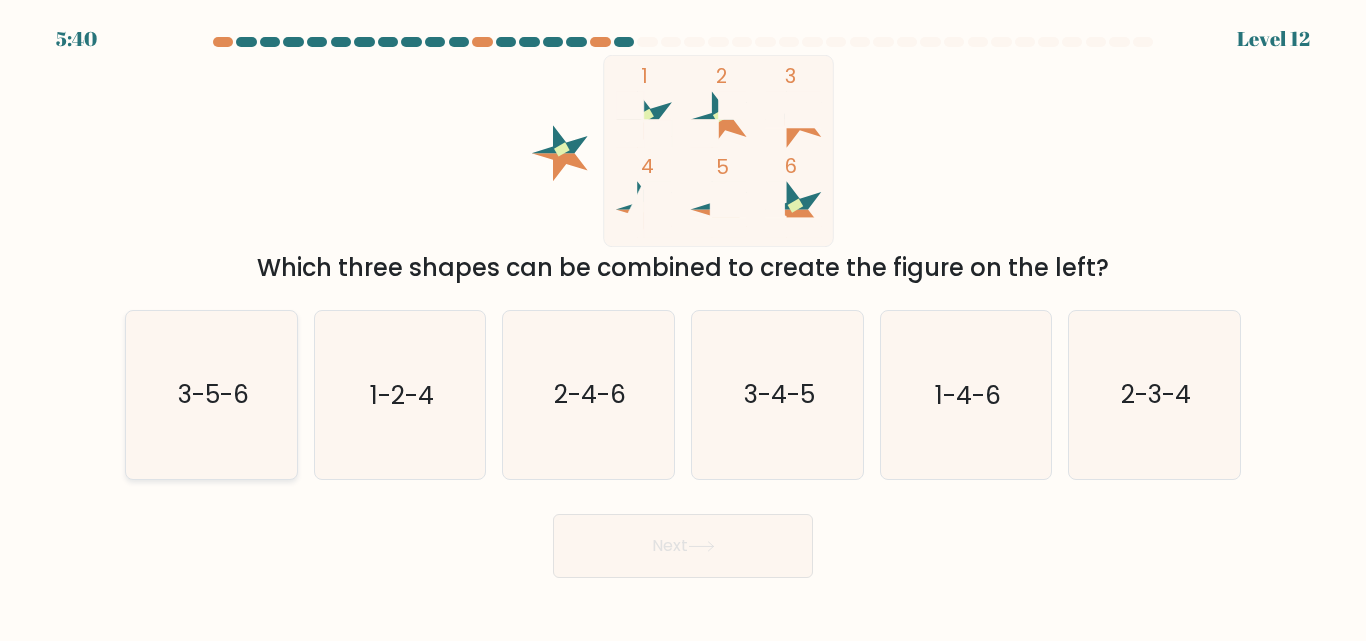 click on "3-5-6" 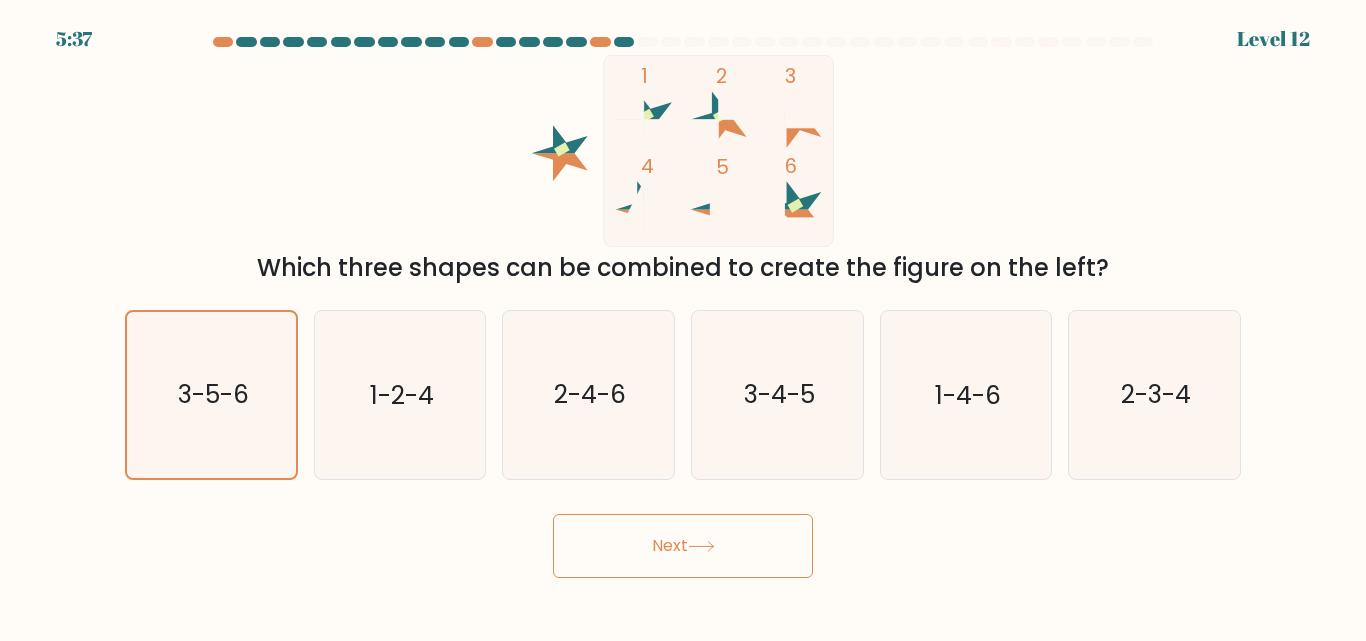click on "Next" at bounding box center [683, 546] 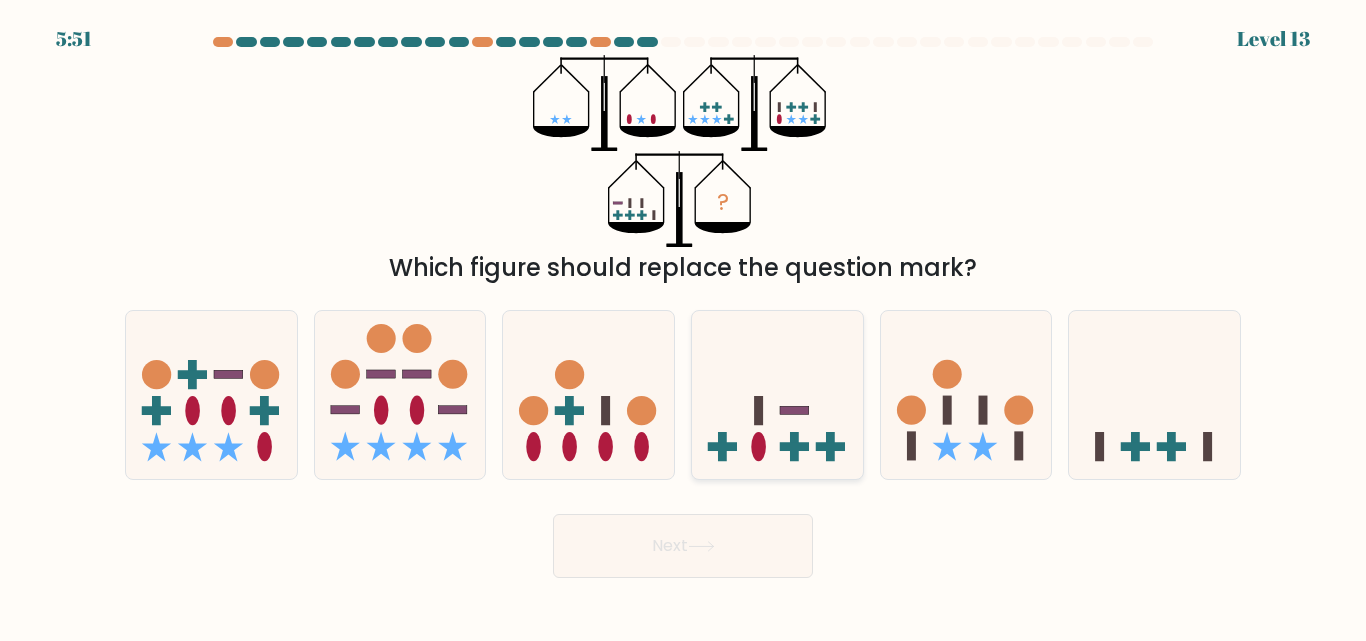 click 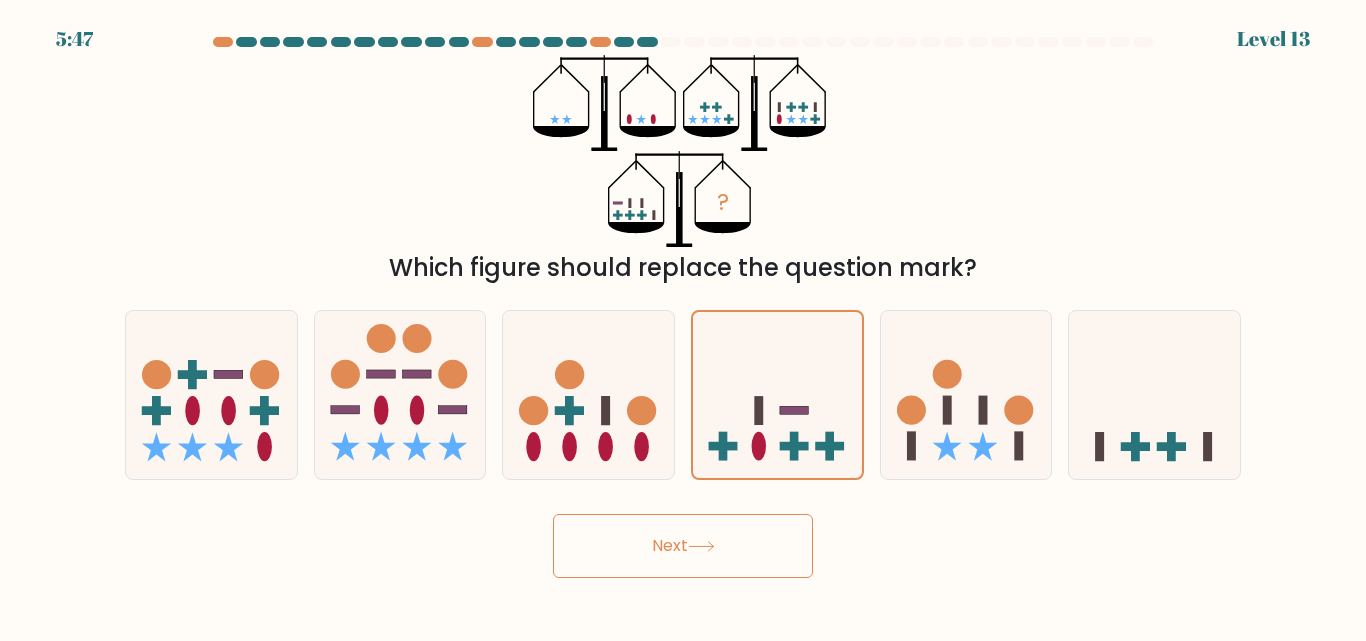 click on "Next" at bounding box center [683, 546] 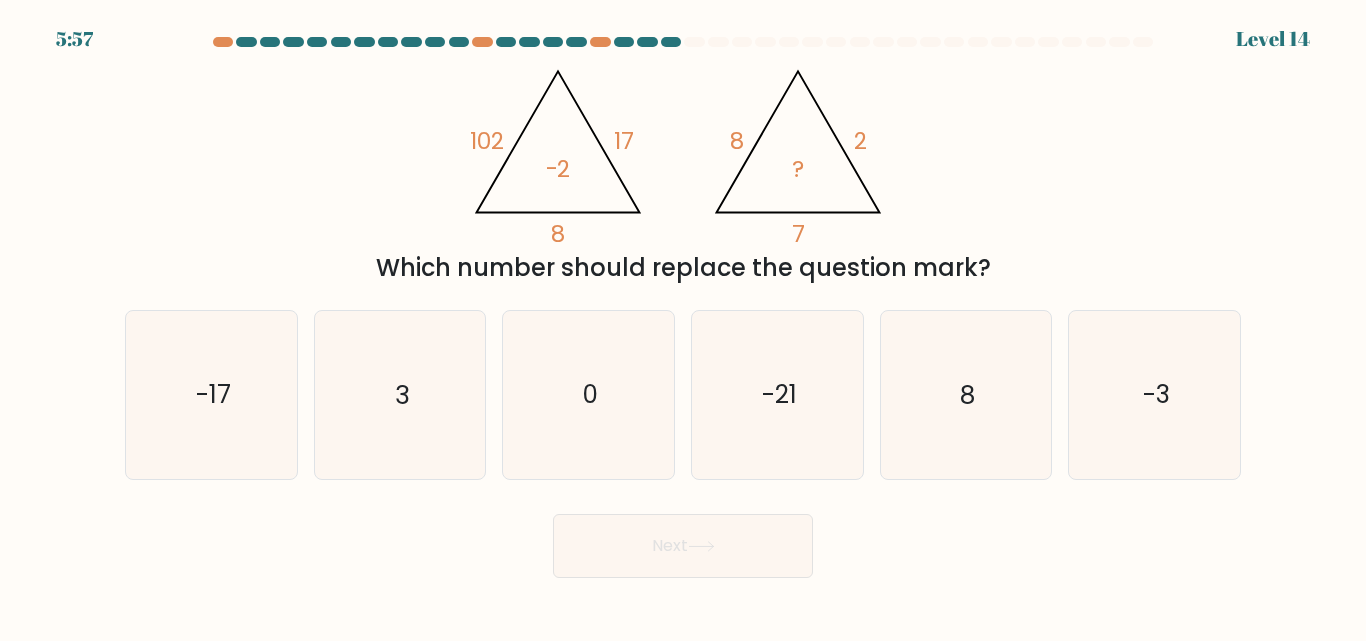 click on "@import url('https://fonts.googleapis.com/css?family=Abril+Fatface:400,100,100italic,300,300italic,400italic,500,500italic,700,700italic,900,900italic');                        102       17       8       -2                                       @import url('https://fonts.googleapis.com/css?family=Abril+Fatface:400,100,100italic,300,300italic,400italic,500,500italic,700,700italic,900,900italic');                        8       2       7       ?
Which number should replace the question mark?" at bounding box center (683, 170) 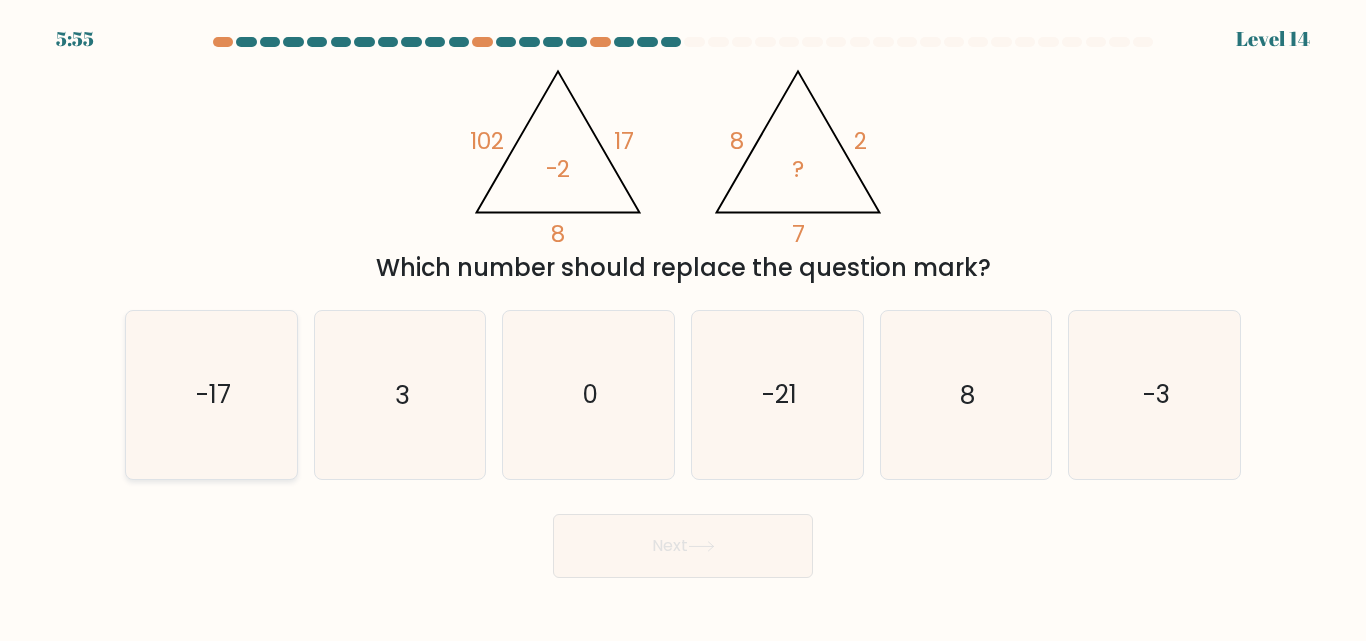 click on "-17" 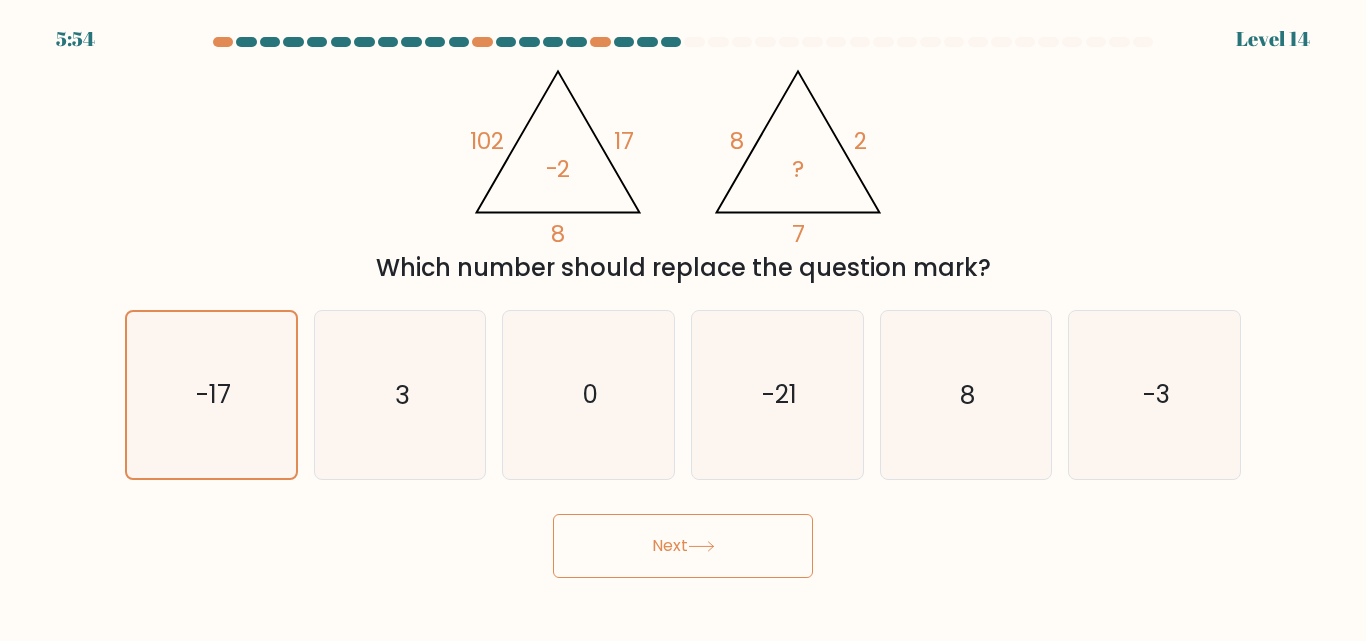 click on "Next" at bounding box center (683, 546) 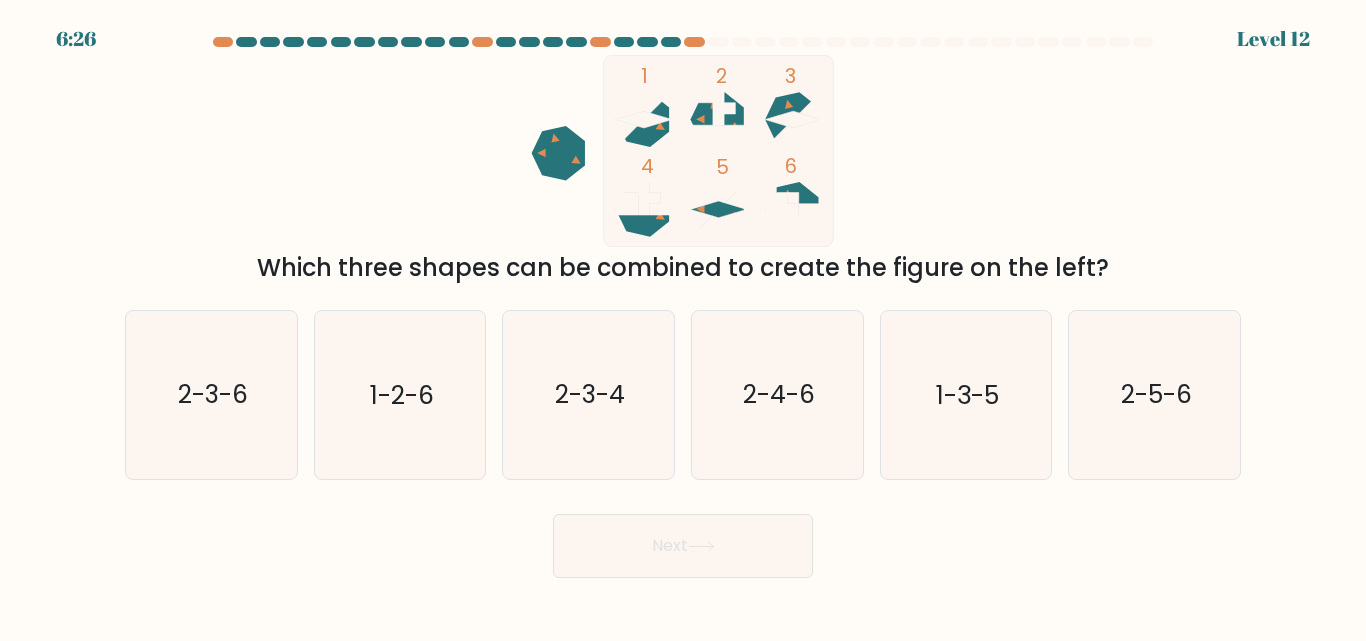 click 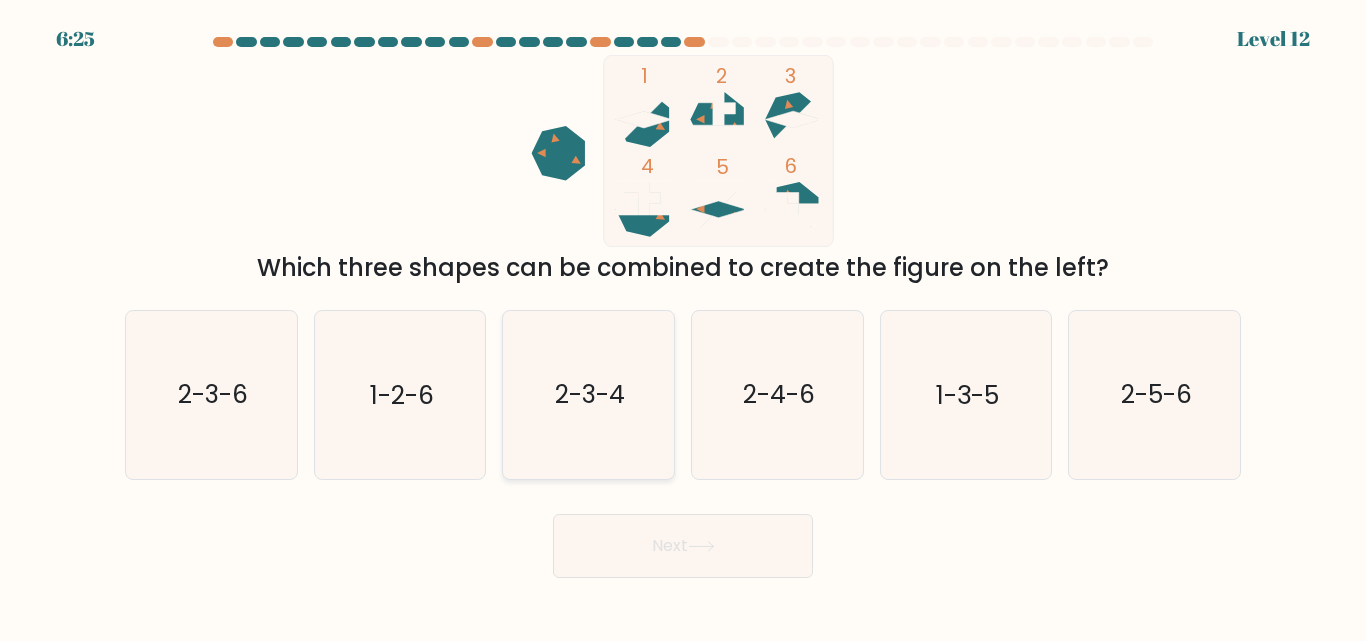 click on "2-3-4" 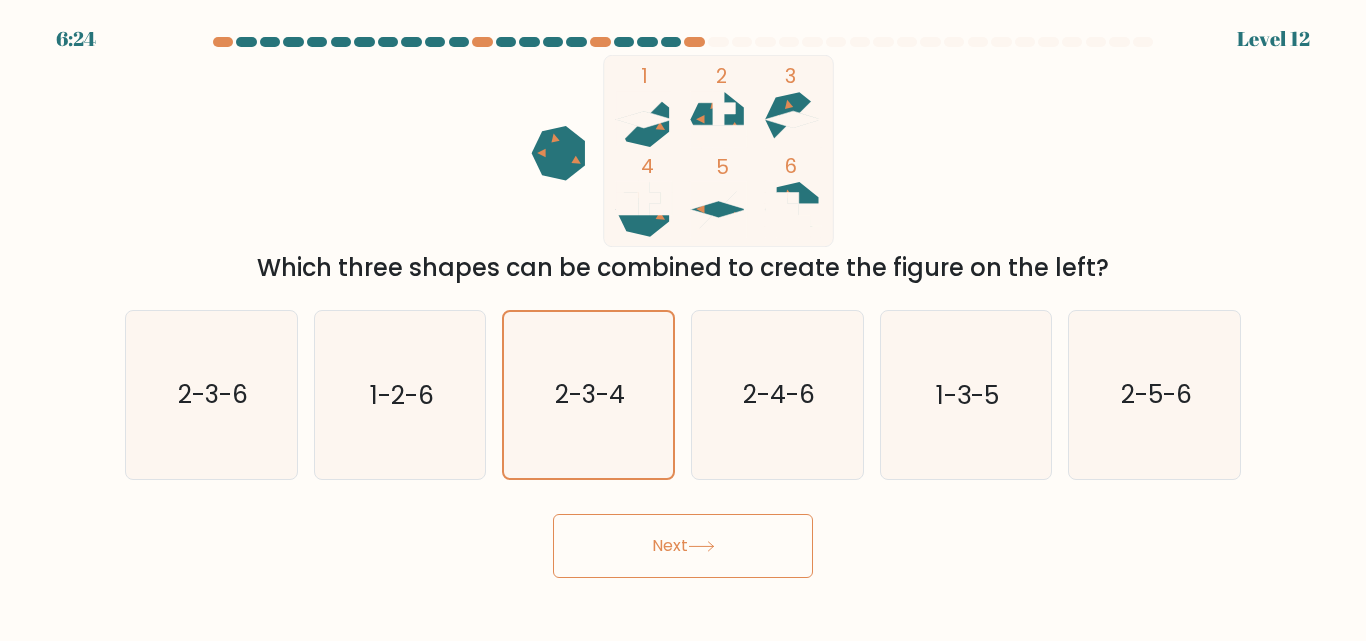 click on "Next" at bounding box center [683, 546] 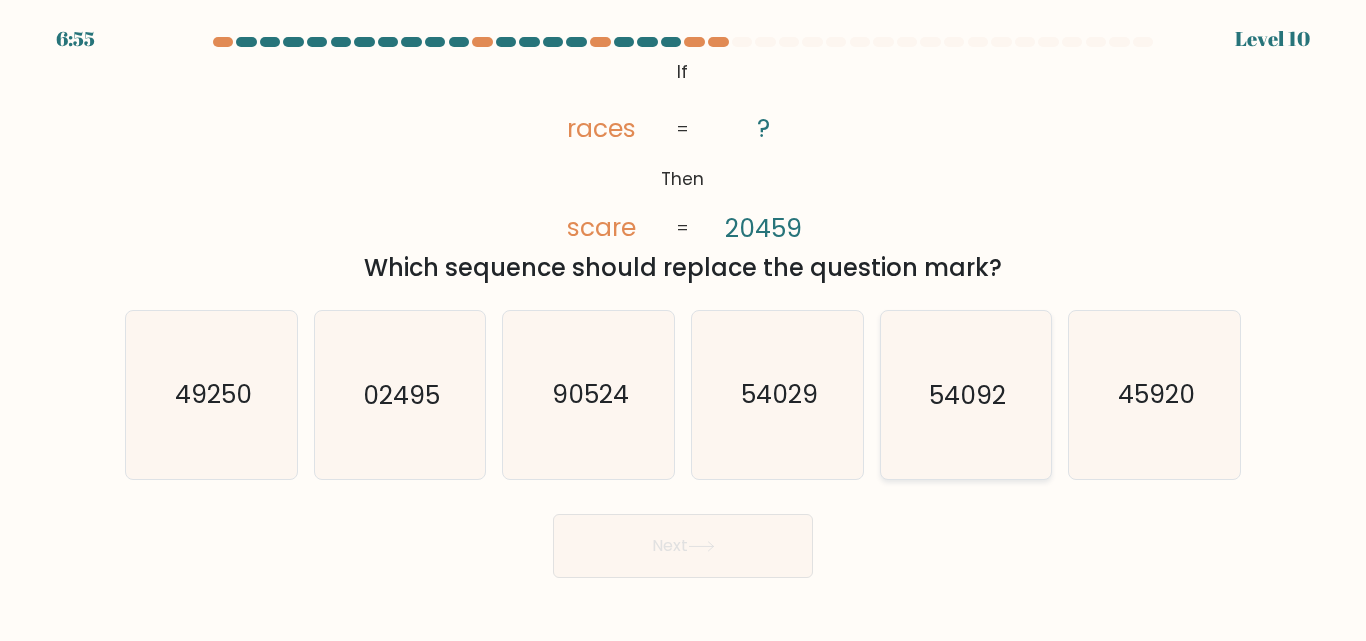 click on "54092" 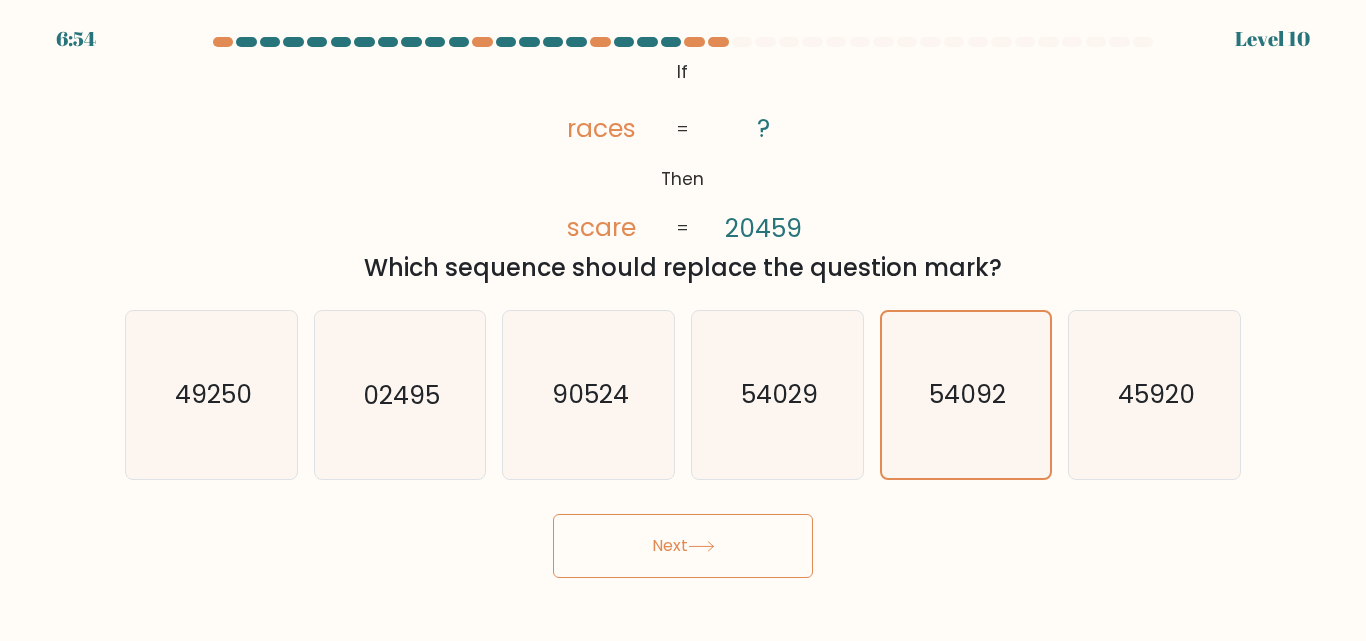 click on "Next" at bounding box center (683, 546) 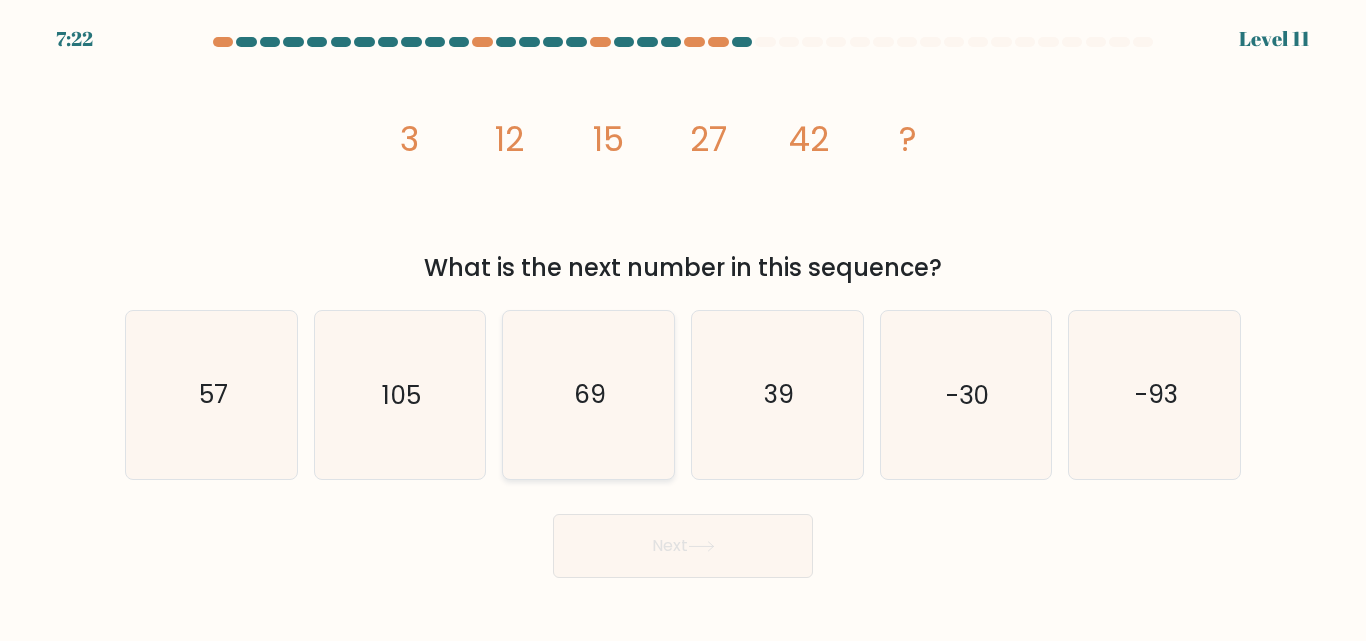 click on "69" 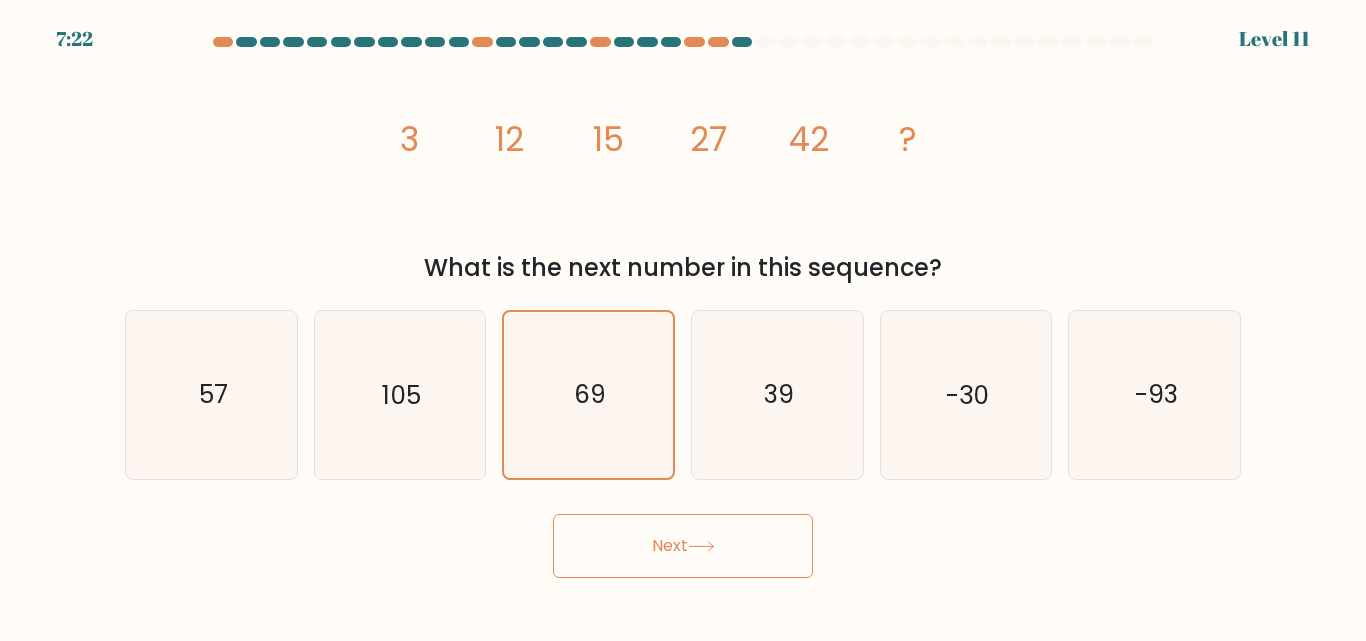 click on "Next" at bounding box center [683, 546] 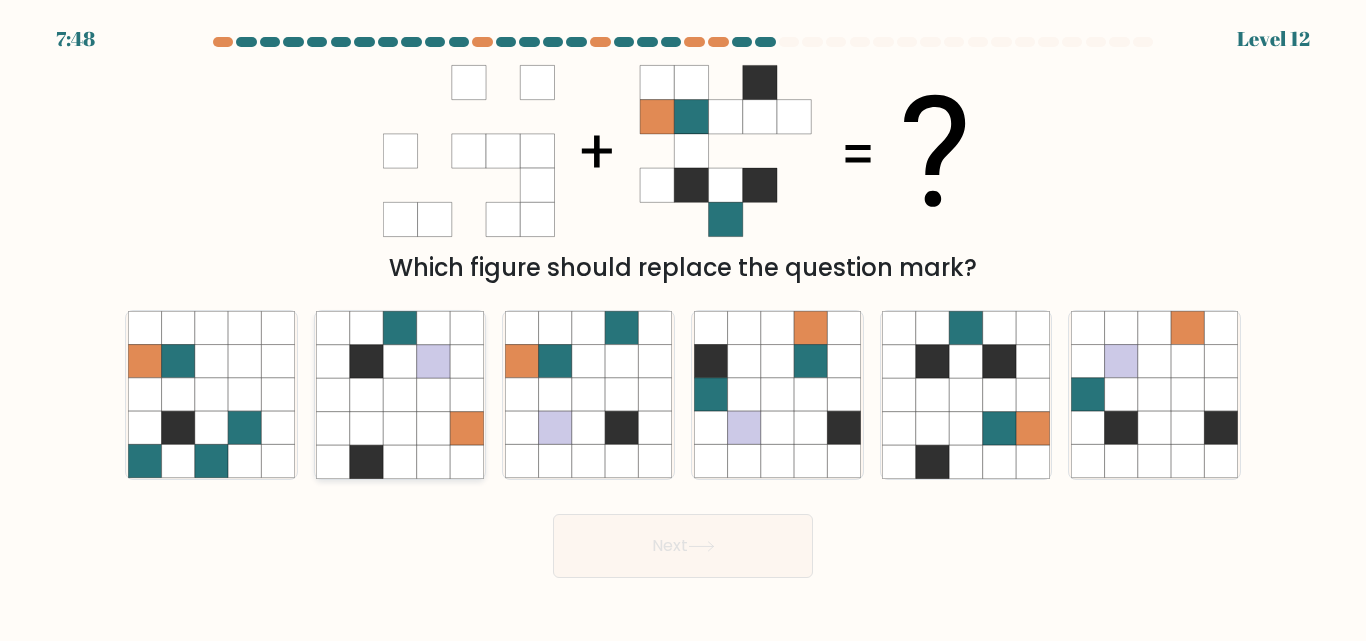click 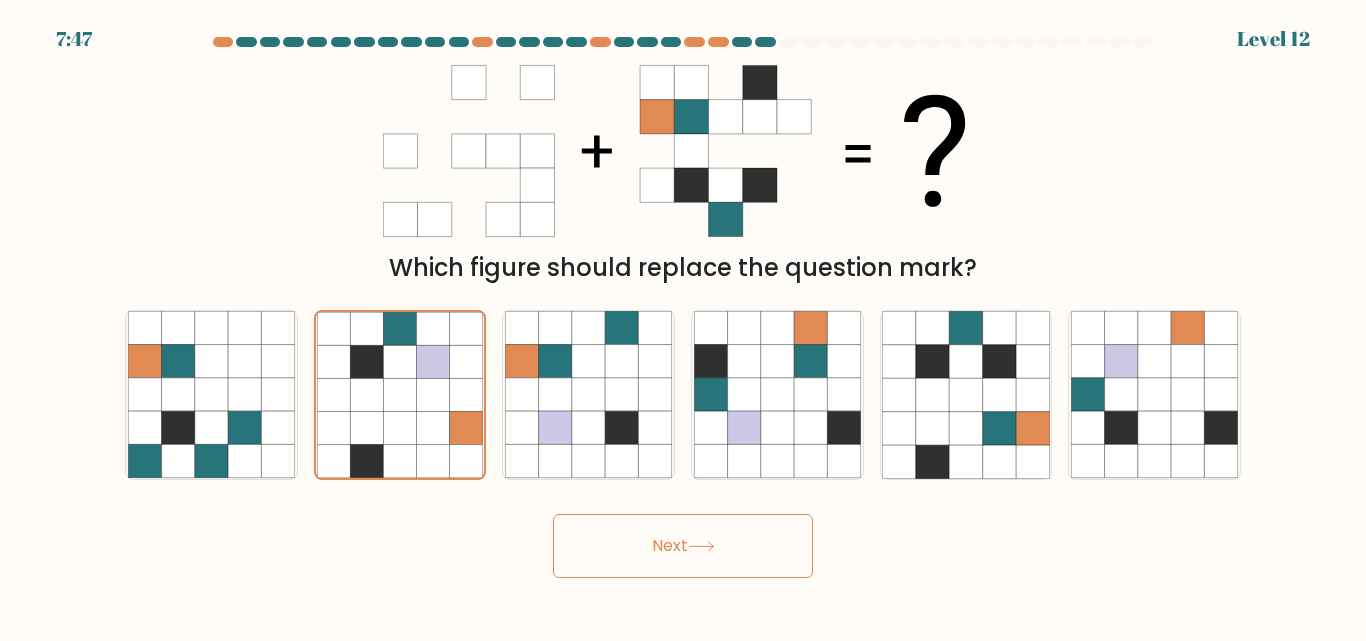 click on "Next" at bounding box center [683, 546] 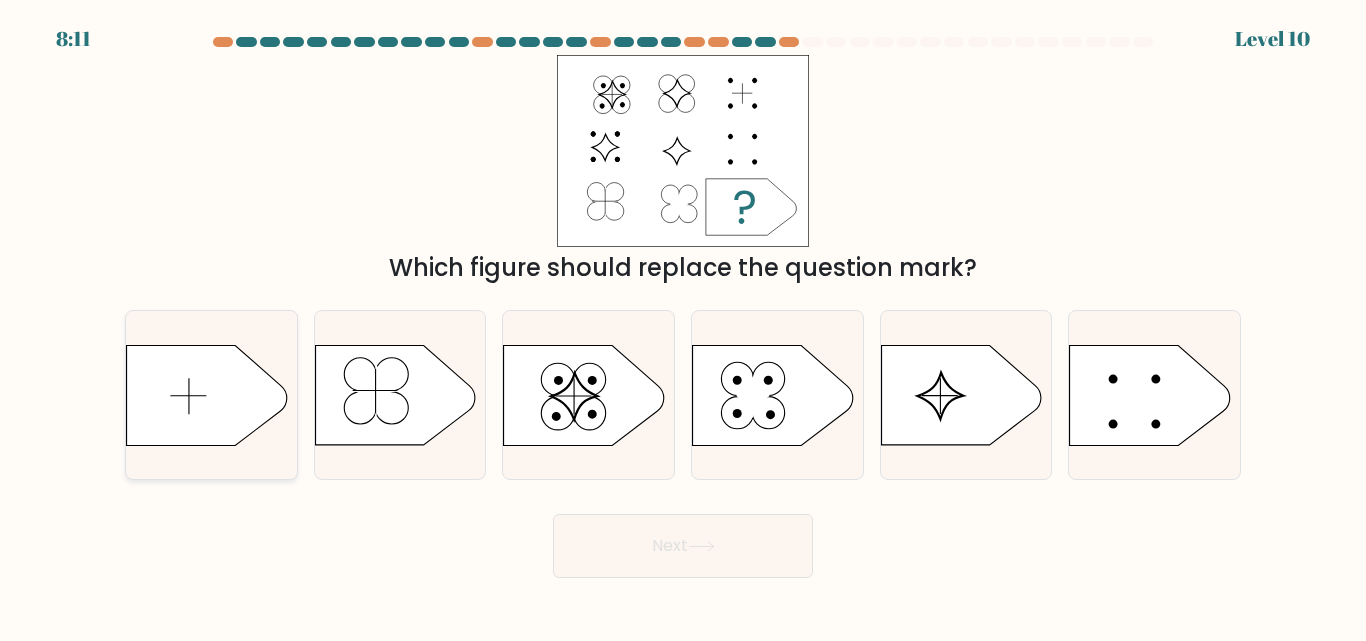 click 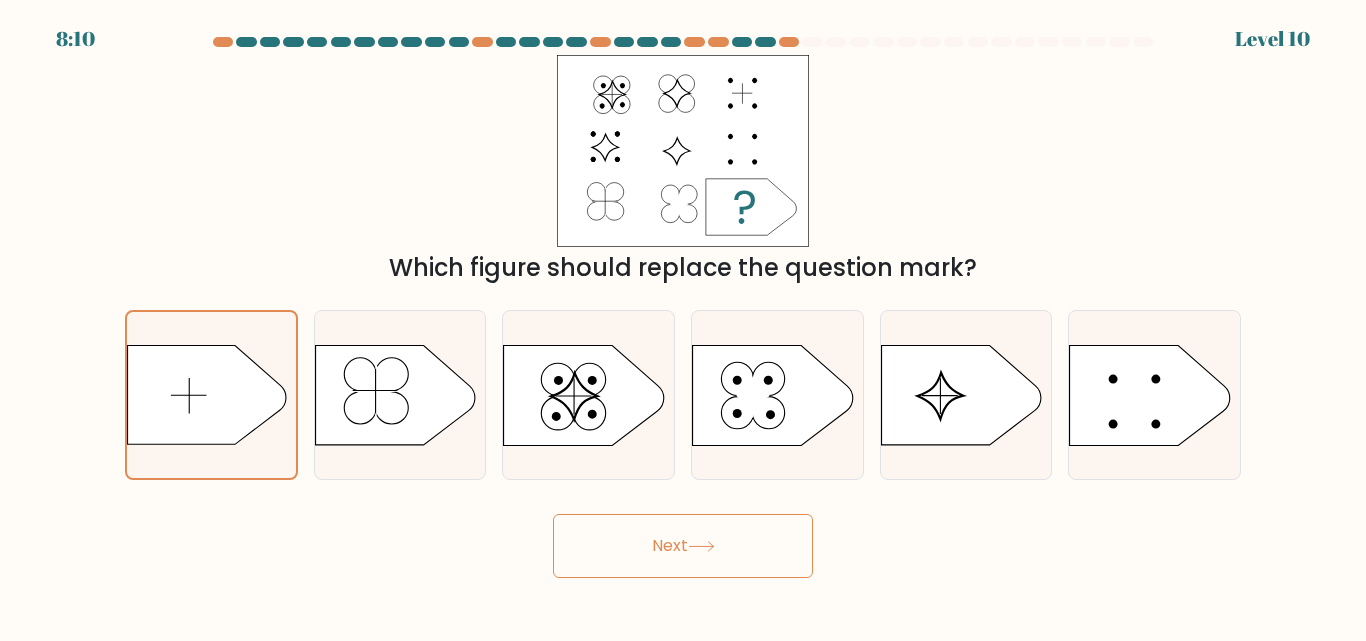 click on "Next" at bounding box center (683, 546) 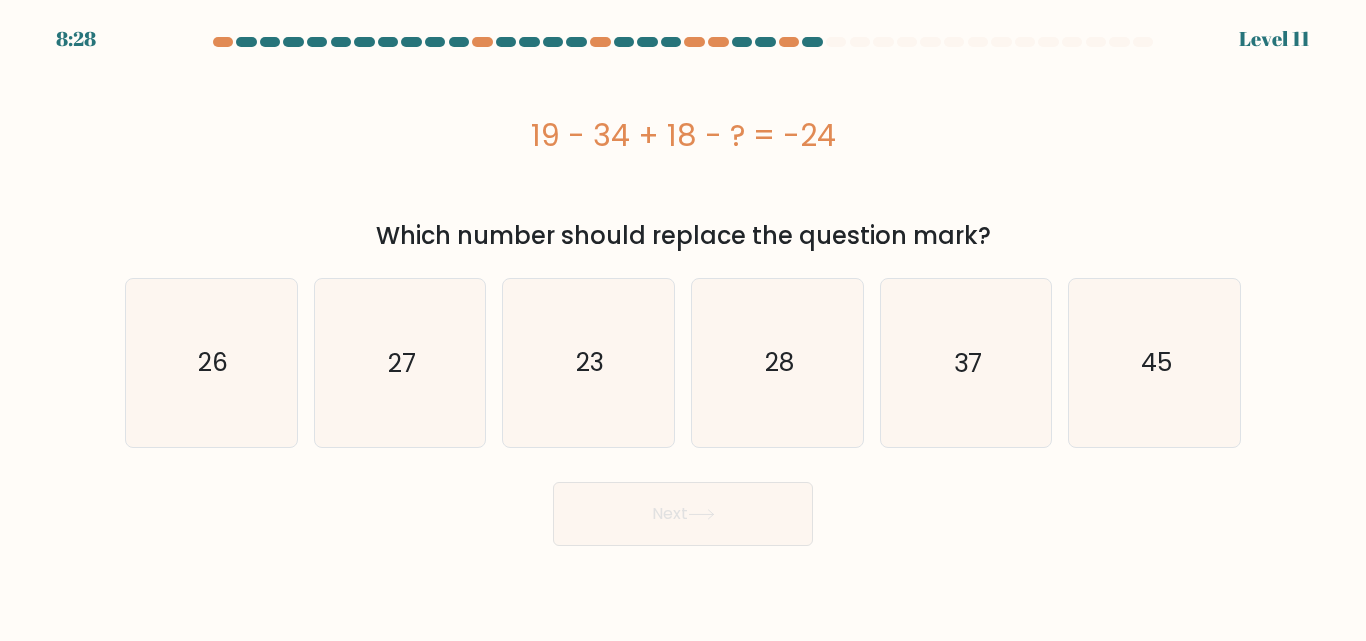 click on "Next" at bounding box center [683, 509] 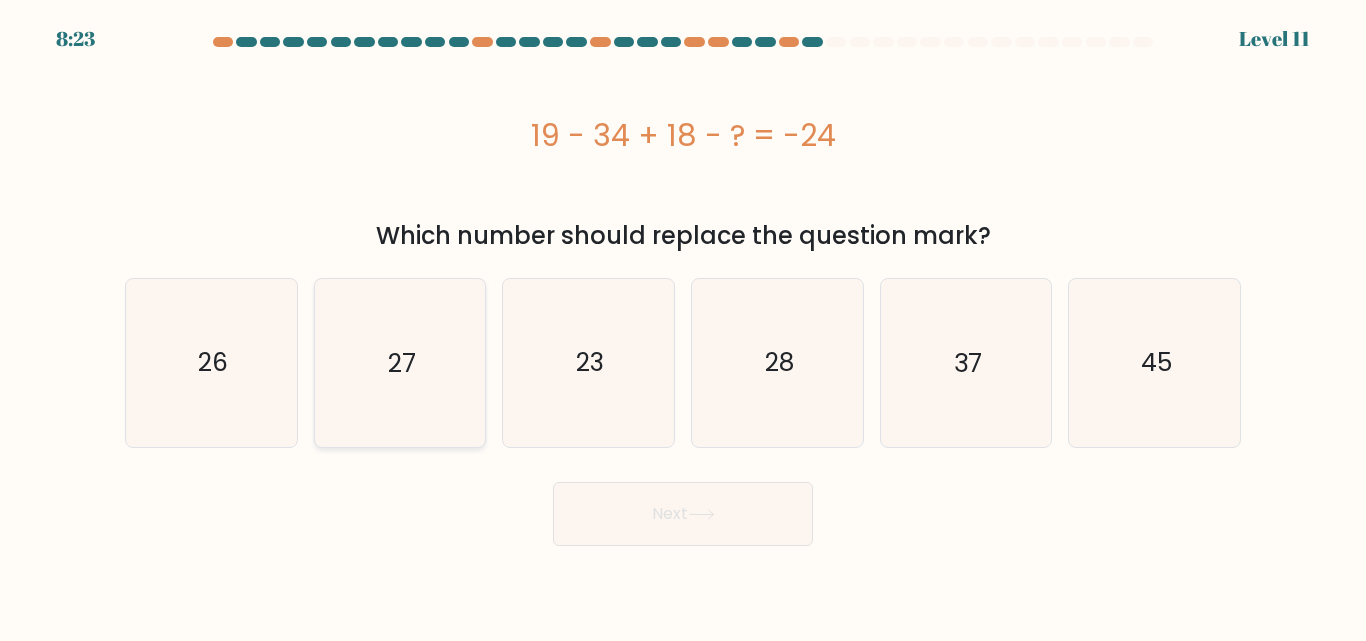 click on "27" 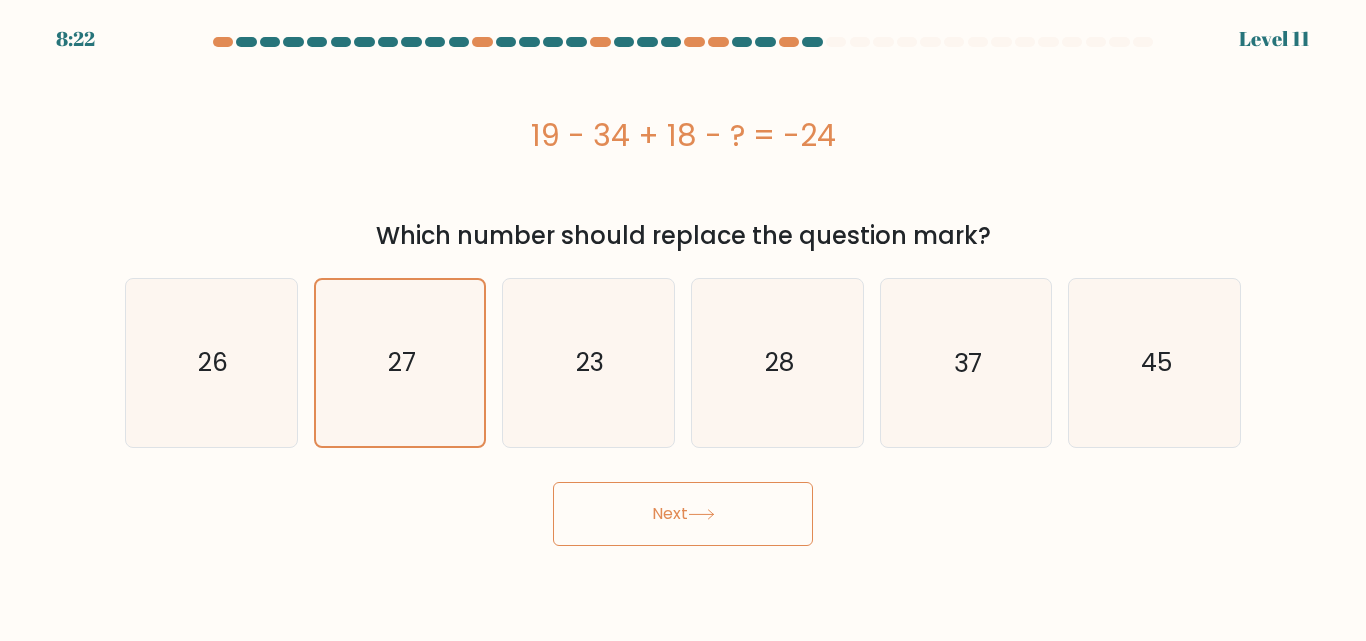 click on "Next" at bounding box center (683, 514) 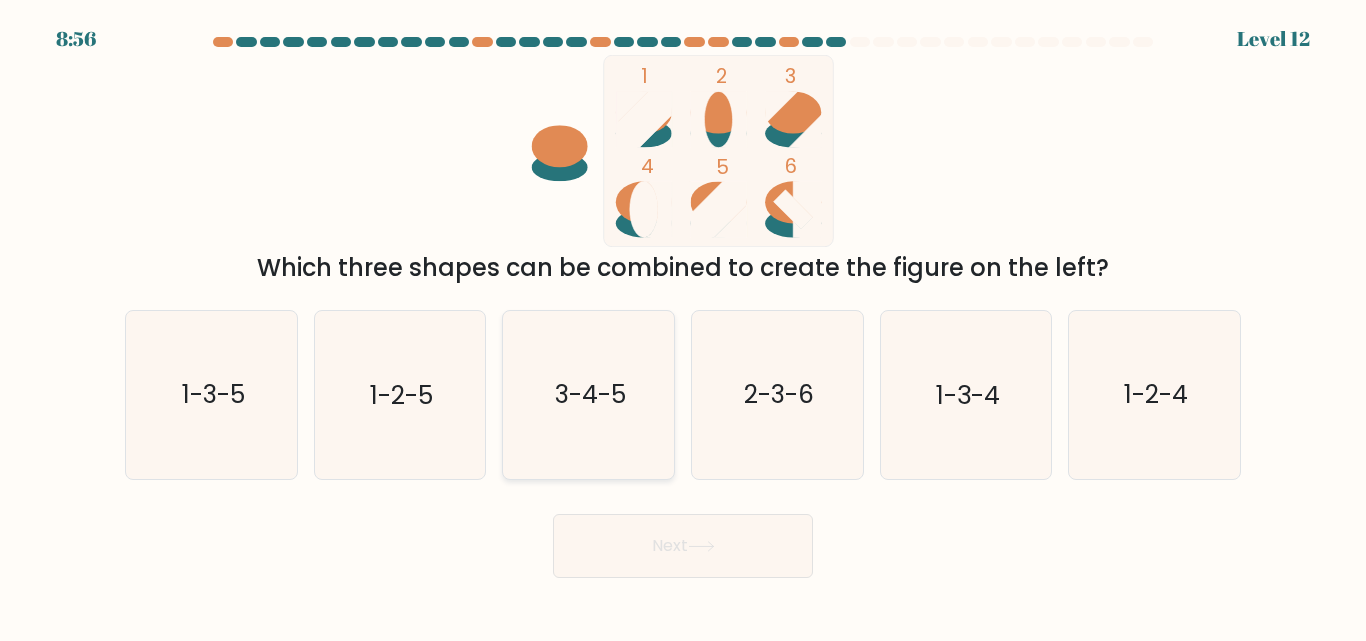 click on "3-4-5" 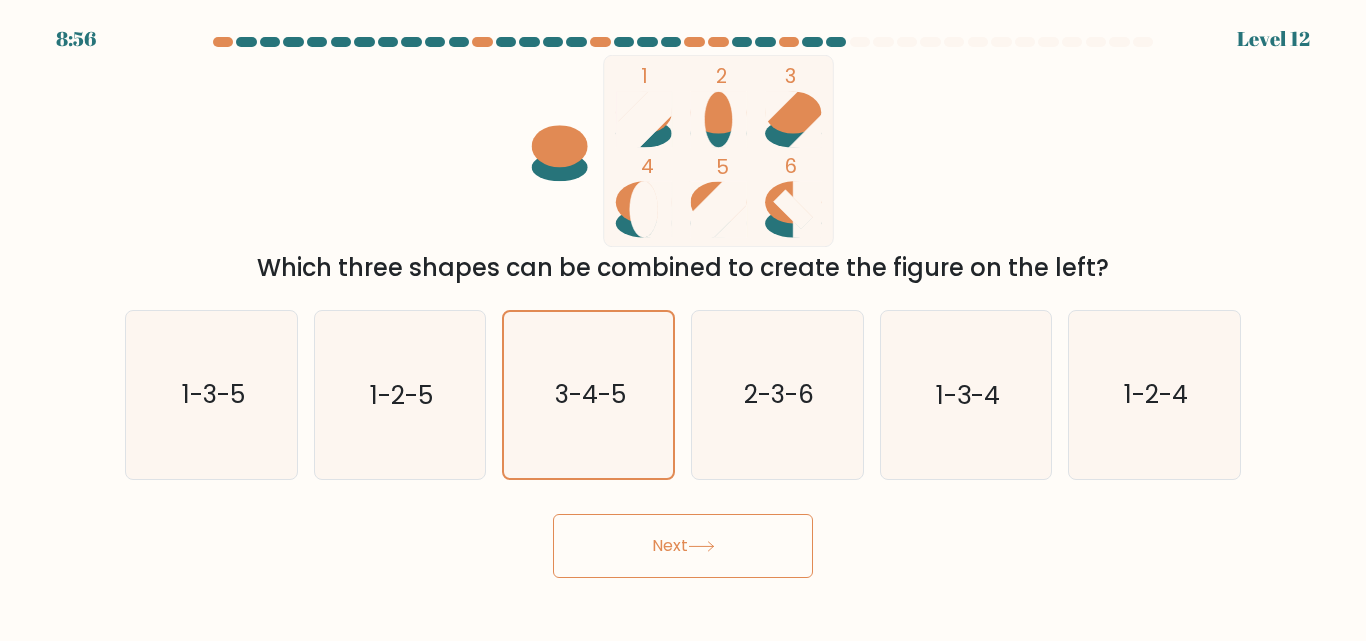 click on "Next" at bounding box center (683, 546) 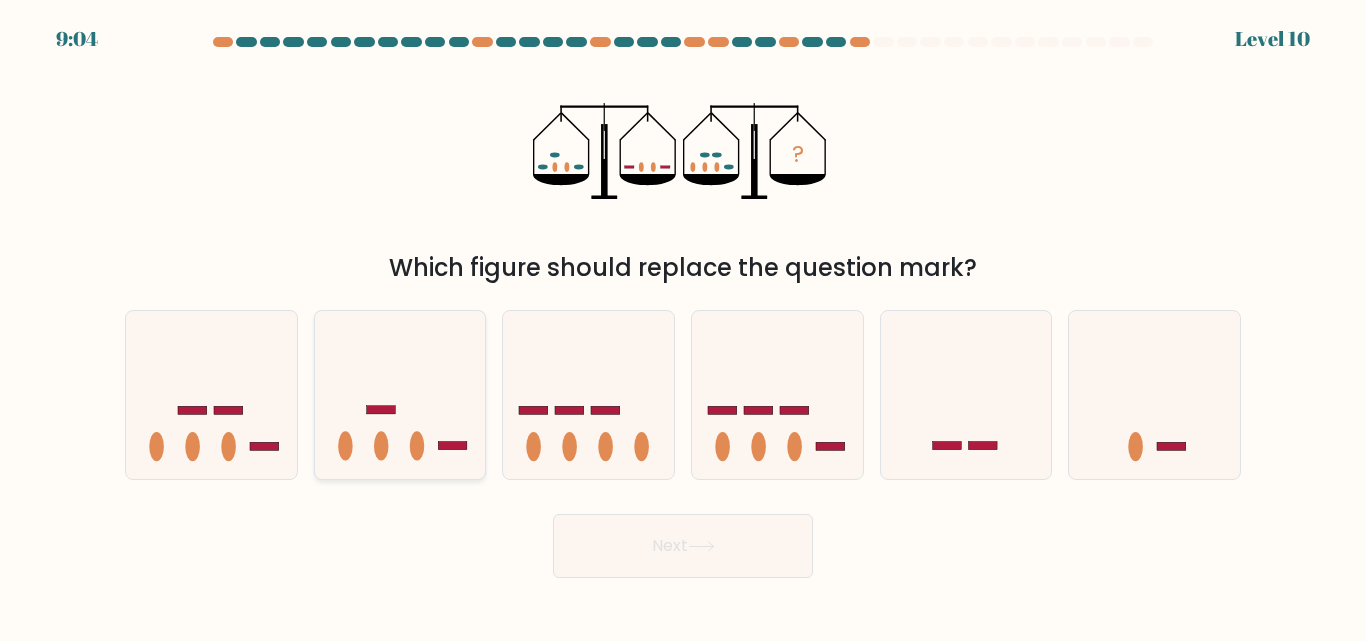 click 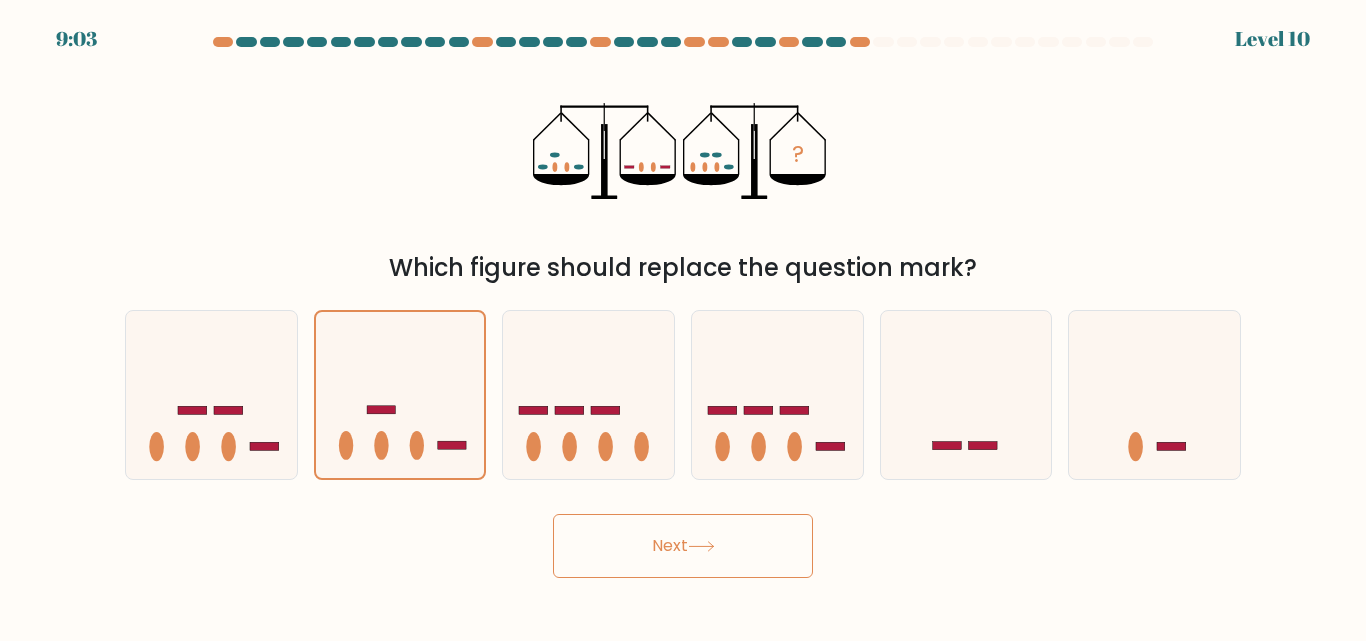 click on "Next" at bounding box center (683, 546) 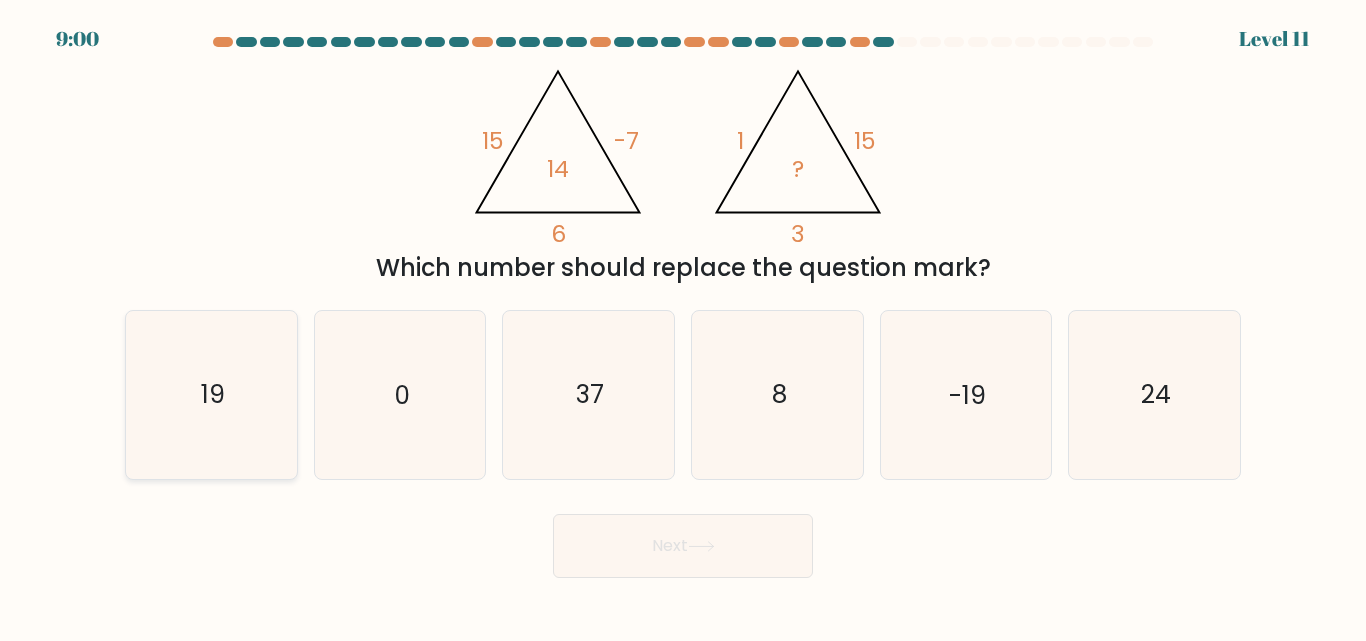 click on "19" 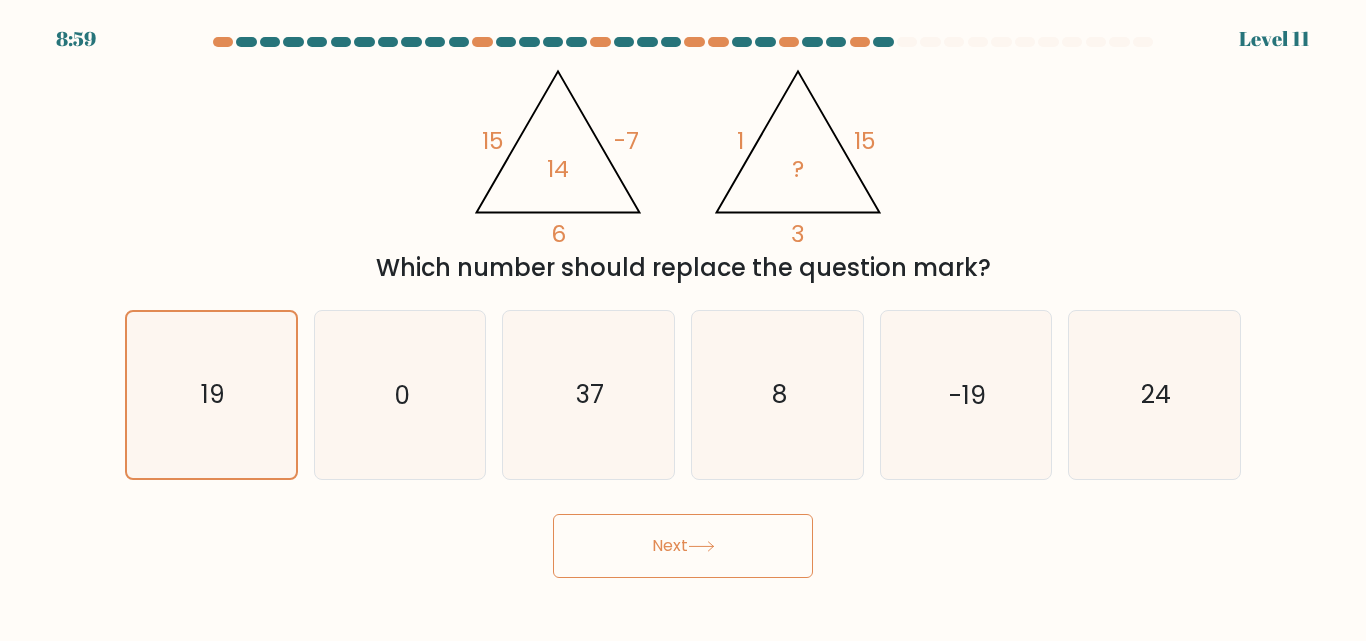 click on "Next" at bounding box center (683, 546) 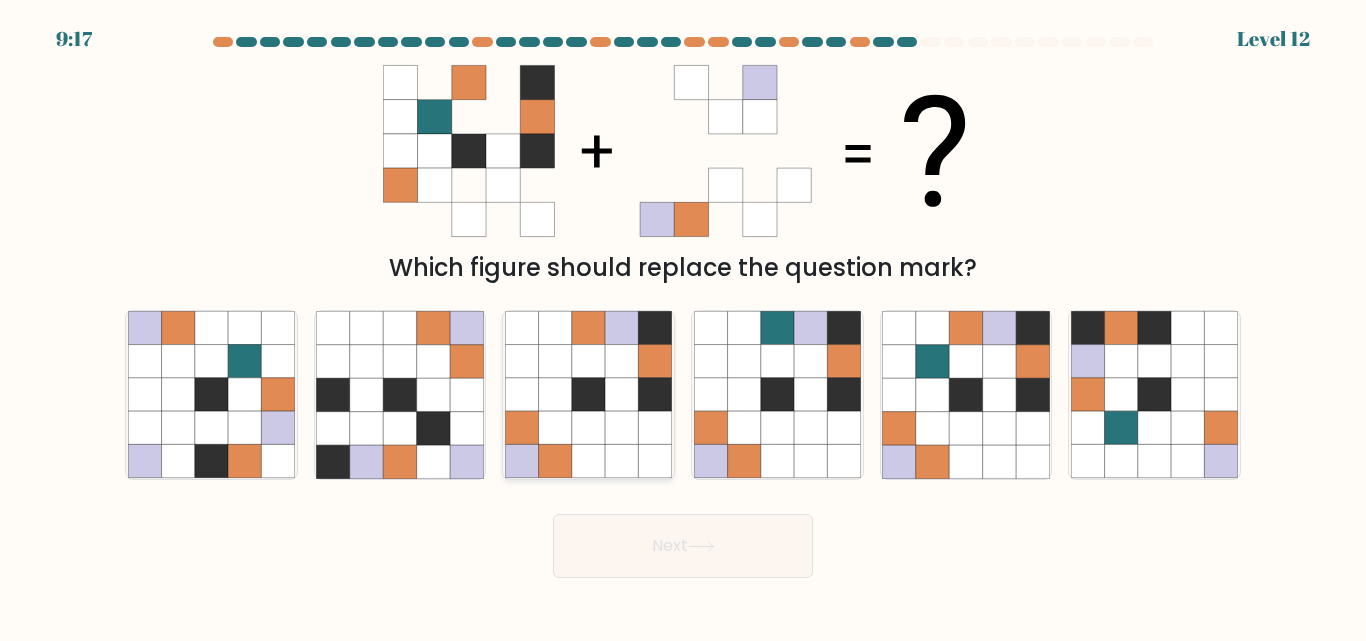 click 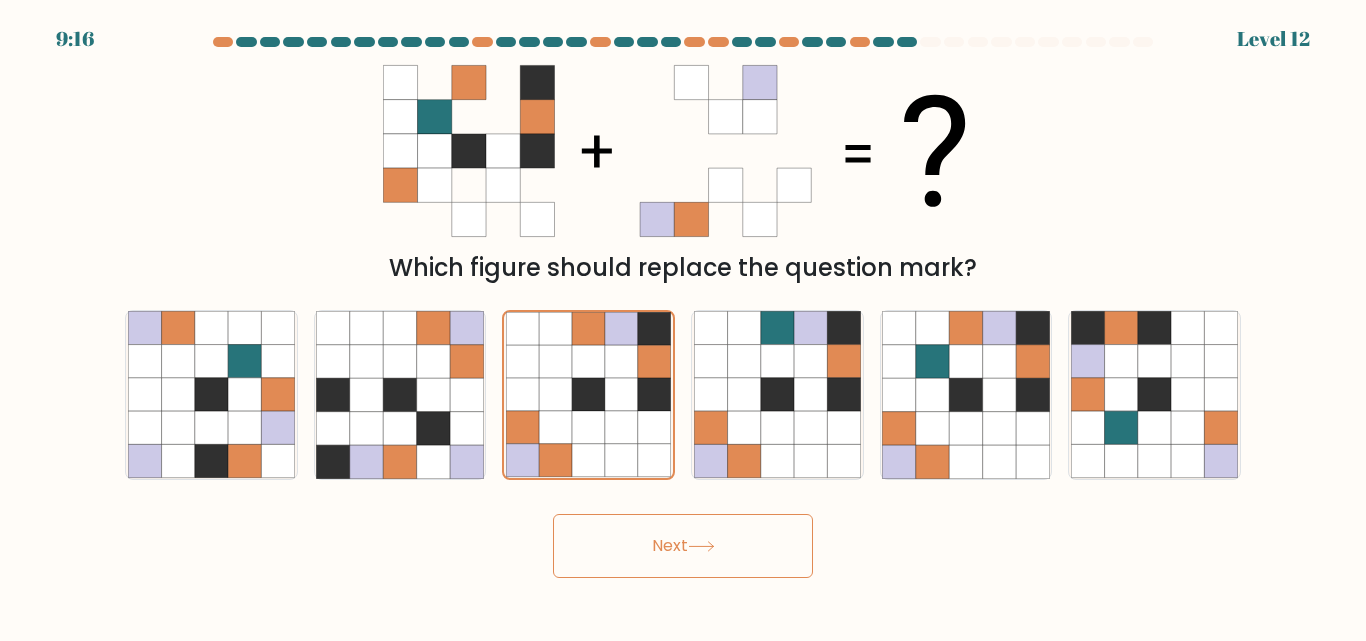 click on "Next" at bounding box center [683, 546] 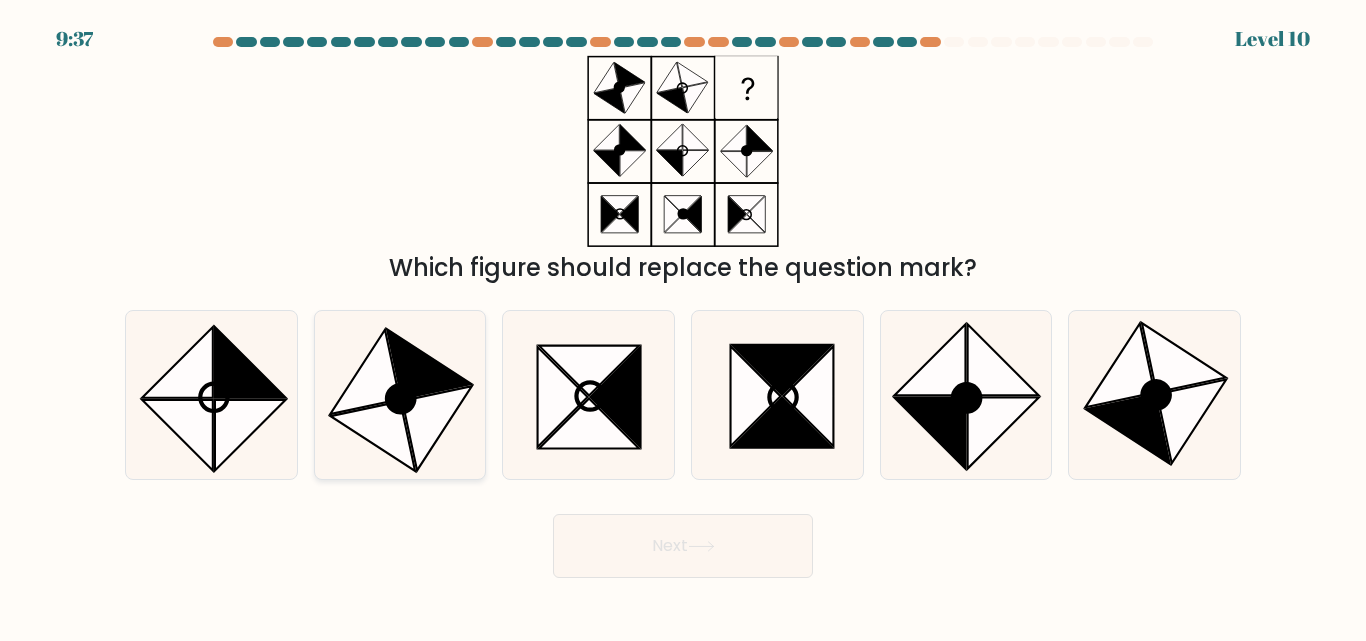 click 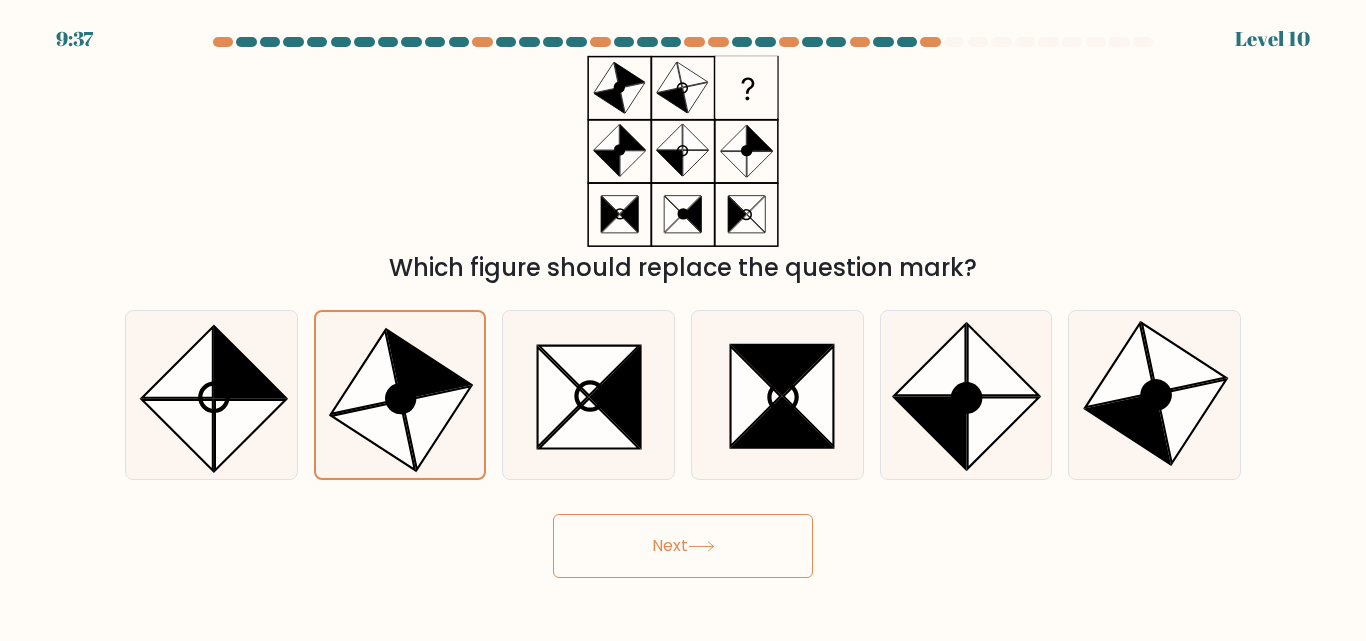 click on "Next" at bounding box center (683, 546) 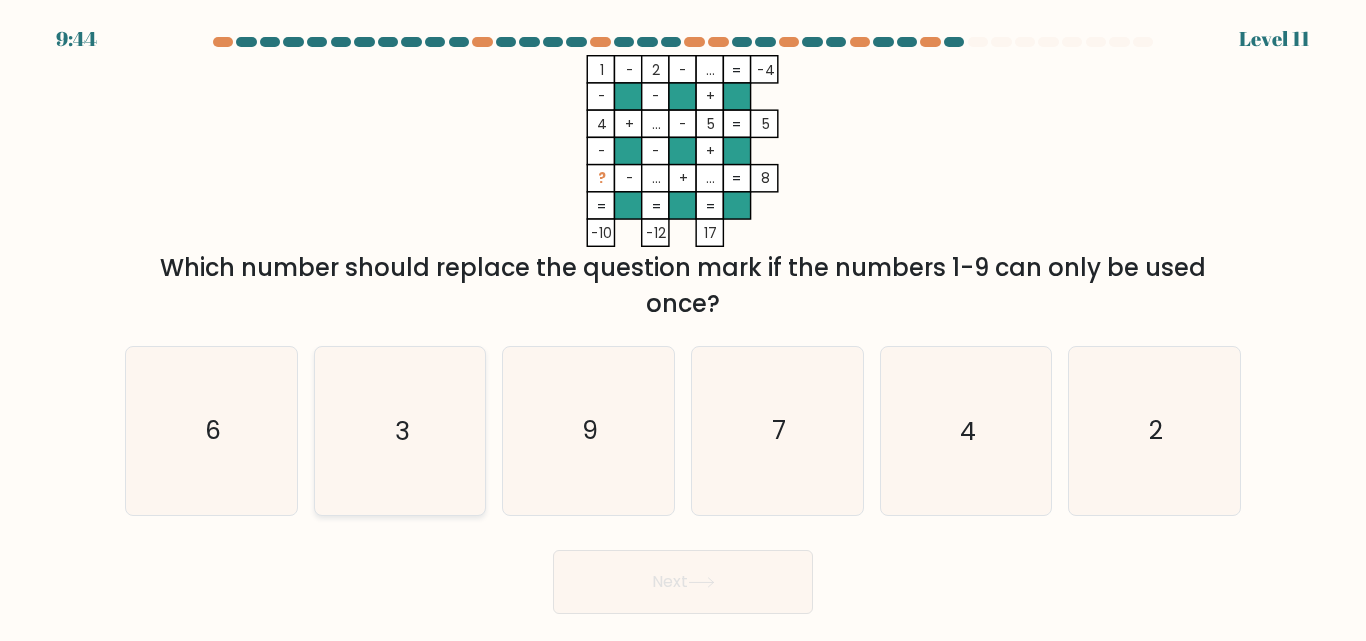 click on "3" 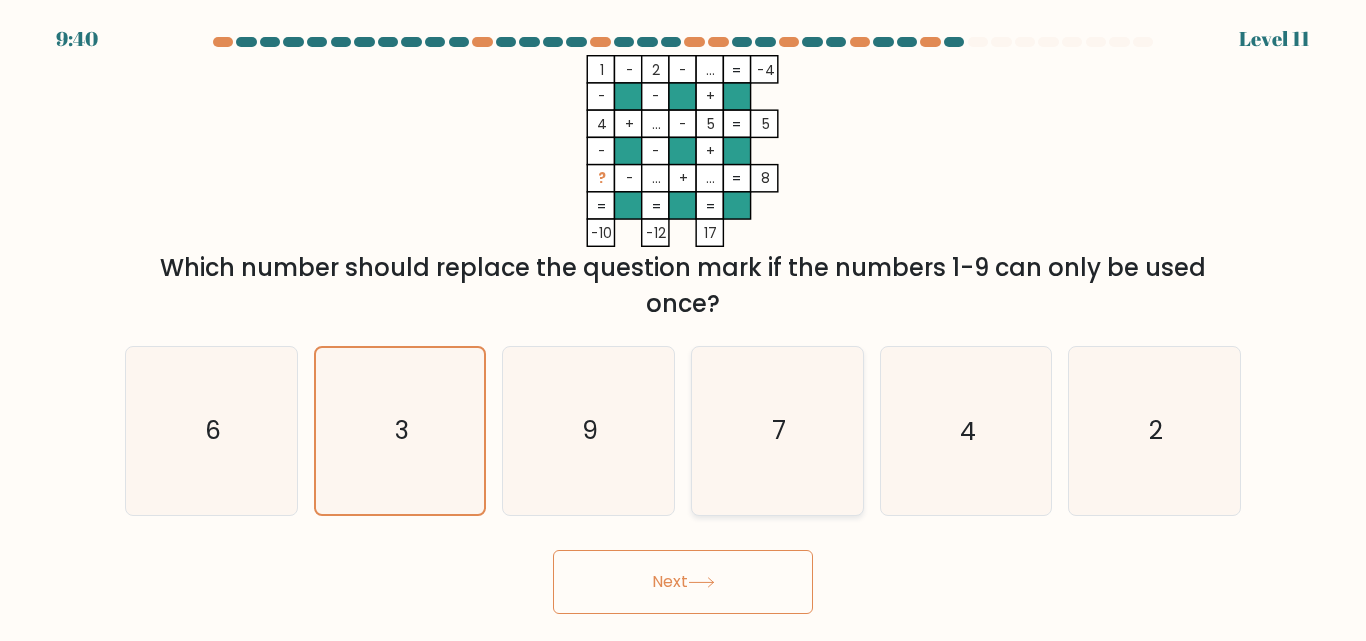 click on "7" 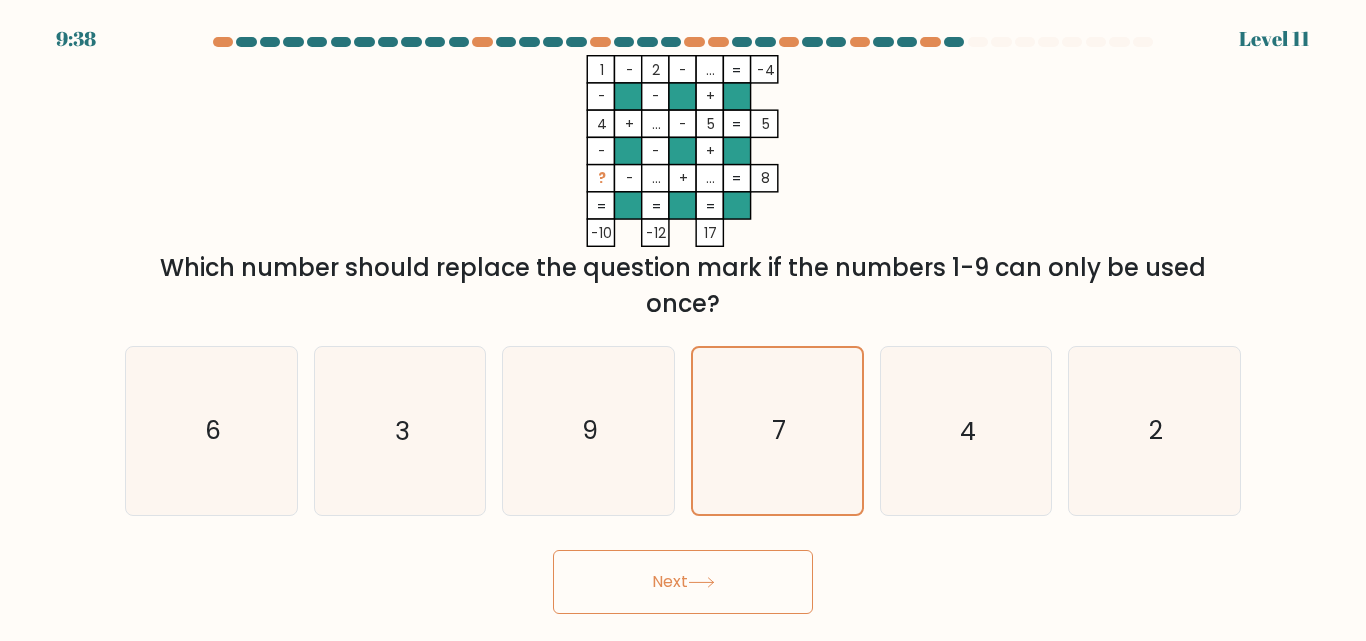 click on "Next" at bounding box center (683, 582) 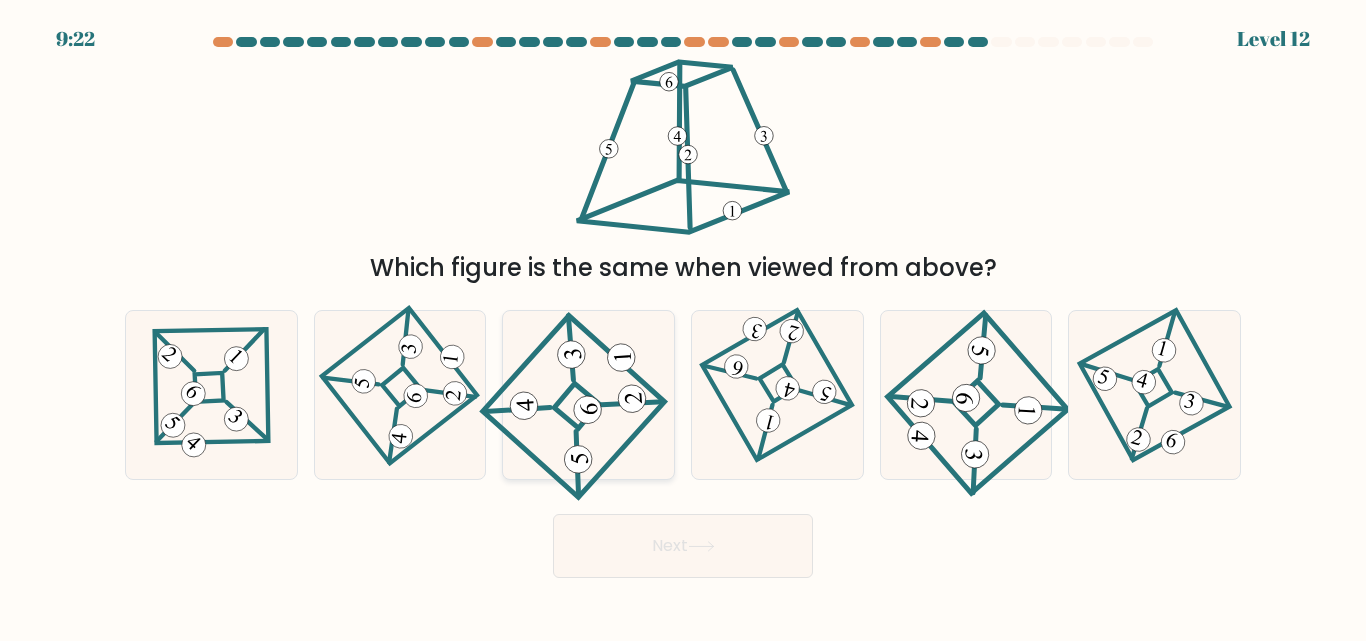 click 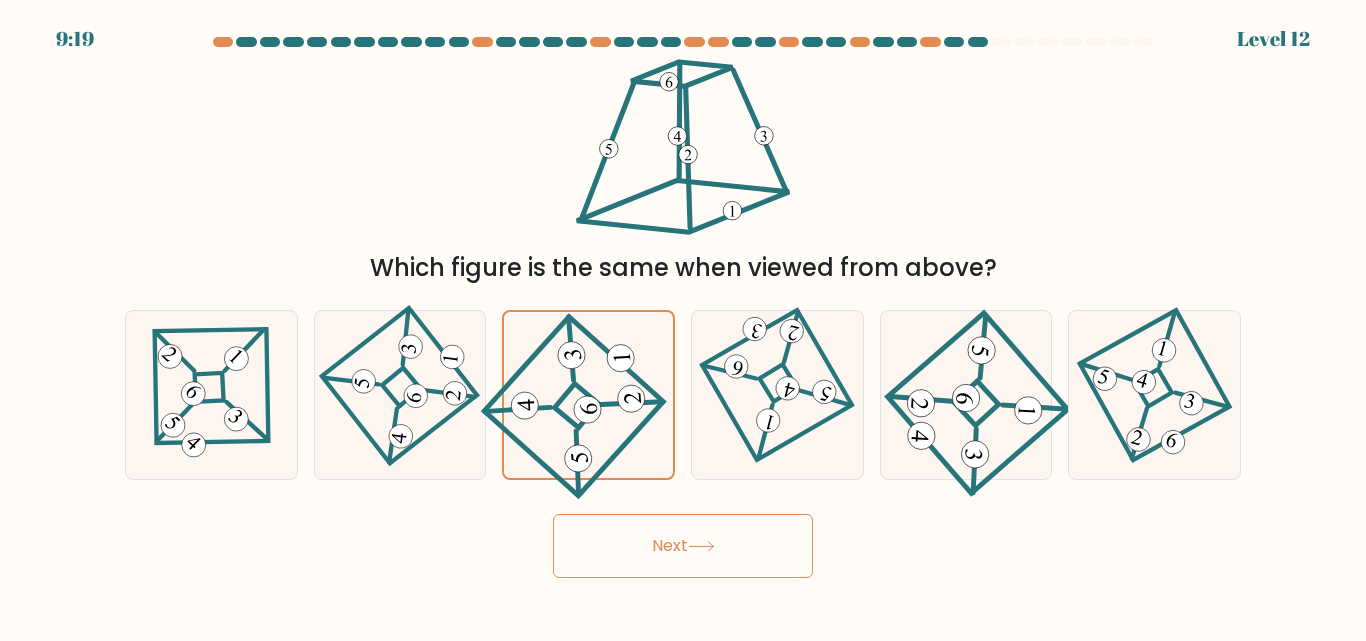 click on "Next" at bounding box center [683, 546] 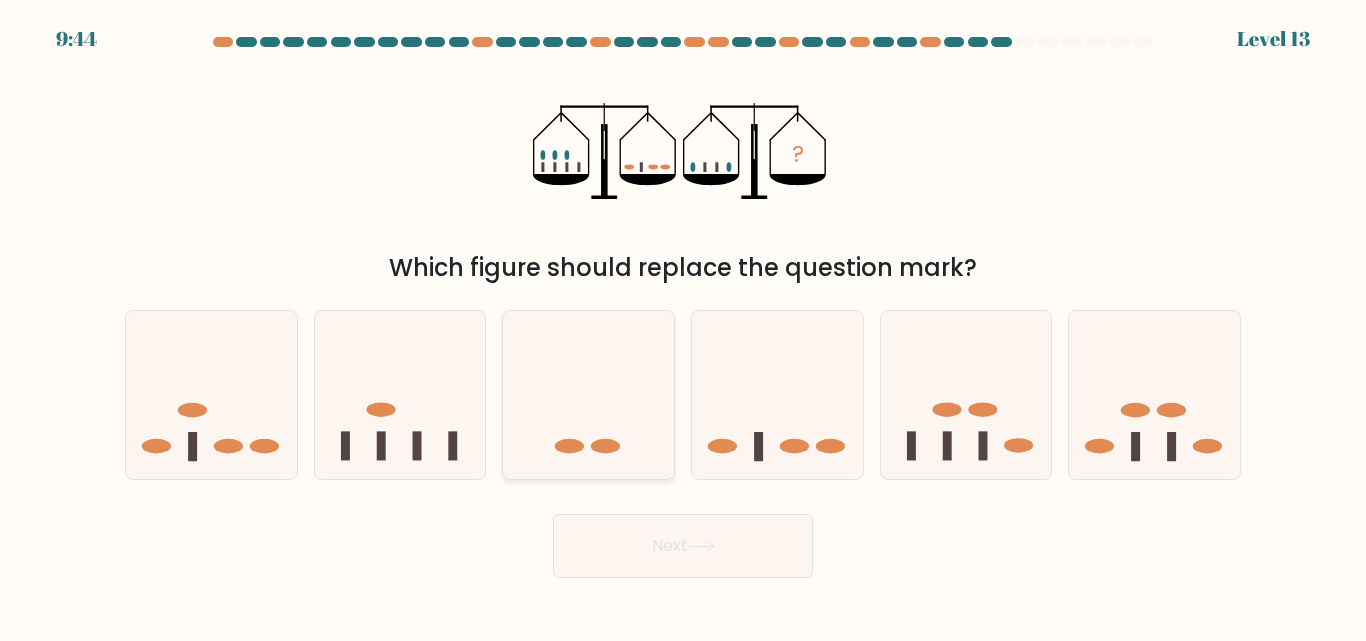 click 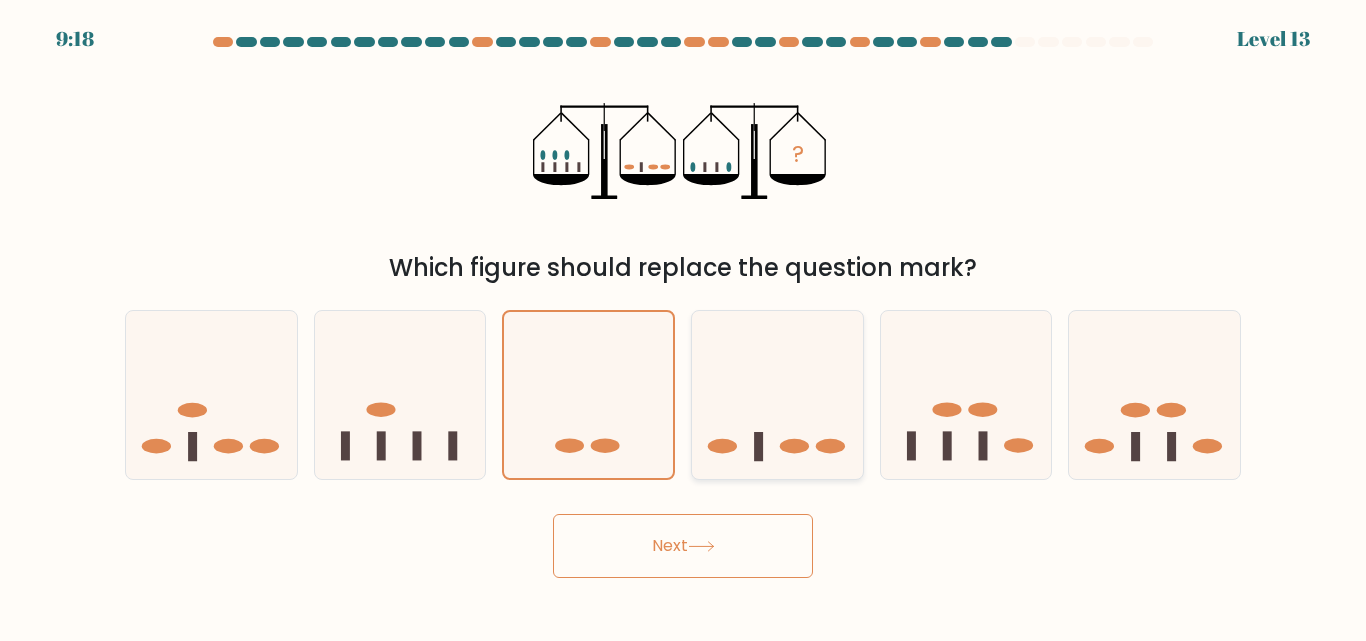 click 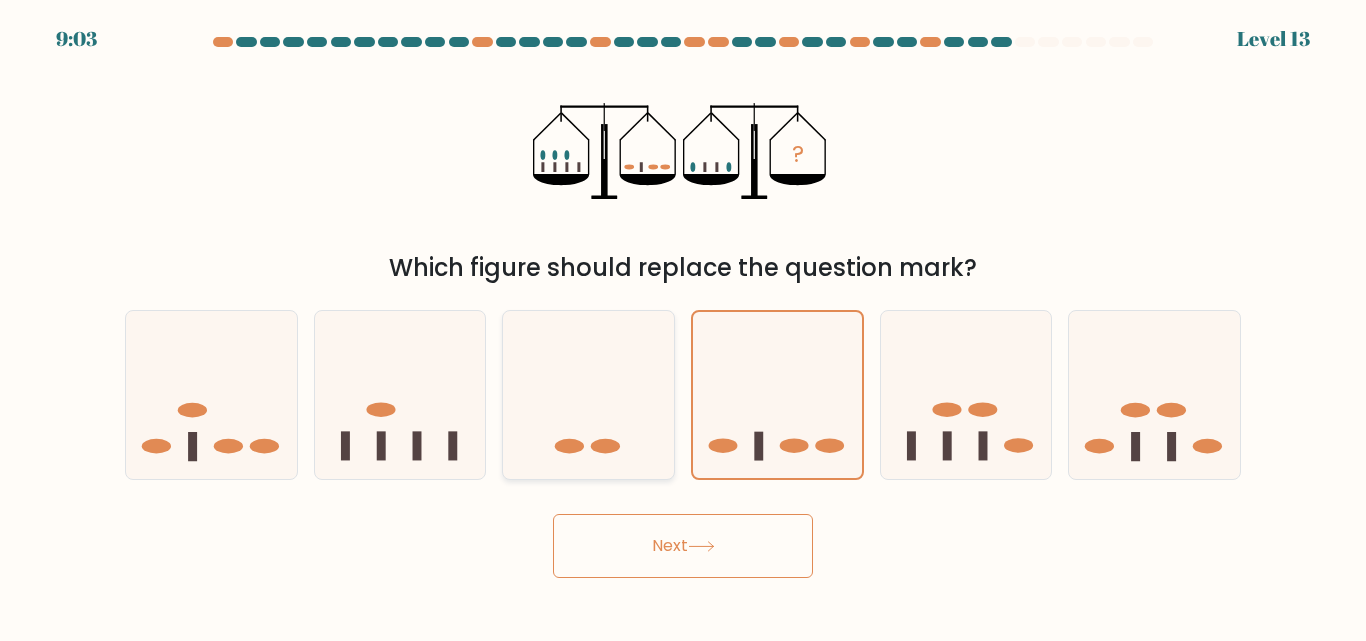 click 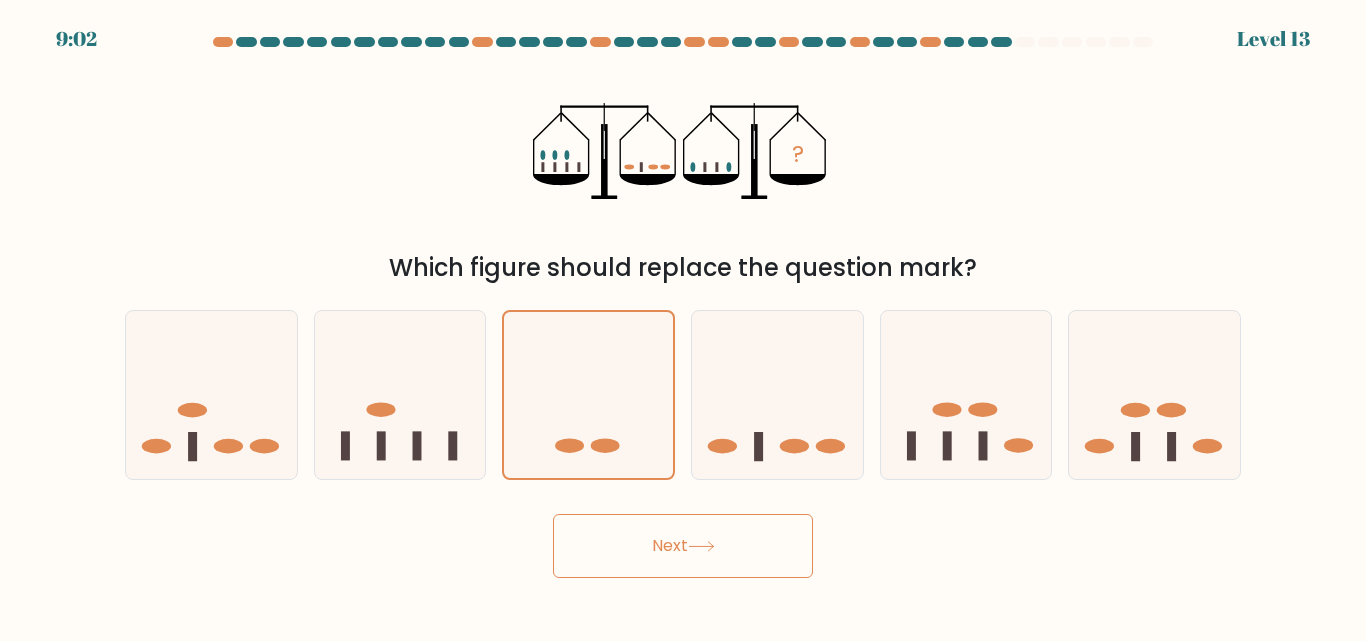 click on "Next" at bounding box center [683, 546] 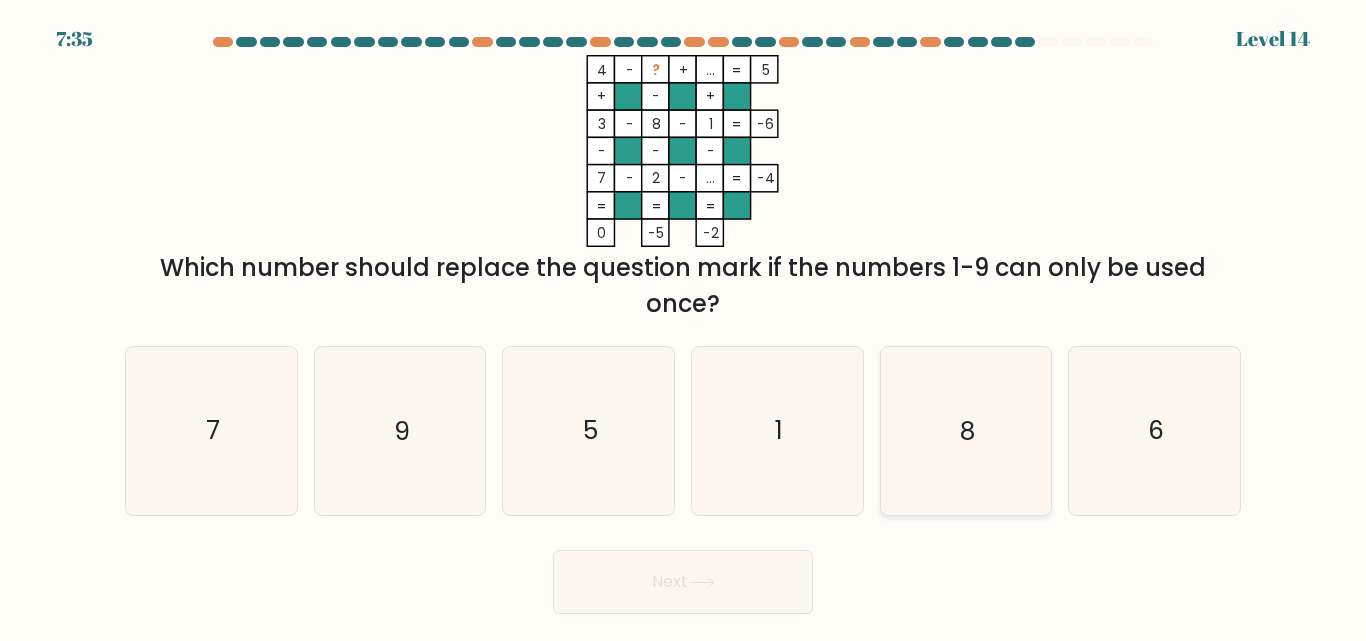 click on "8" 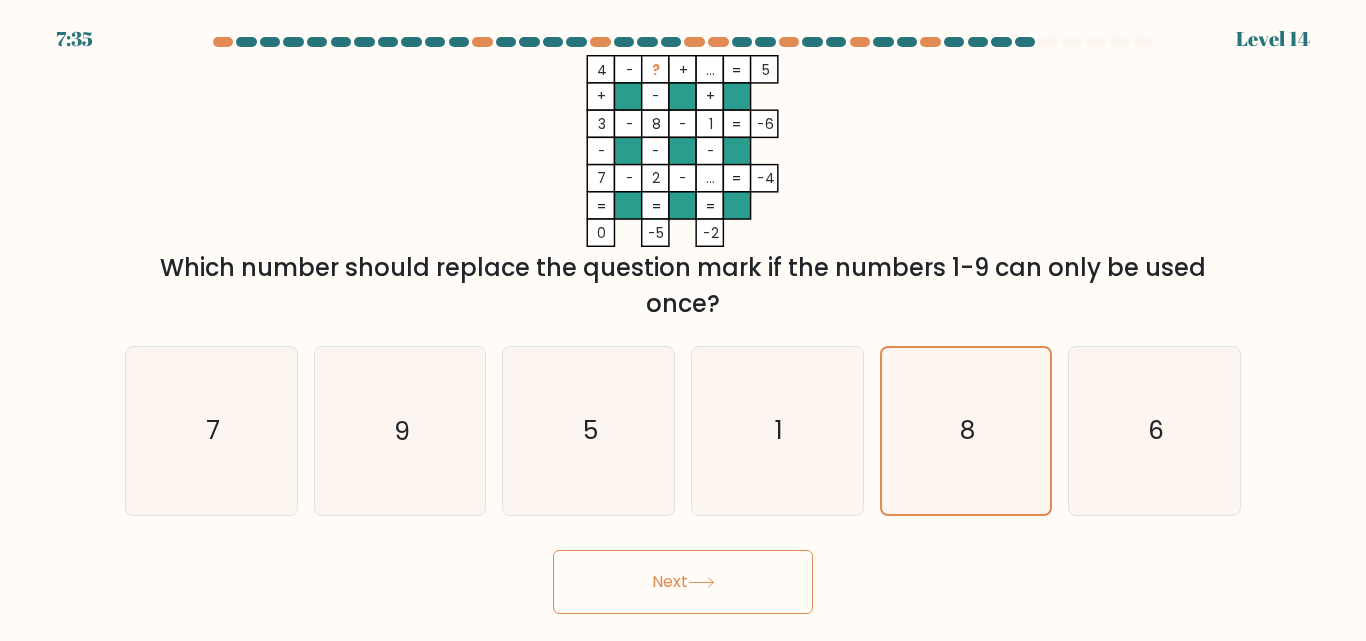 click on "Next" at bounding box center (683, 582) 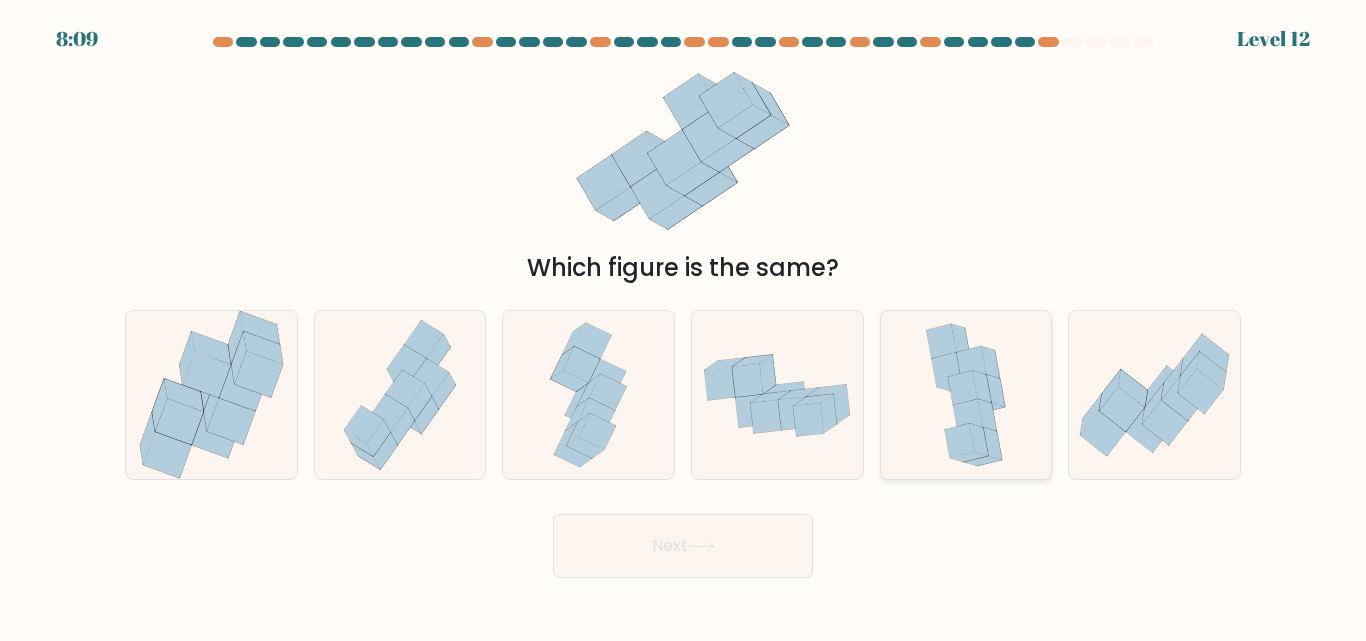 click at bounding box center (966, 394) 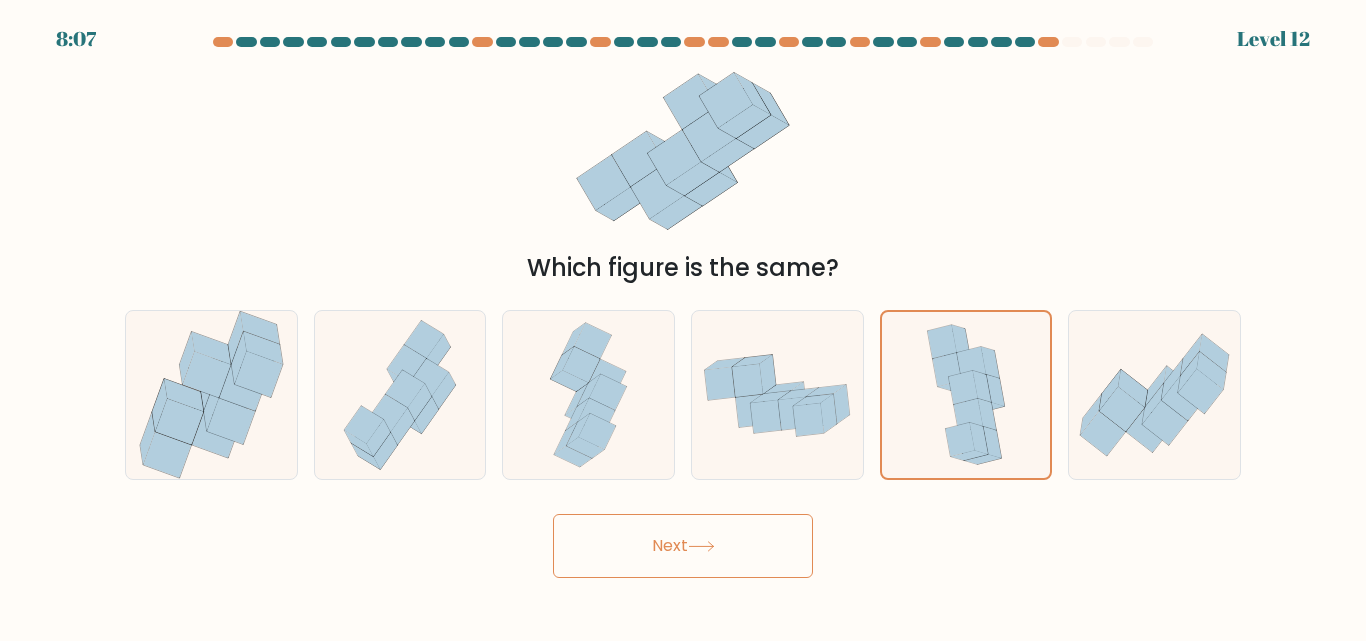 click on "Next" at bounding box center (683, 546) 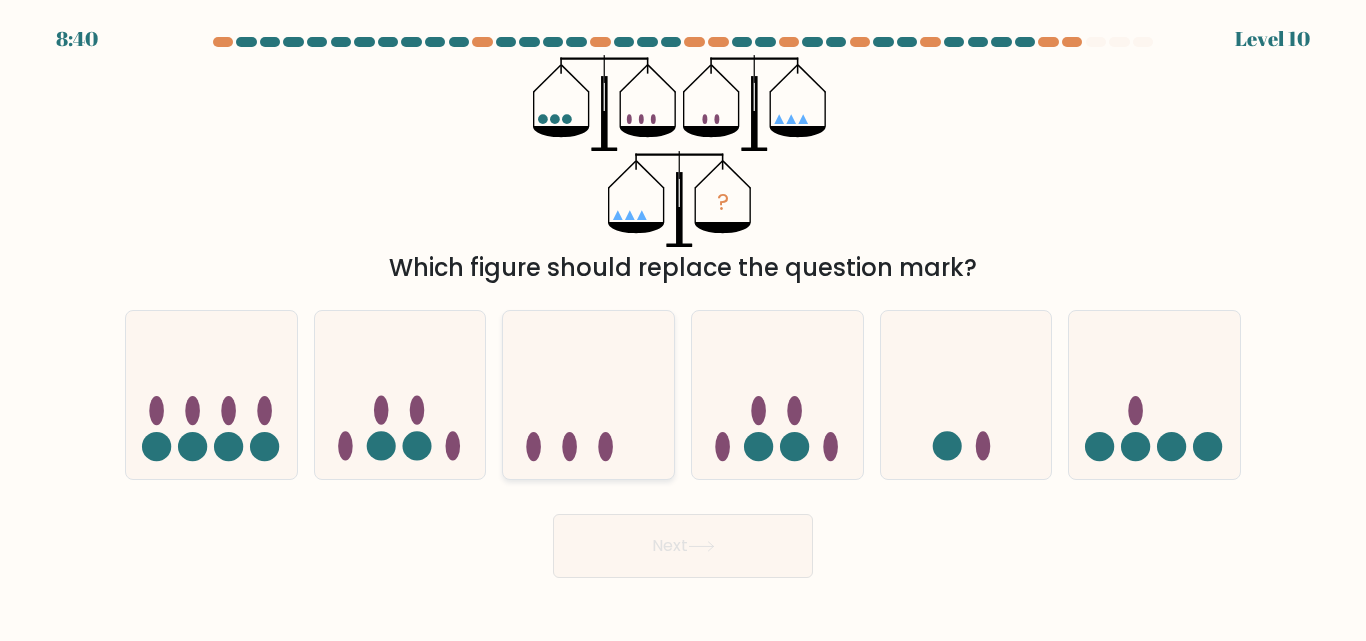 click 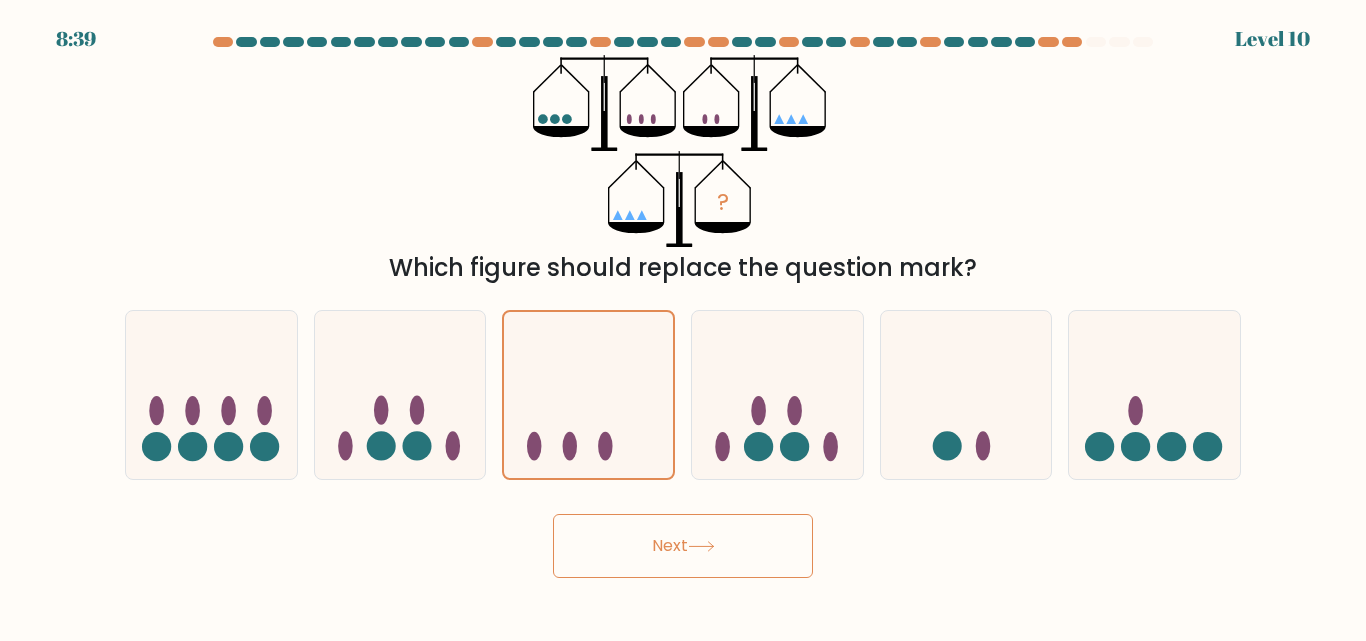 click on "Next" at bounding box center (683, 546) 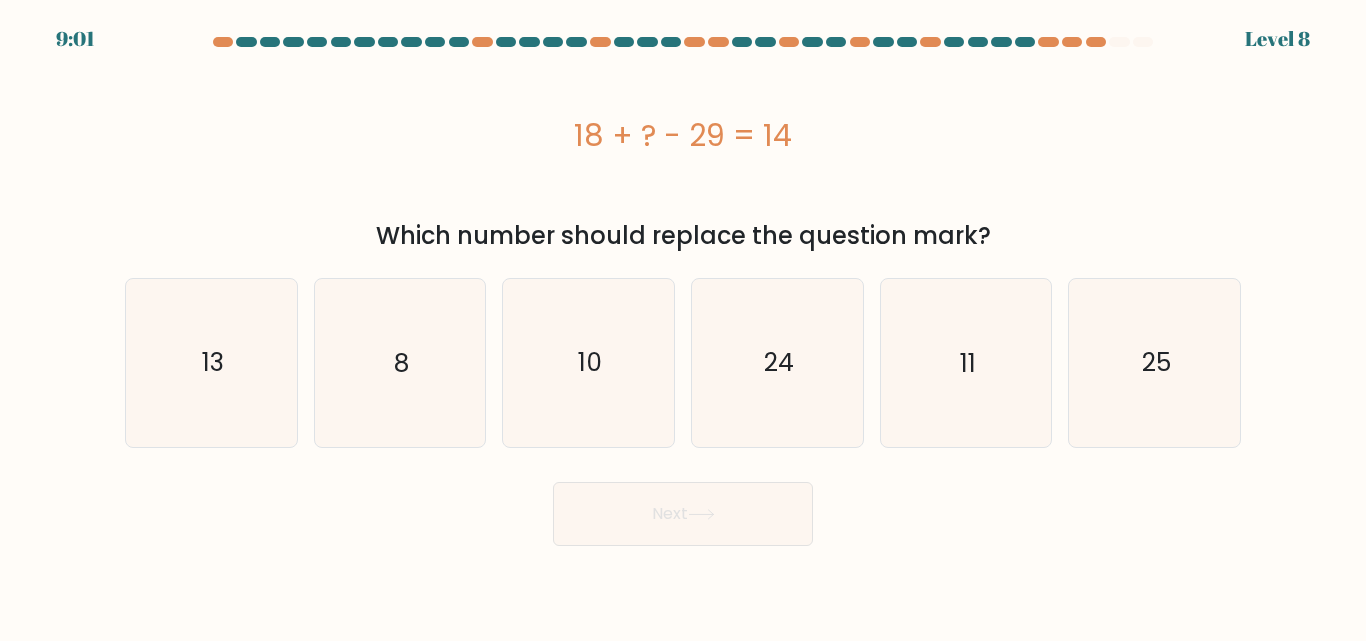 click on "a. 8" at bounding box center [683, 291] 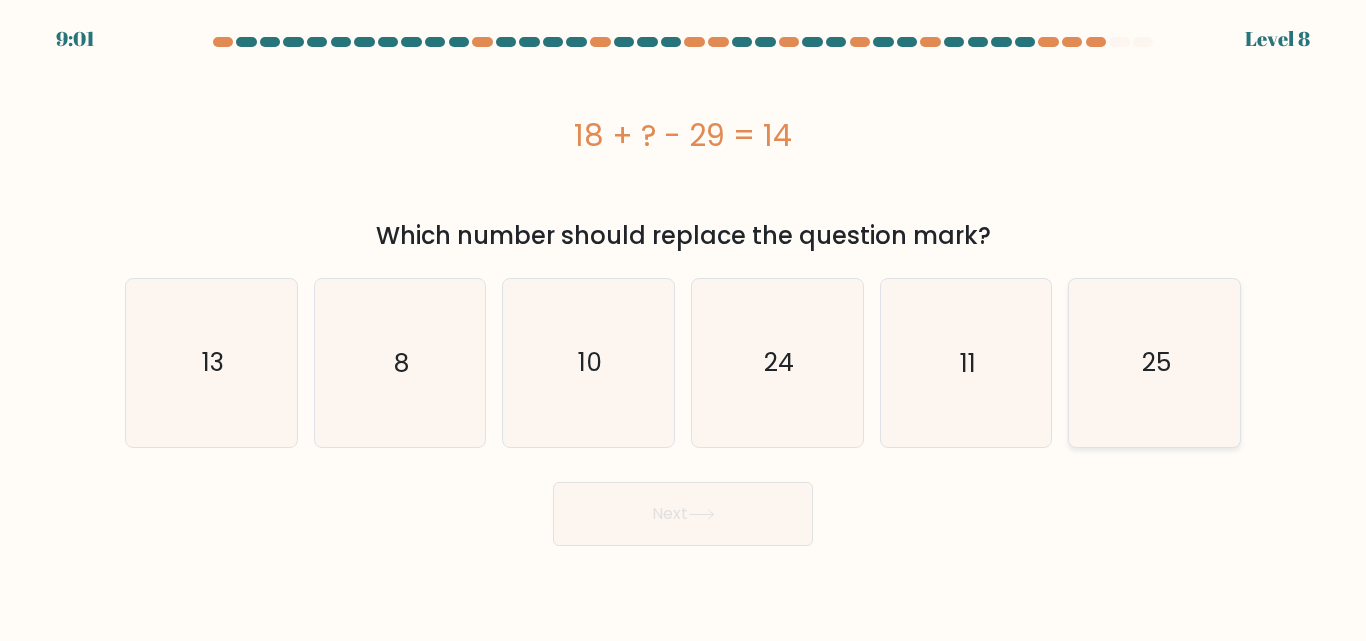 click on "25" 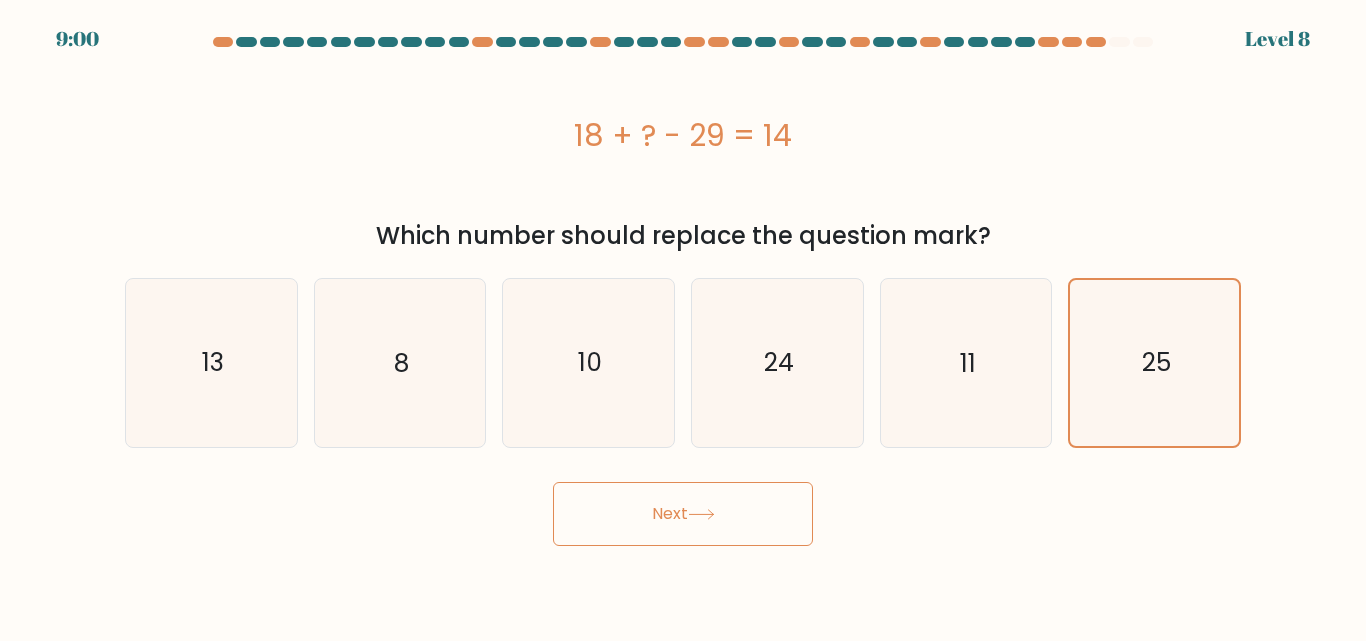 click on "Next" at bounding box center (683, 514) 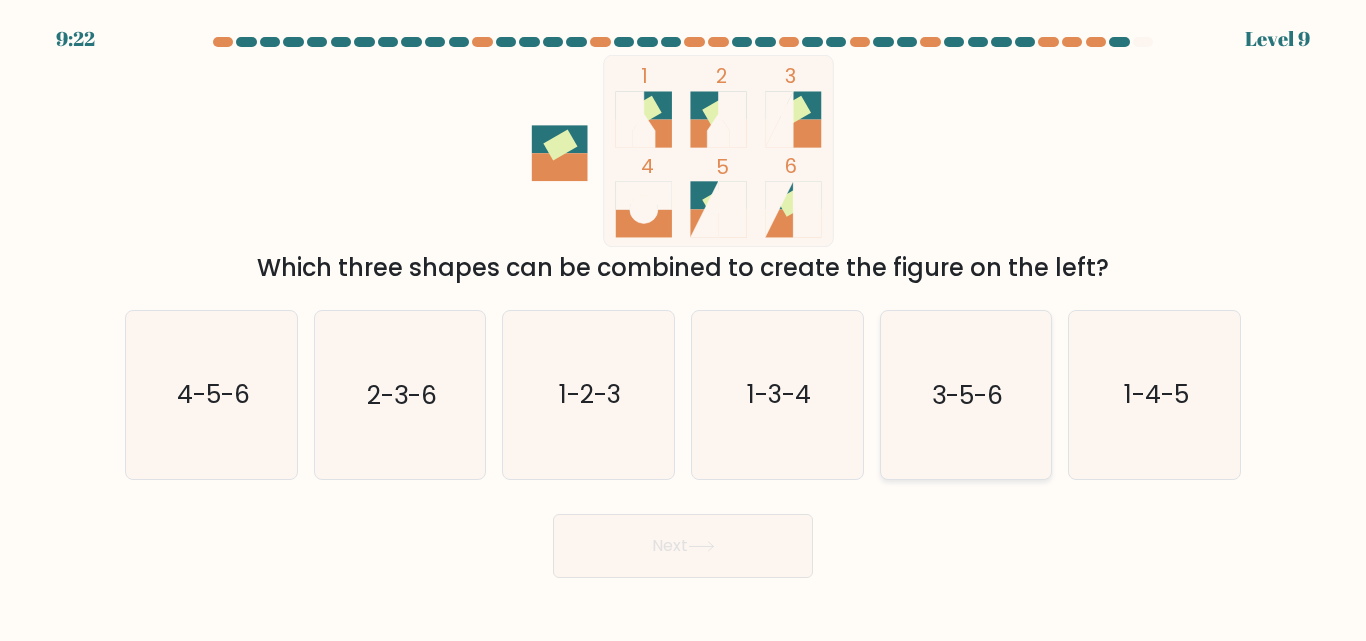click on "3-5-6" 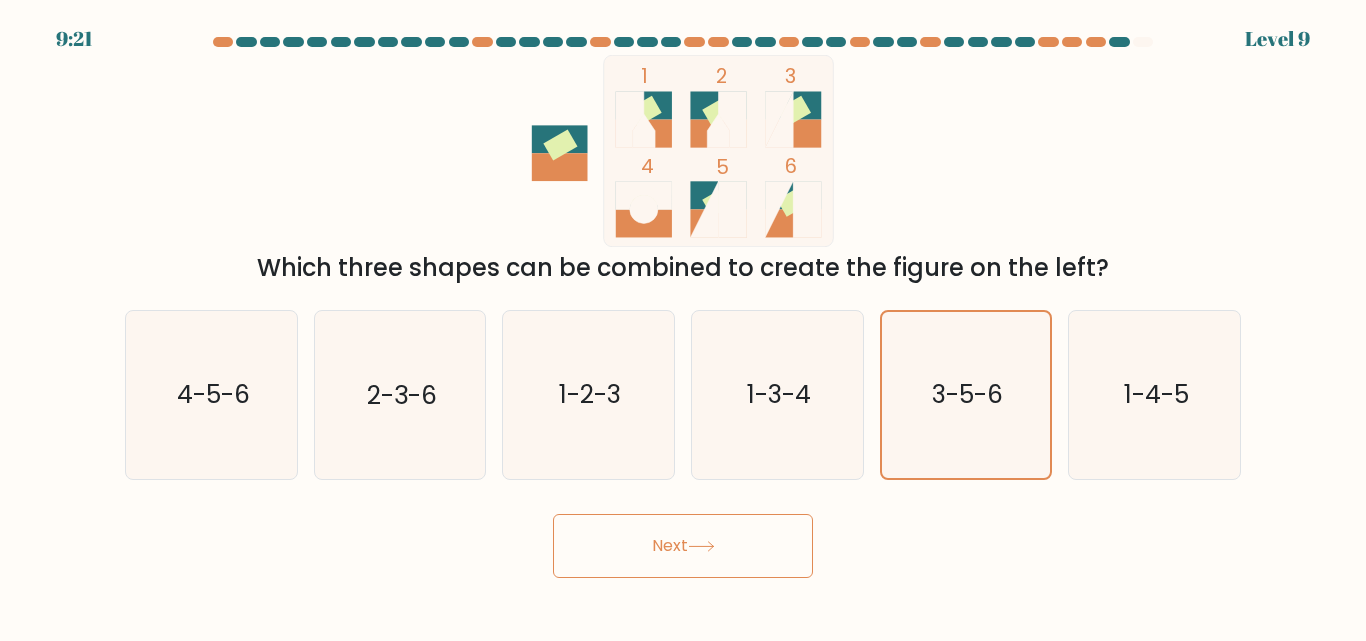 click on "Next" at bounding box center (683, 546) 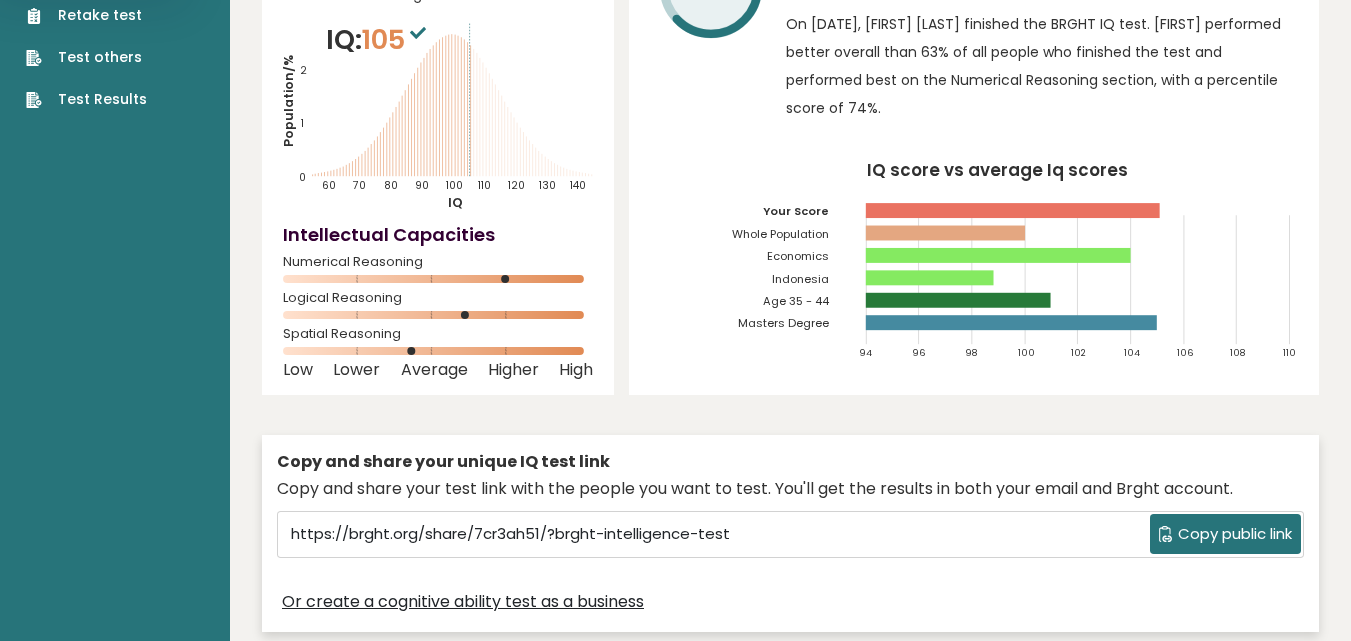 scroll, scrollTop: 0, scrollLeft: 0, axis: both 